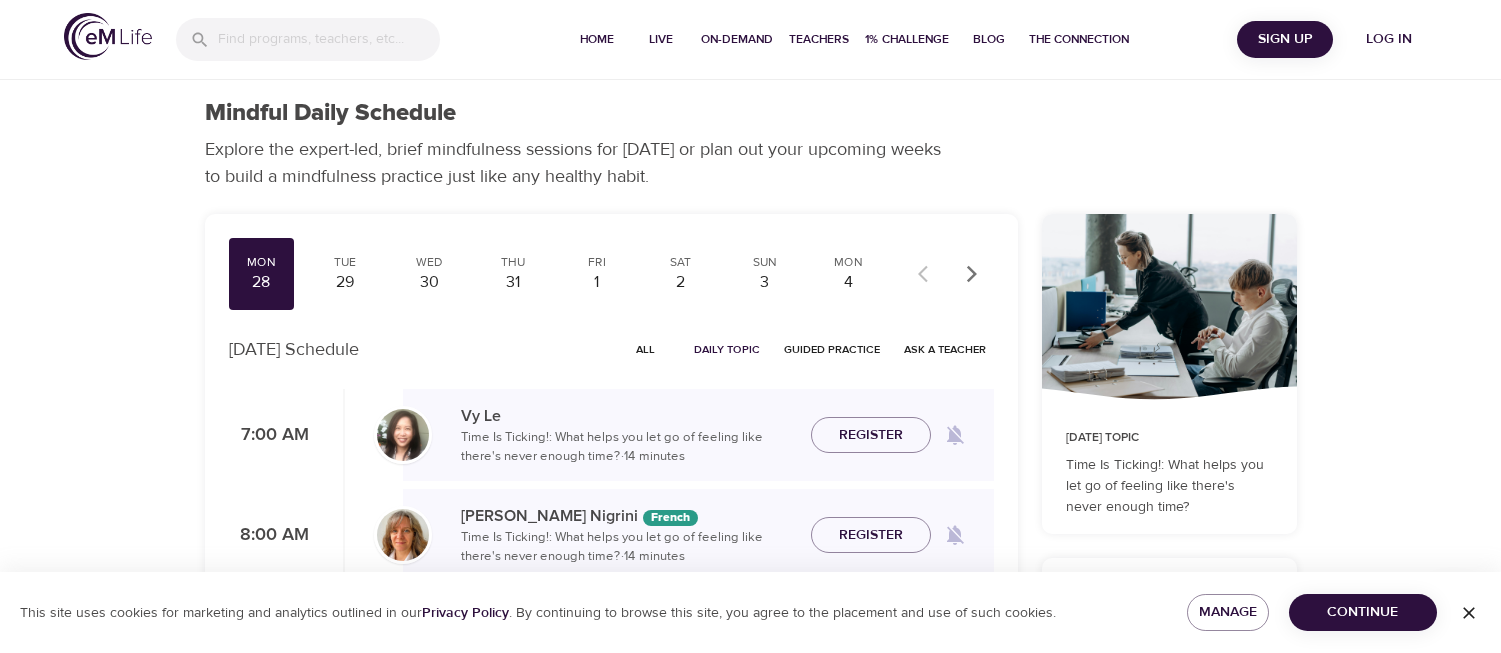 scroll, scrollTop: 0, scrollLeft: 0, axis: both 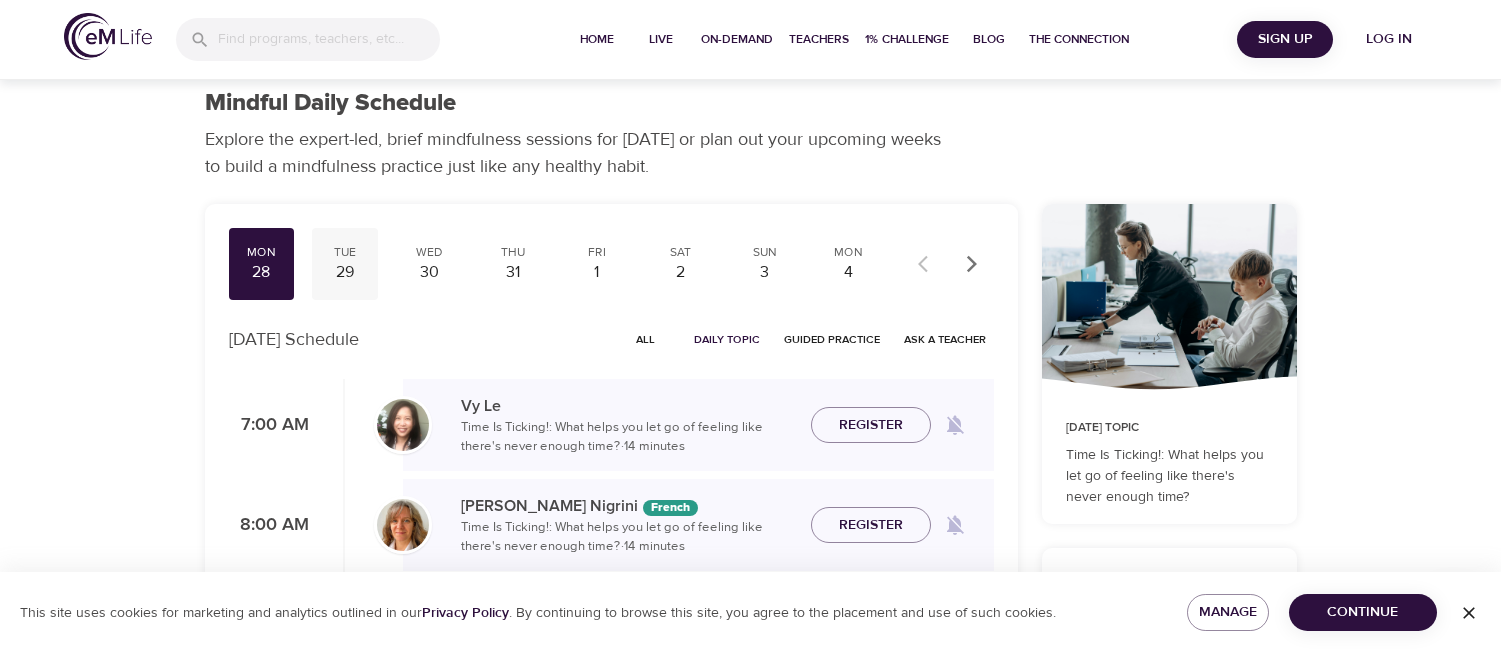 click on "29" at bounding box center (345, 272) 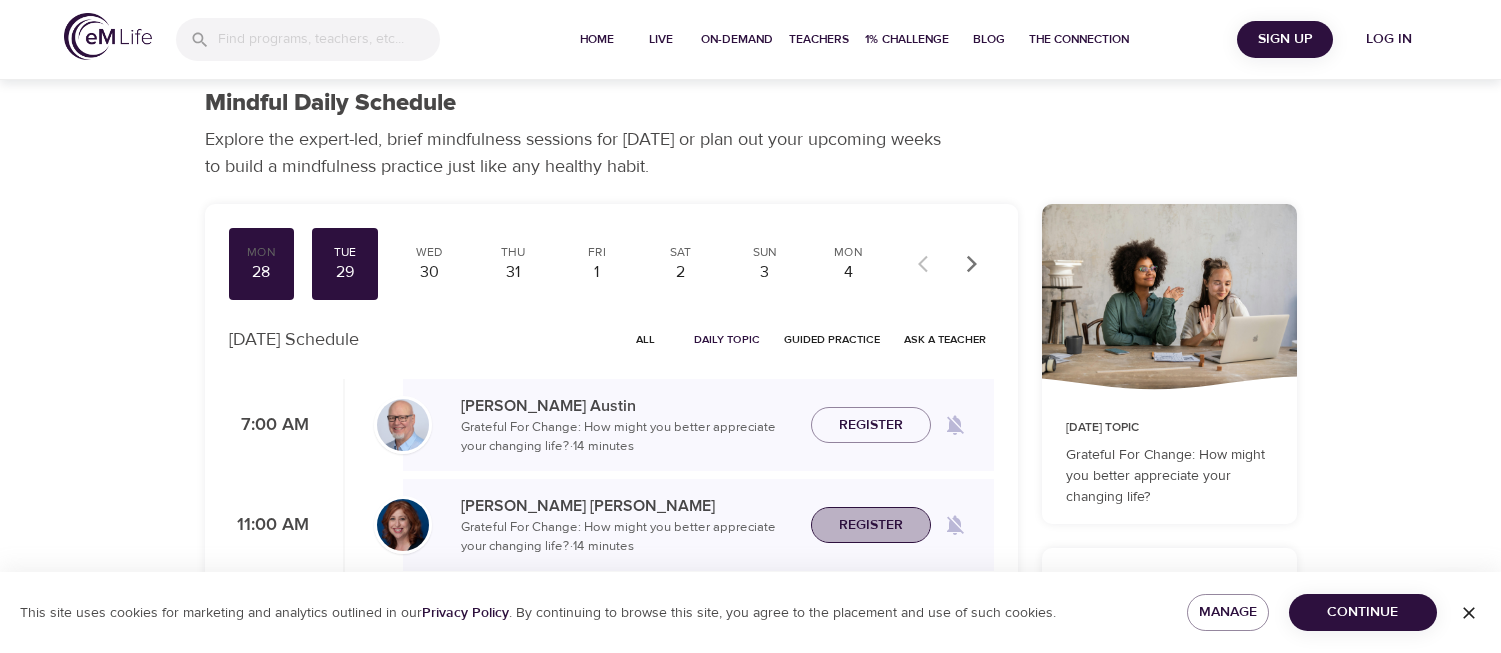 click on "Register" at bounding box center [871, 525] 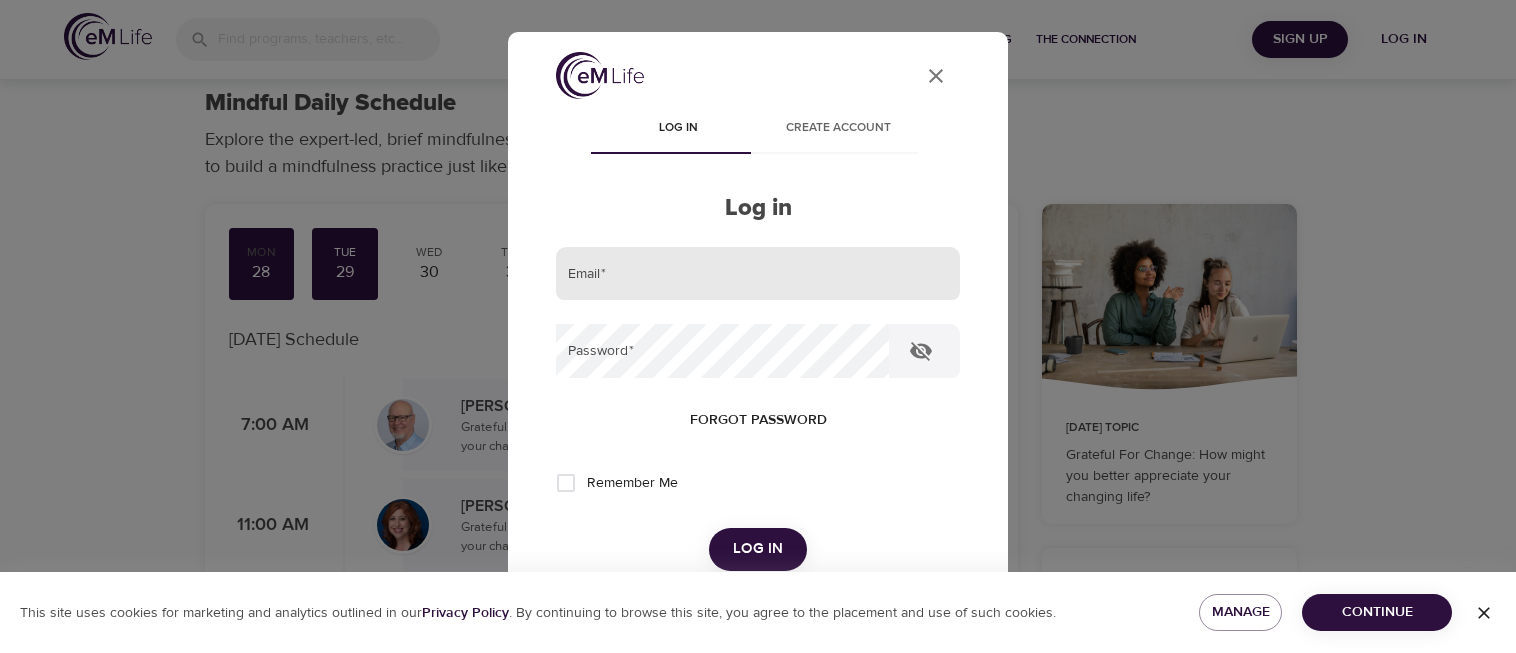 click at bounding box center [758, 274] 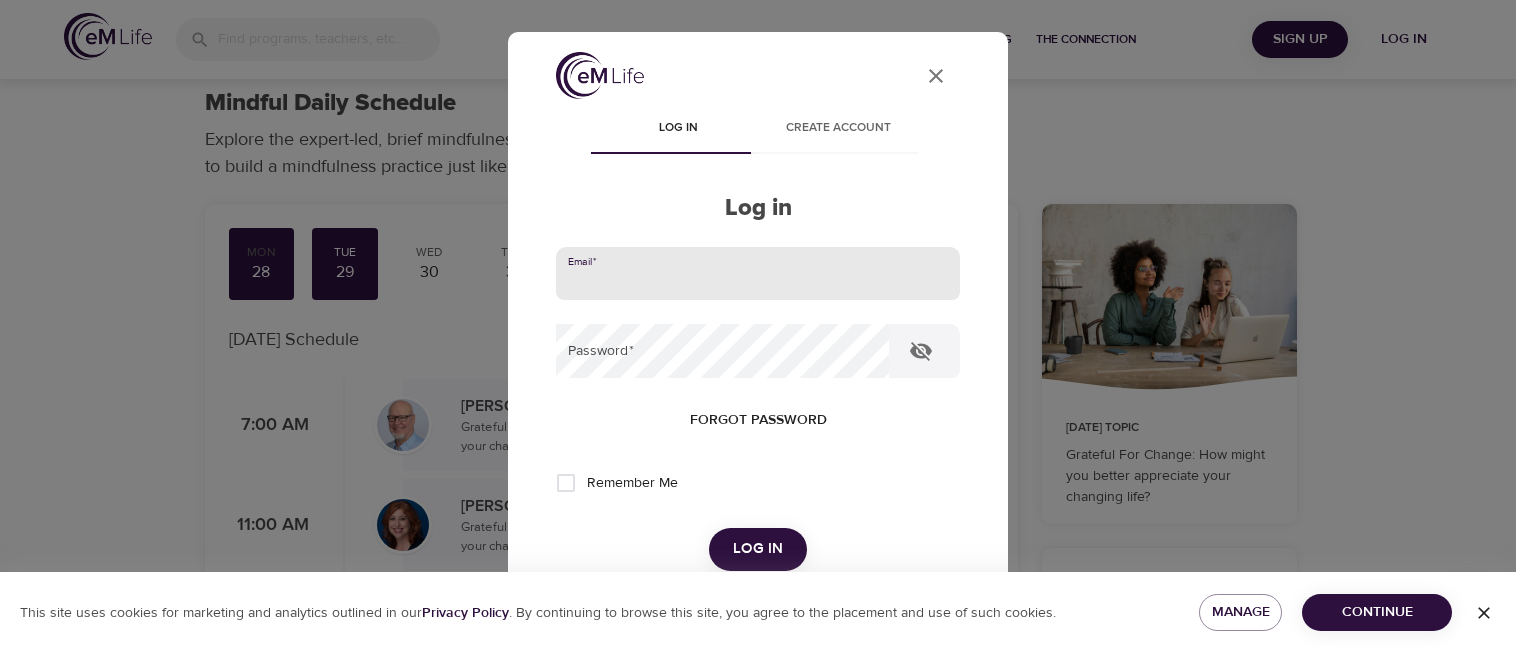 type on "[PERSON_NAME][EMAIL_ADDRESS][PERSON_NAME][DOMAIN_NAME]" 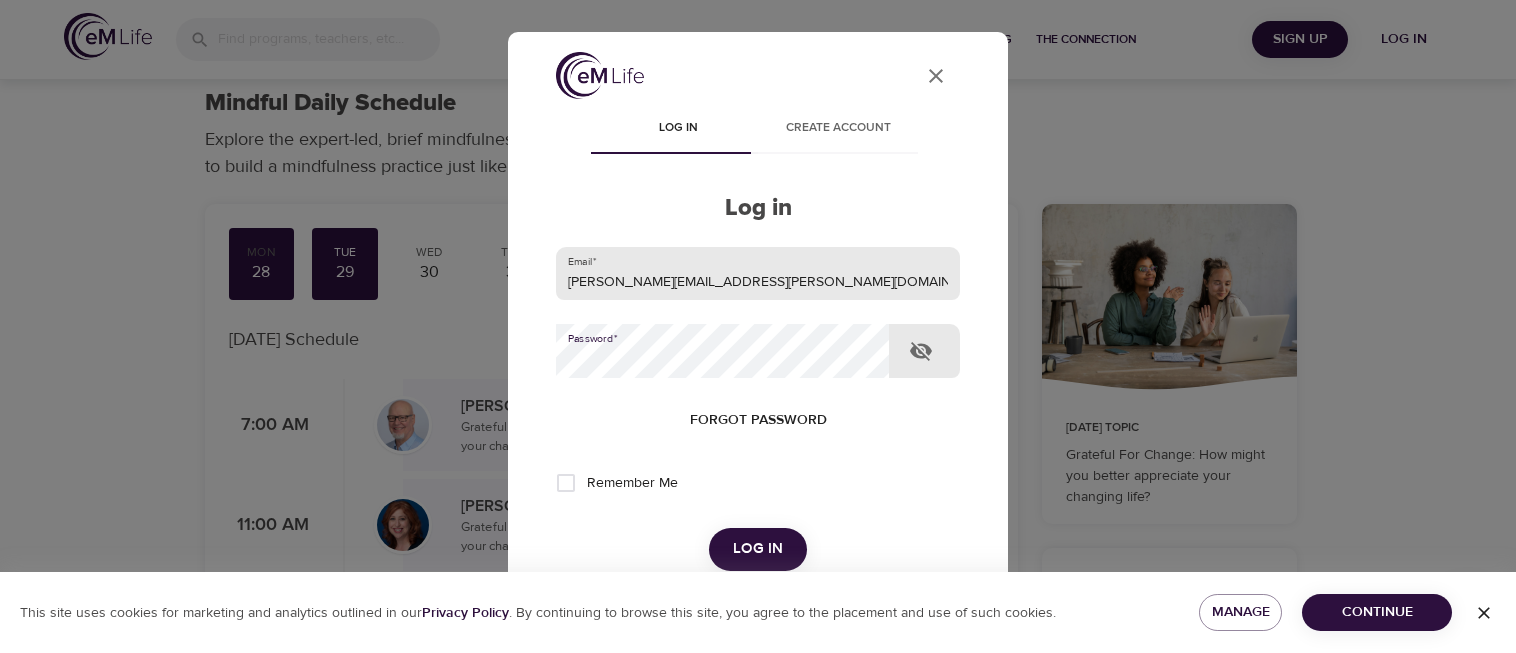 click on "Log in" at bounding box center [758, 549] 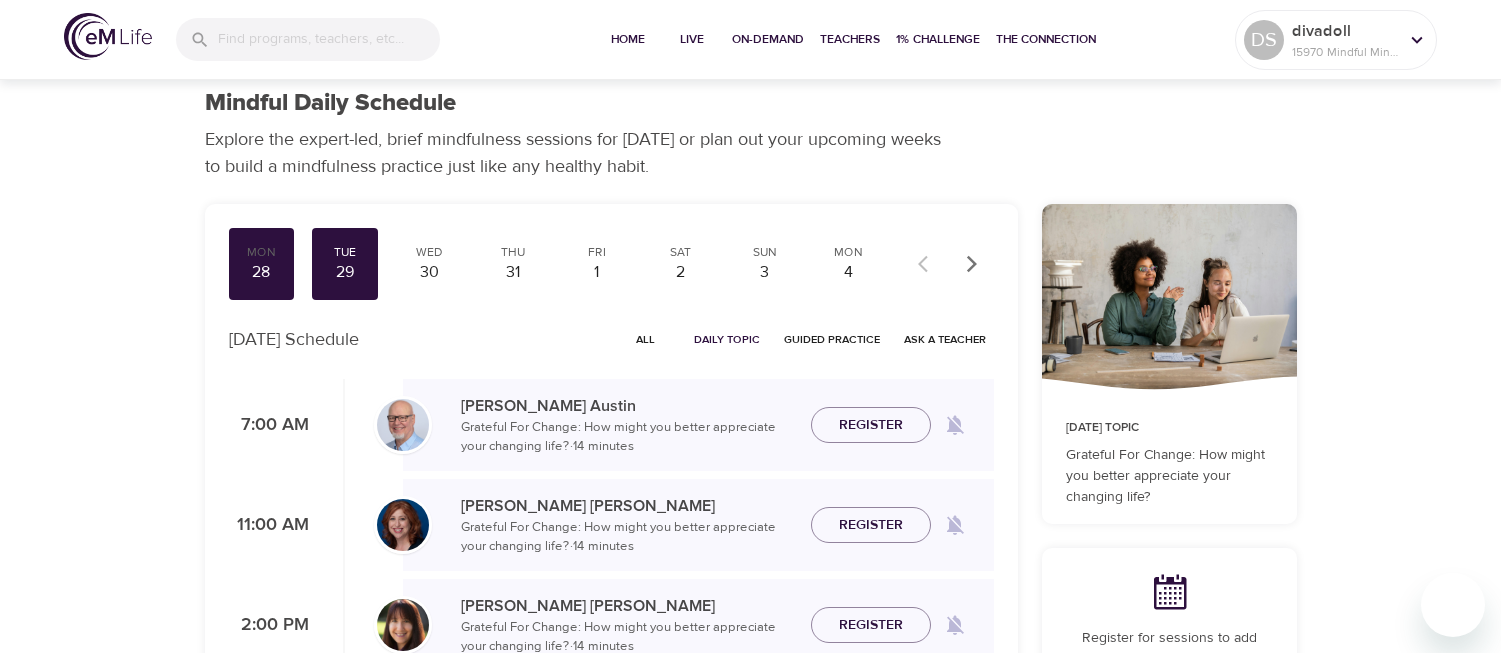 checkbox on "true" 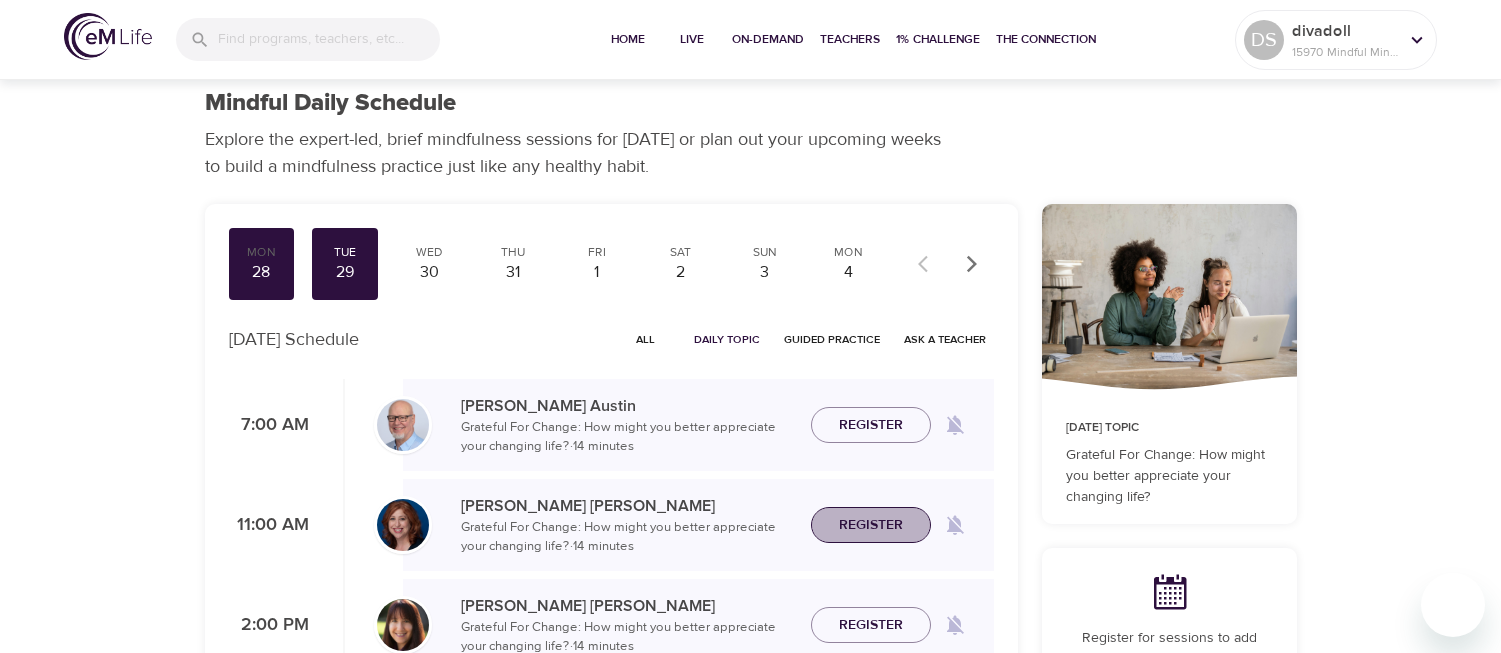 click on "Register" at bounding box center (871, 525) 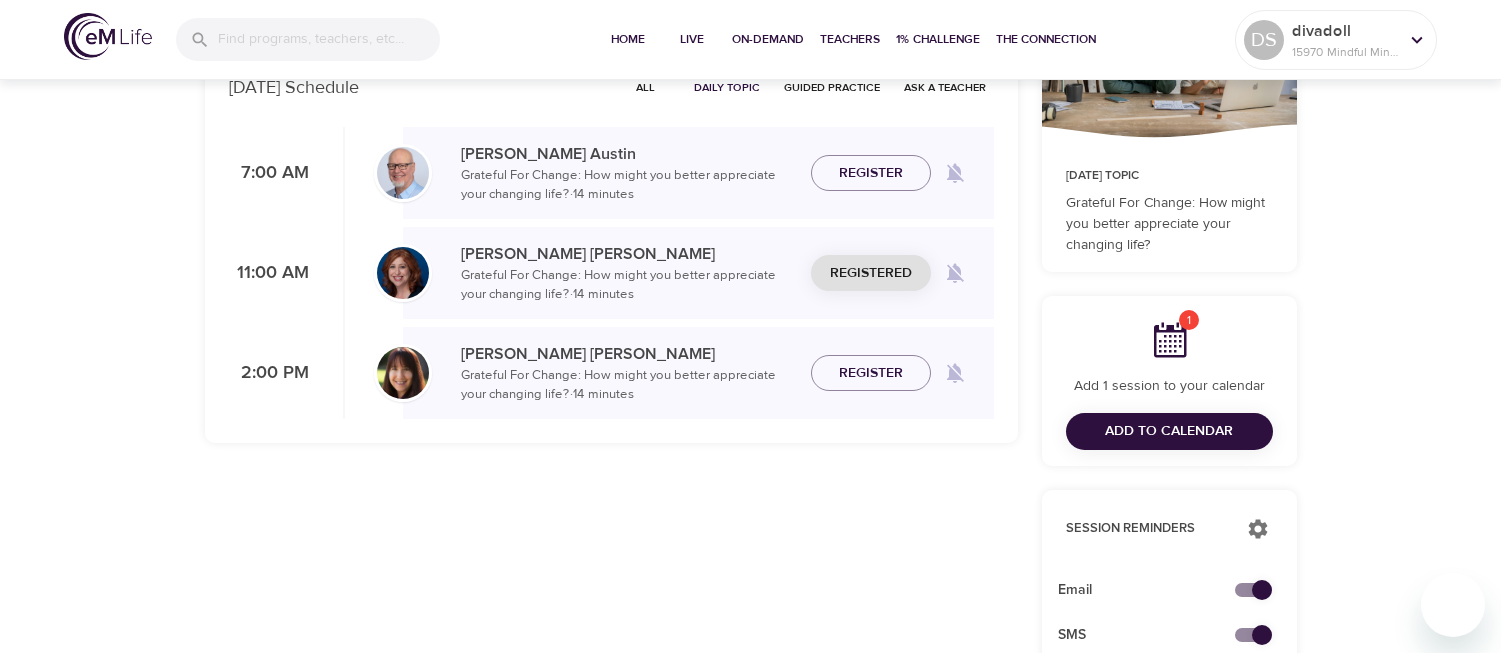 scroll, scrollTop: 244, scrollLeft: 0, axis: vertical 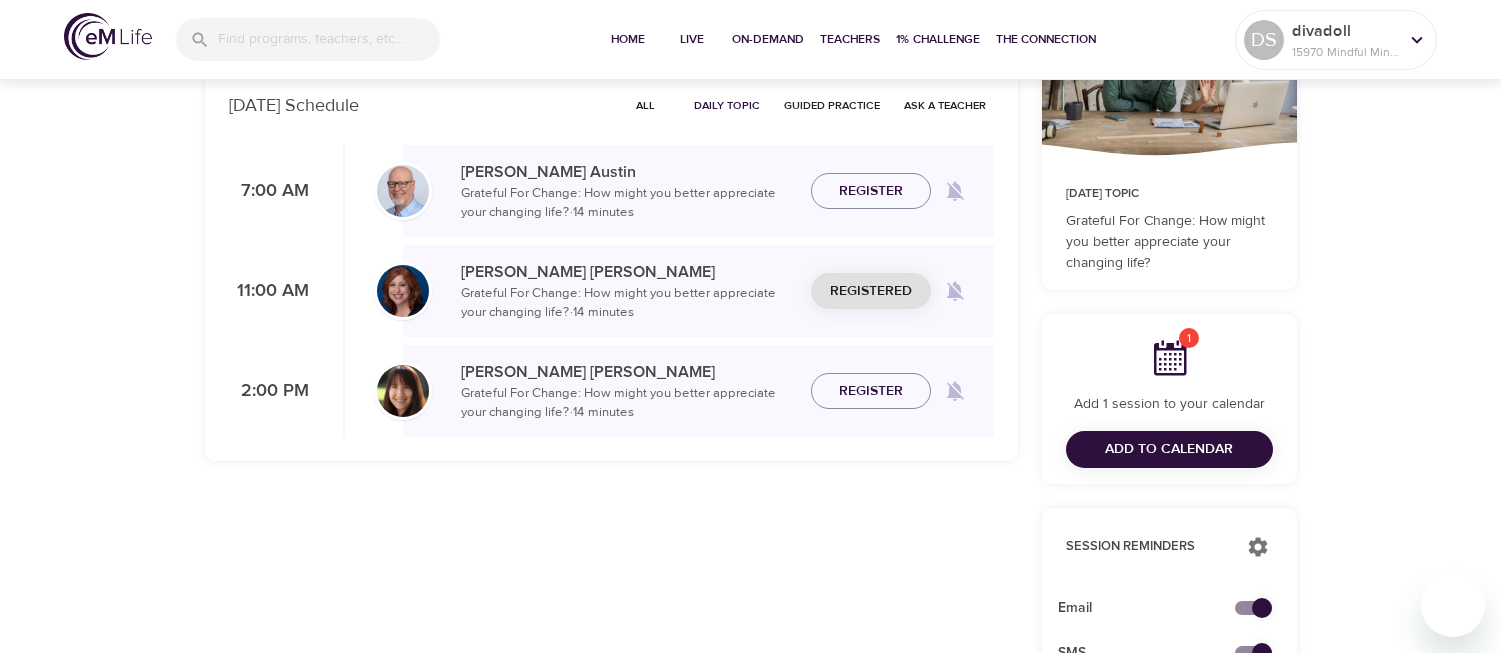 click on "Add to Calendar" at bounding box center (1169, 449) 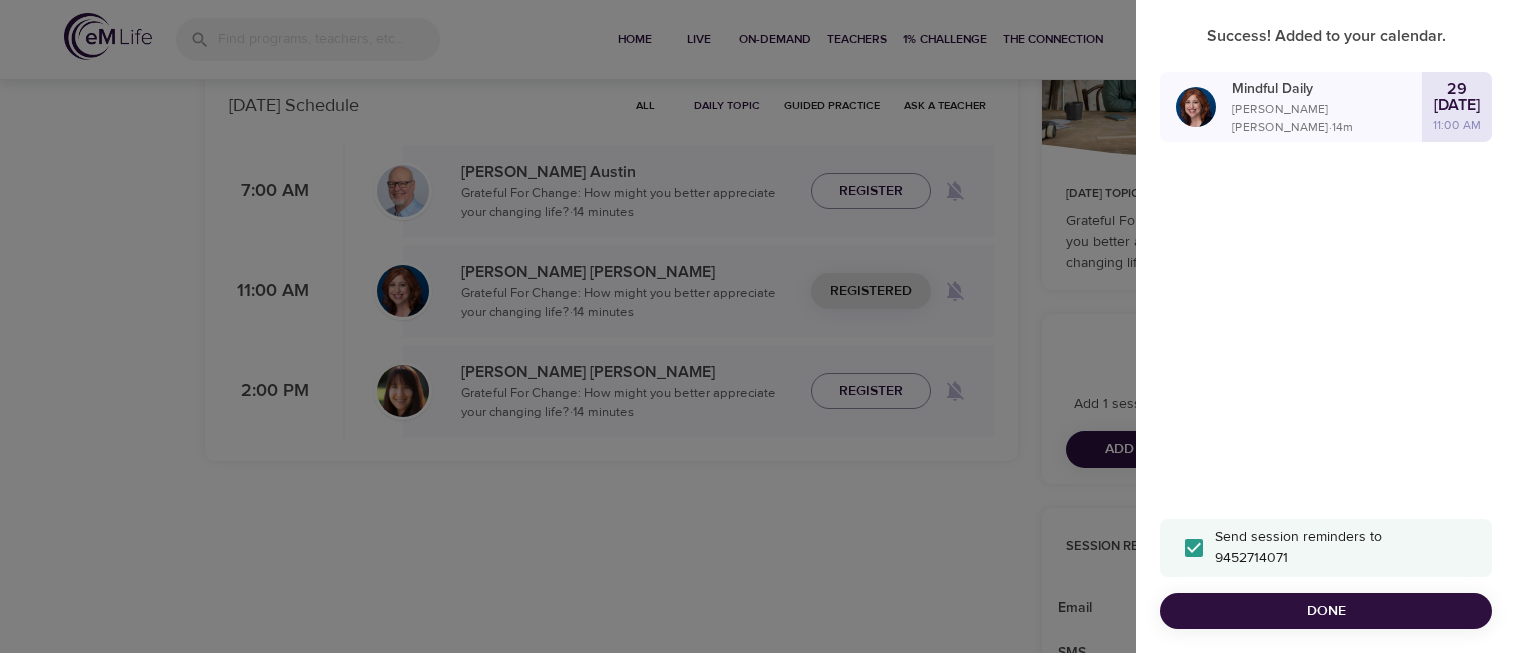 click on "Done" at bounding box center [1326, 611] 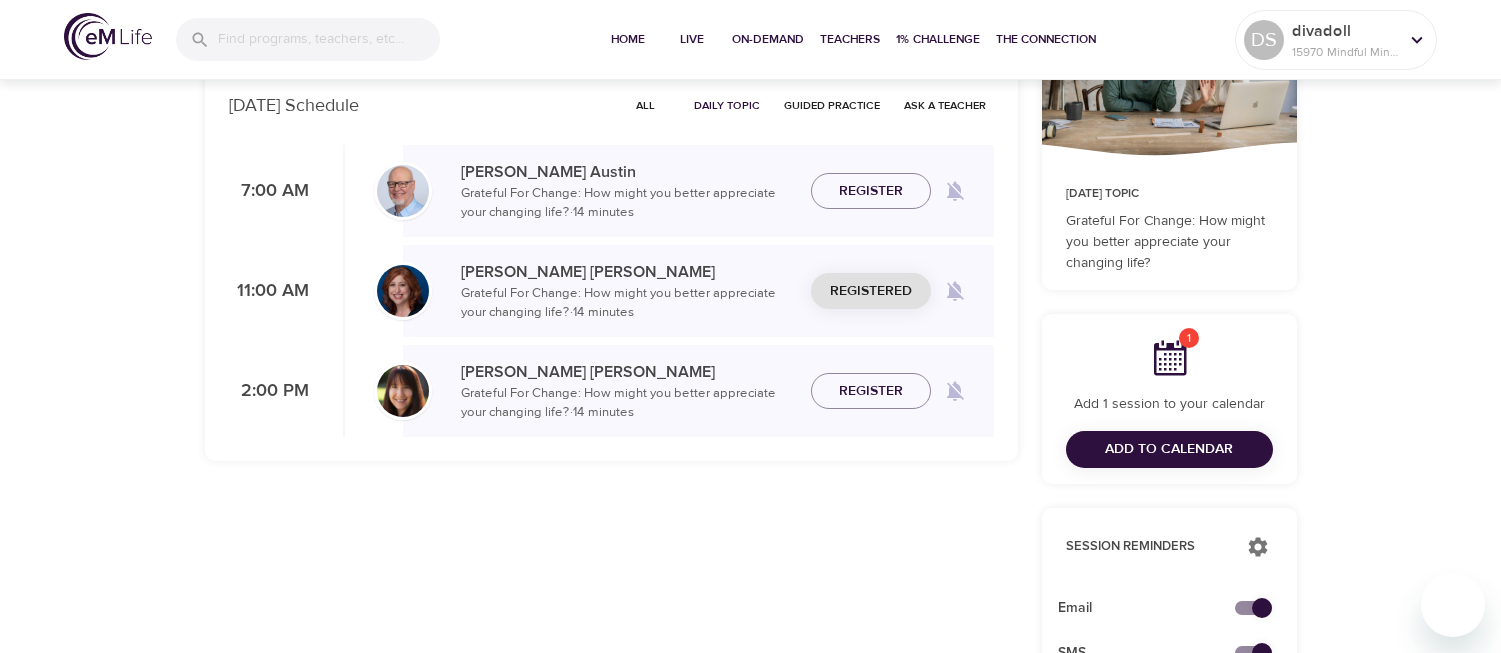 click on "Mindful Daily Schedule Explore the expert-led, brief mindfulness sessions for today or plan out your upcoming weeks to build a mindfulness practice just like any healthy habit. Mon 28 Tue 29 Wed 30 Thu 31 Fri 1 Sat 2 Sun 3 Mon 4 Tue 5 Wed 6 Thu 7 Fri 8 Sat 9 Sun 10 Mon 11 Tue 12 Wed 13 Thu 14 Fri 15 Sat 16 Sun 17 Mon 18 Tue 19 Wed 20 Thu 21 Fri 22 Sat 23 Sun 24 Mon 25 Tue 26 July 29th, 2025 Schedule All Daily Topic Guided Practice Ask a Teacher 7:00 AM Jim   Austin Grateful For Change: How might you better appreciate your changing life?  ·  14 minutes Register 11:00 AM Elaine   Smookler Grateful For Change: How might you better appreciate your changing life?  ·  14 minutes Registered 2:00 PM Andrea   Lieberstein Grateful For Change: How might you better appreciate your changing life?  ·  14 minutes Register July 29th, 2025 Topic Grateful For Change: How might you better appreciate your changing life? 1 Add 1 session to your calendar Add to Calendar Session Reminders Email SMS Weekly Reminders Mindful Daily" at bounding box center [750, 655] 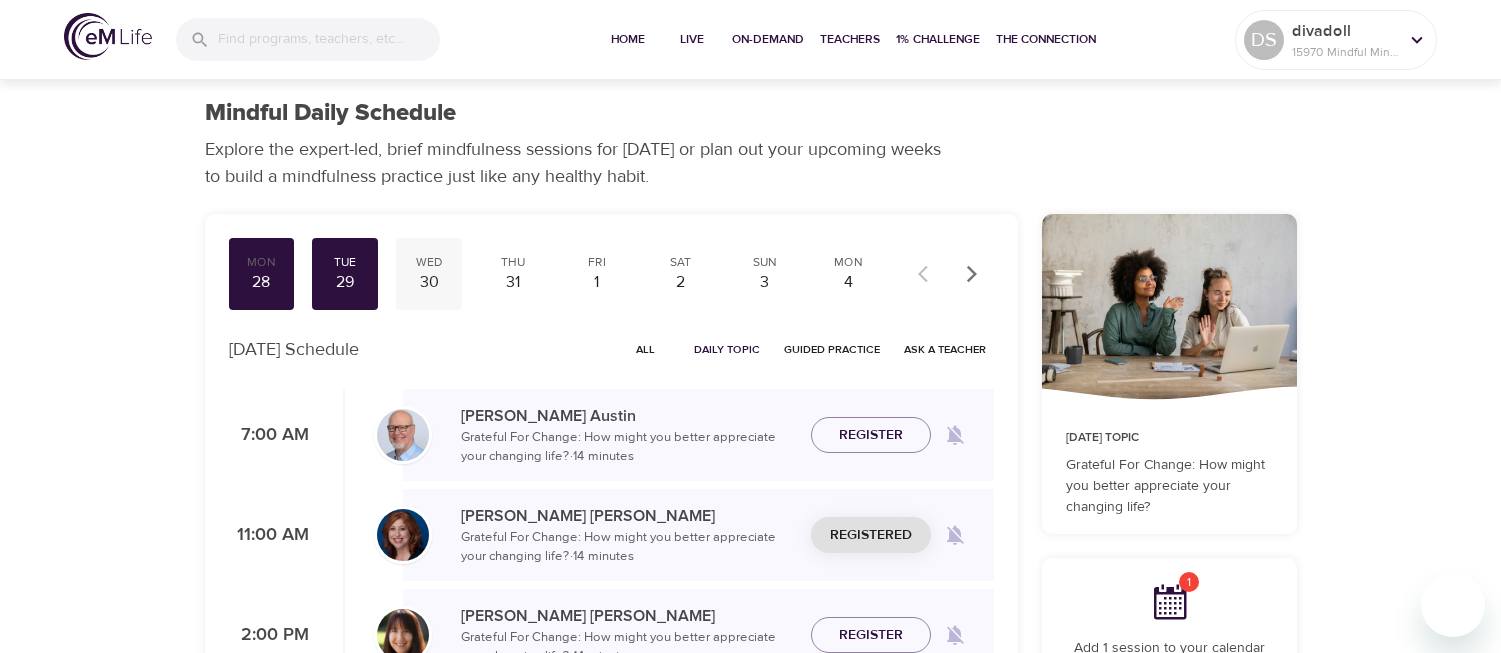 click on "30" at bounding box center [429, 282] 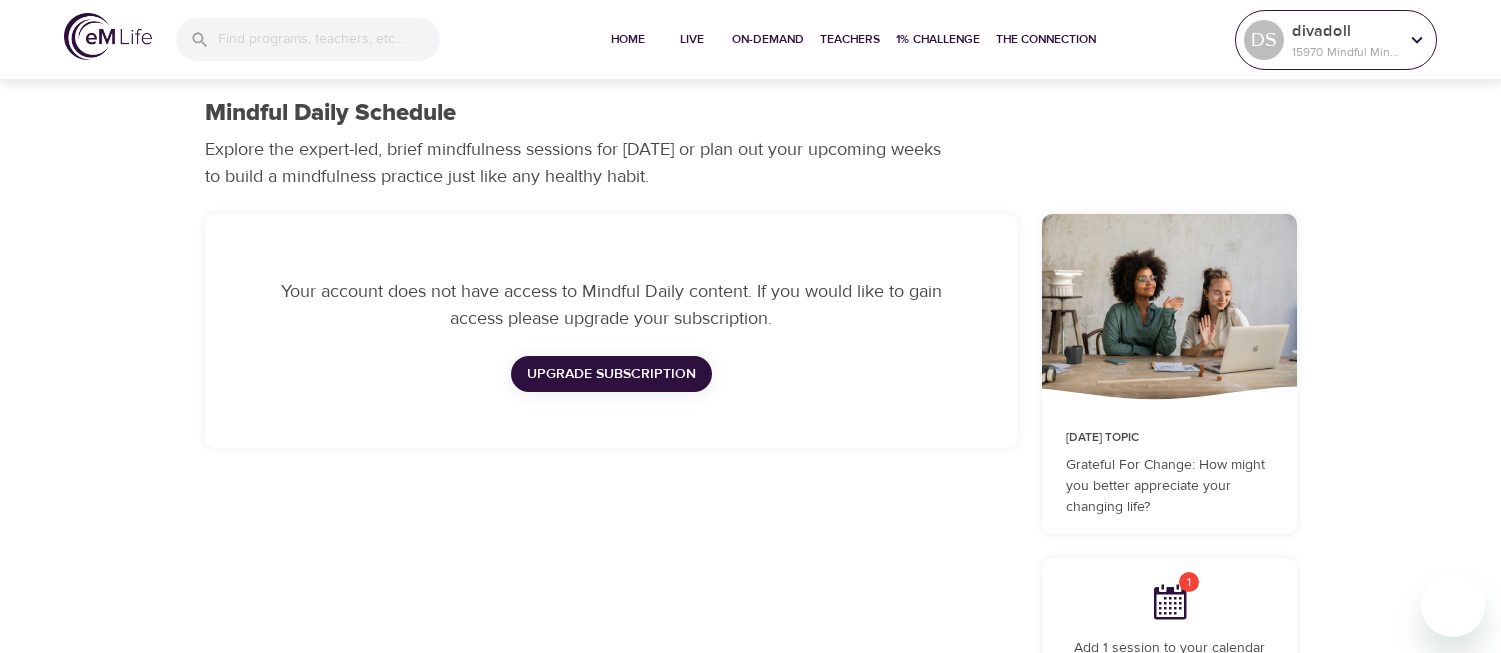 click 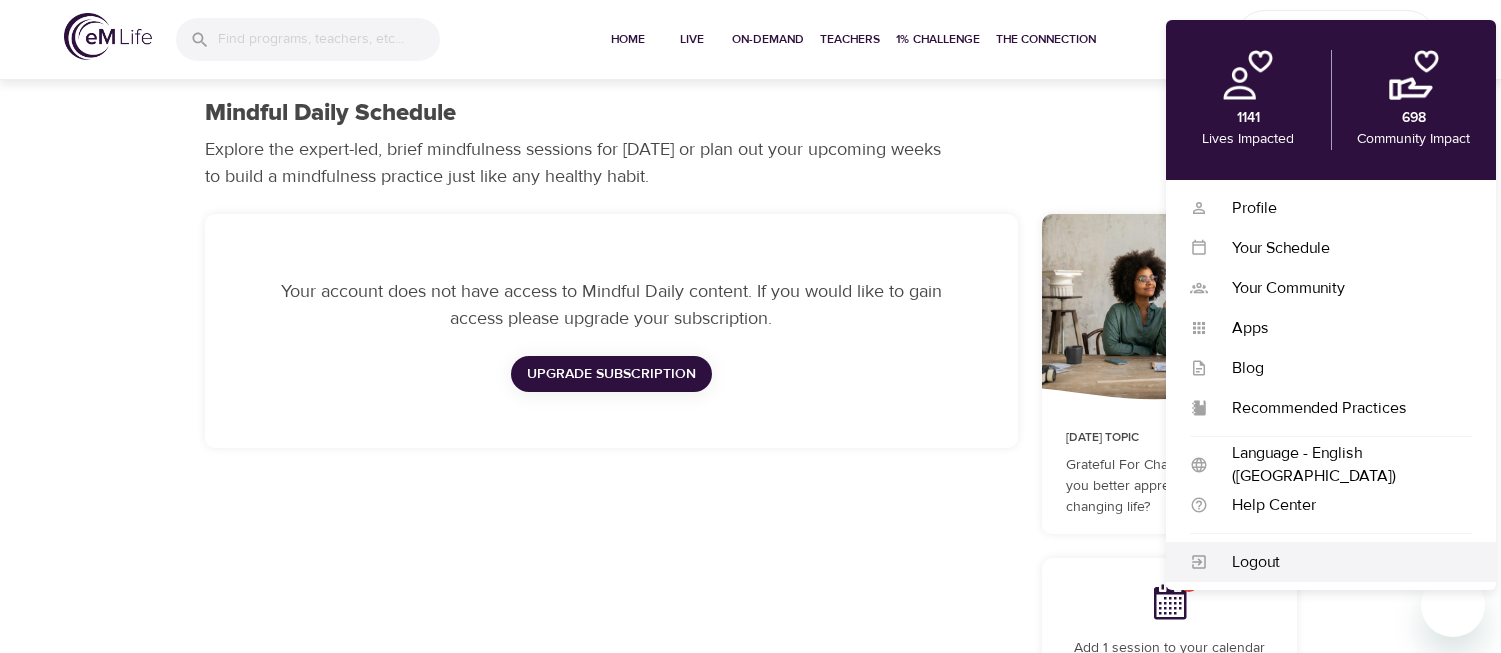 click on "Logout" at bounding box center [1331, 562] 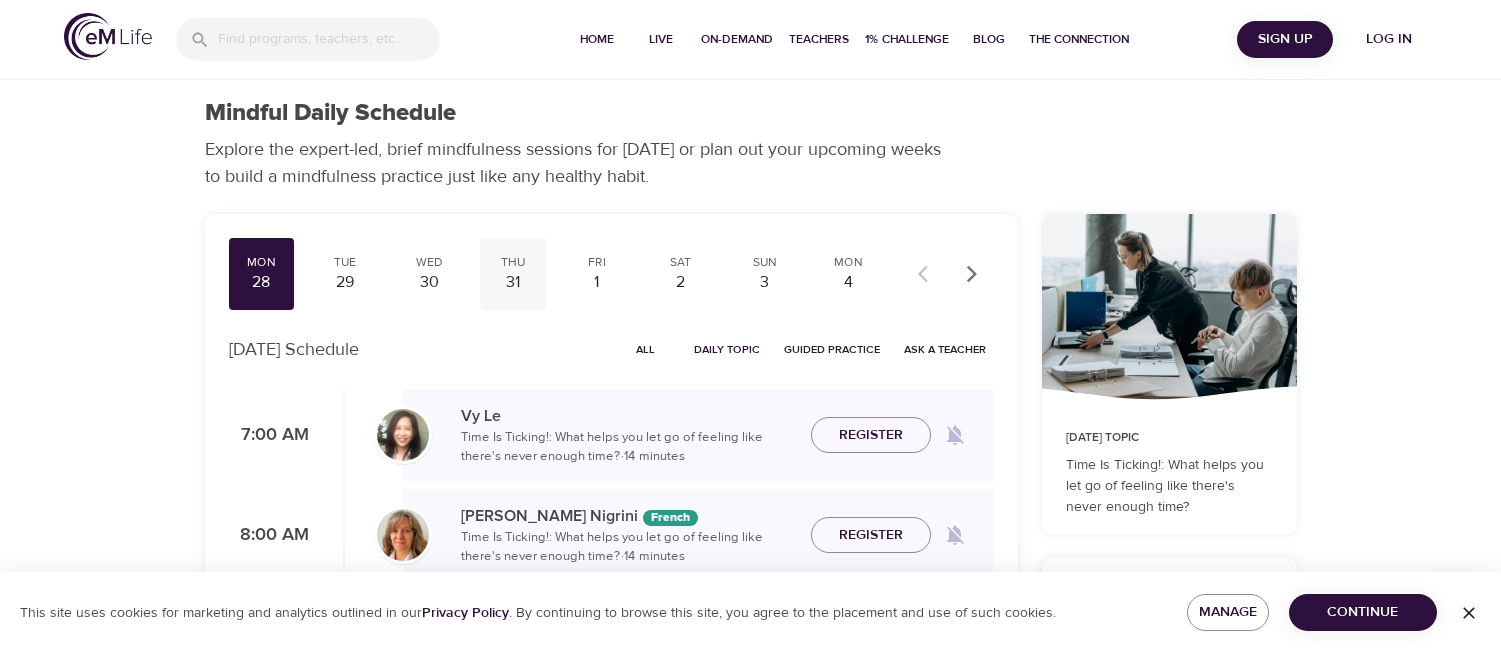 scroll, scrollTop: 0, scrollLeft: 0, axis: both 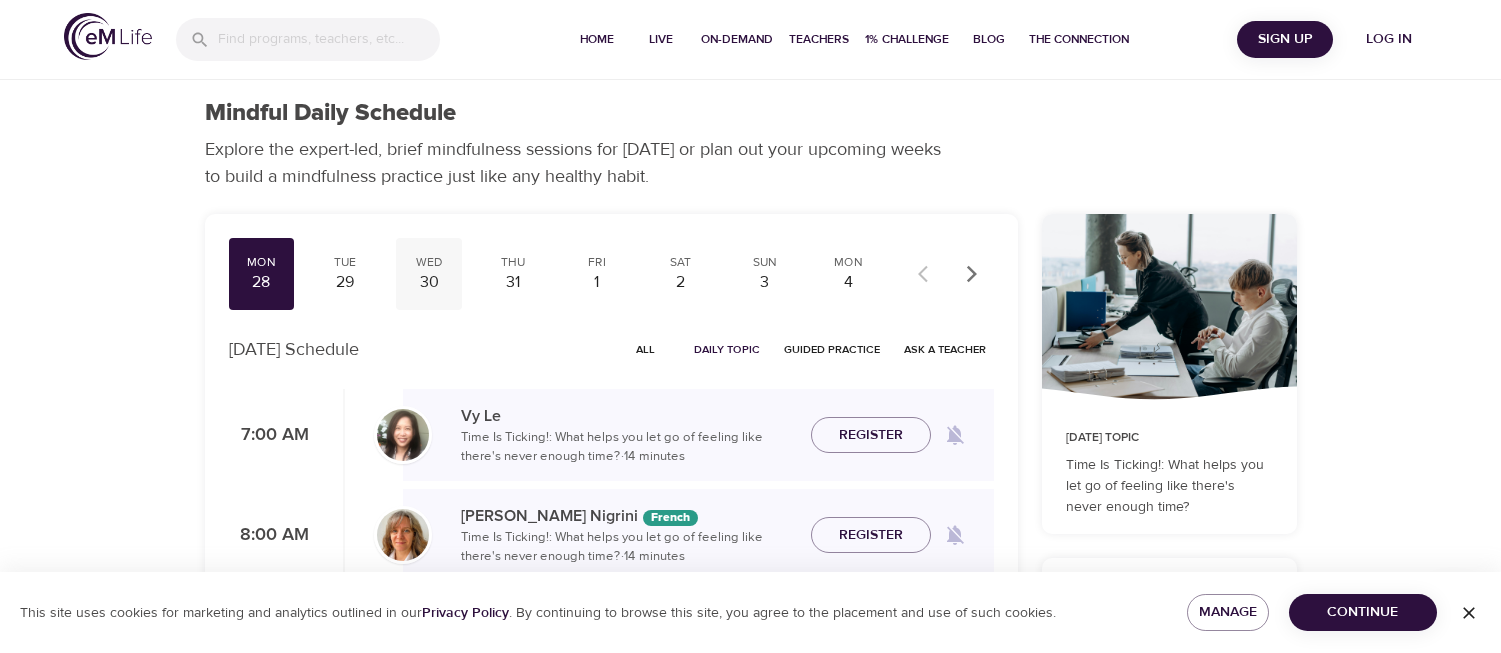 click on "30" at bounding box center [429, 282] 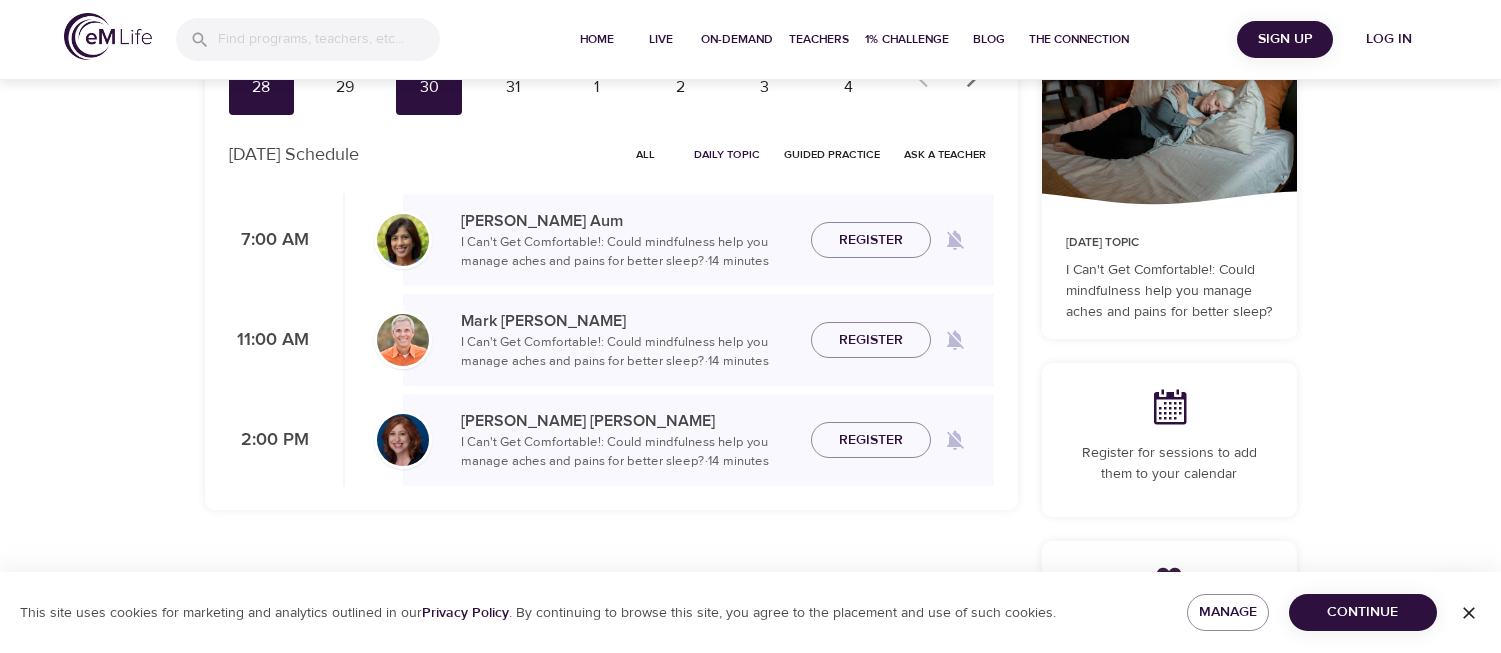 scroll, scrollTop: 161, scrollLeft: 0, axis: vertical 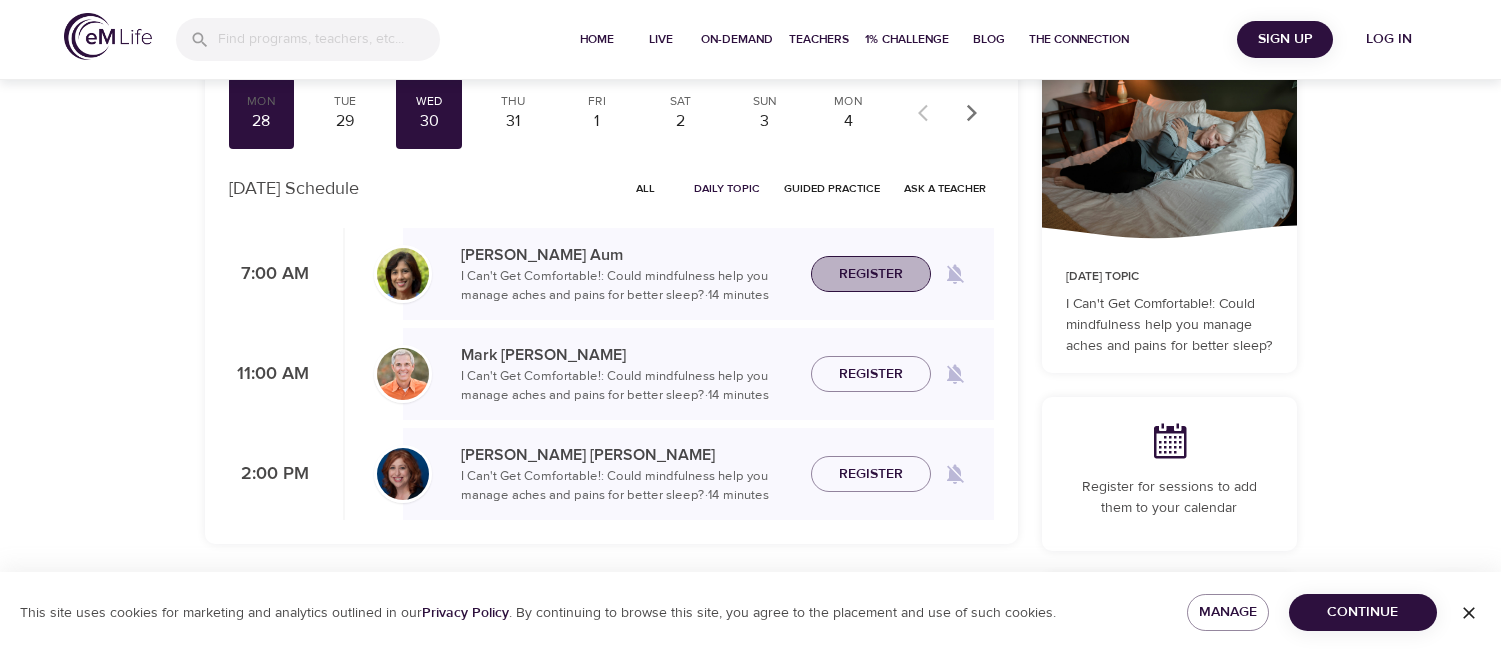 click on "Register" at bounding box center [871, 274] 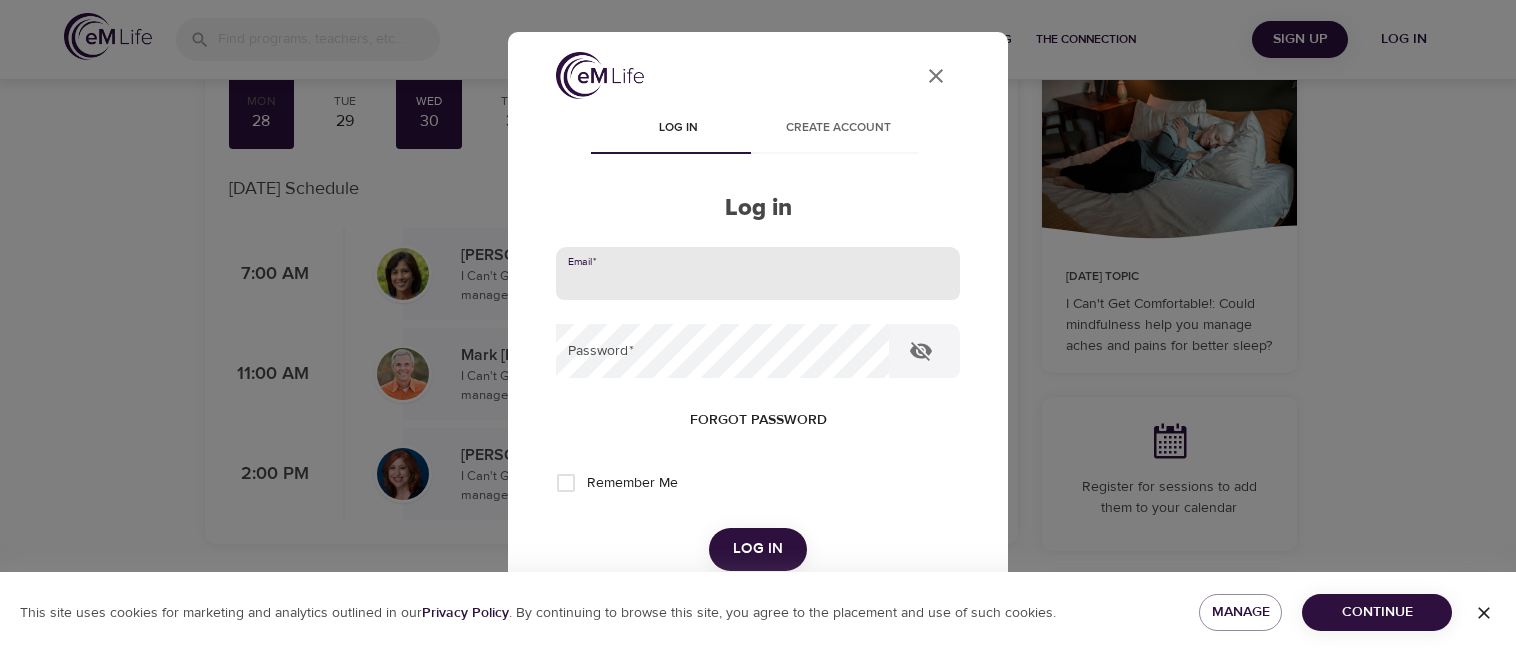 click at bounding box center (758, 274) 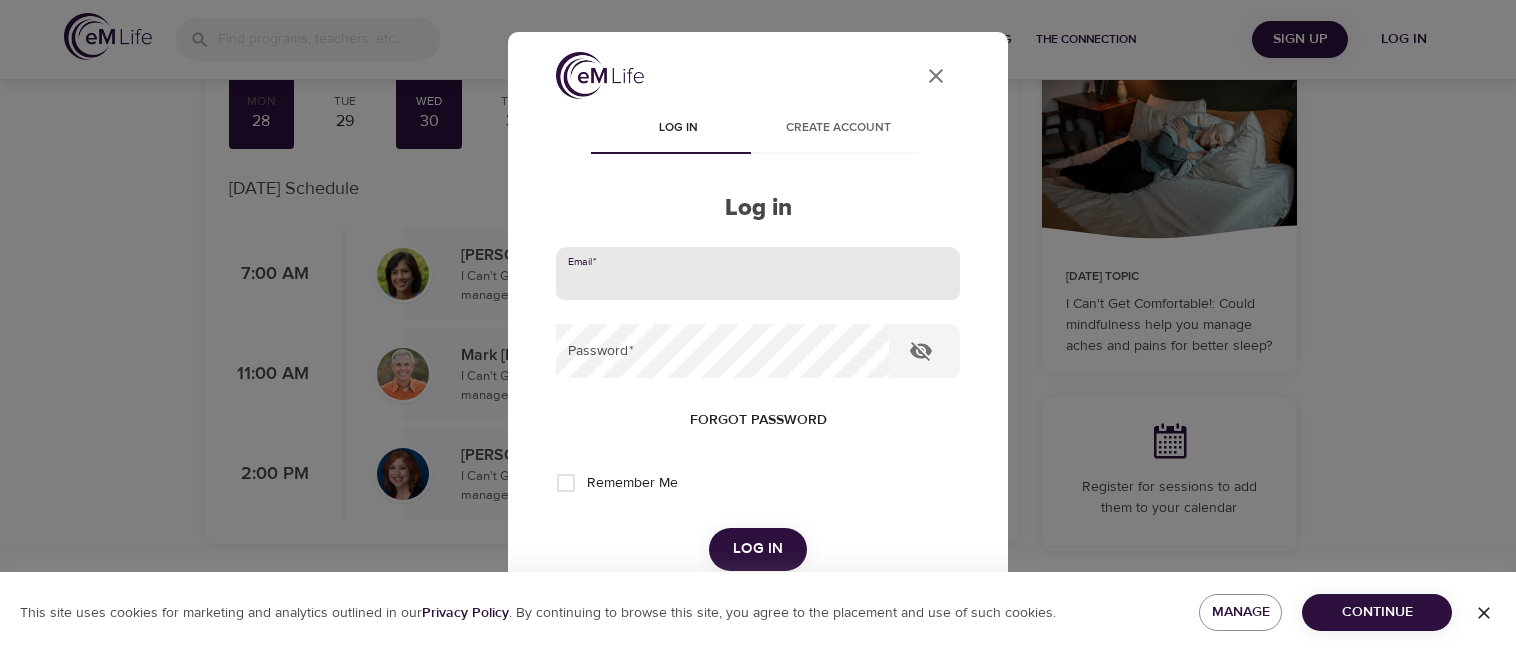 type on "[PERSON_NAME][EMAIL_ADDRESS][PERSON_NAME][DOMAIN_NAME]" 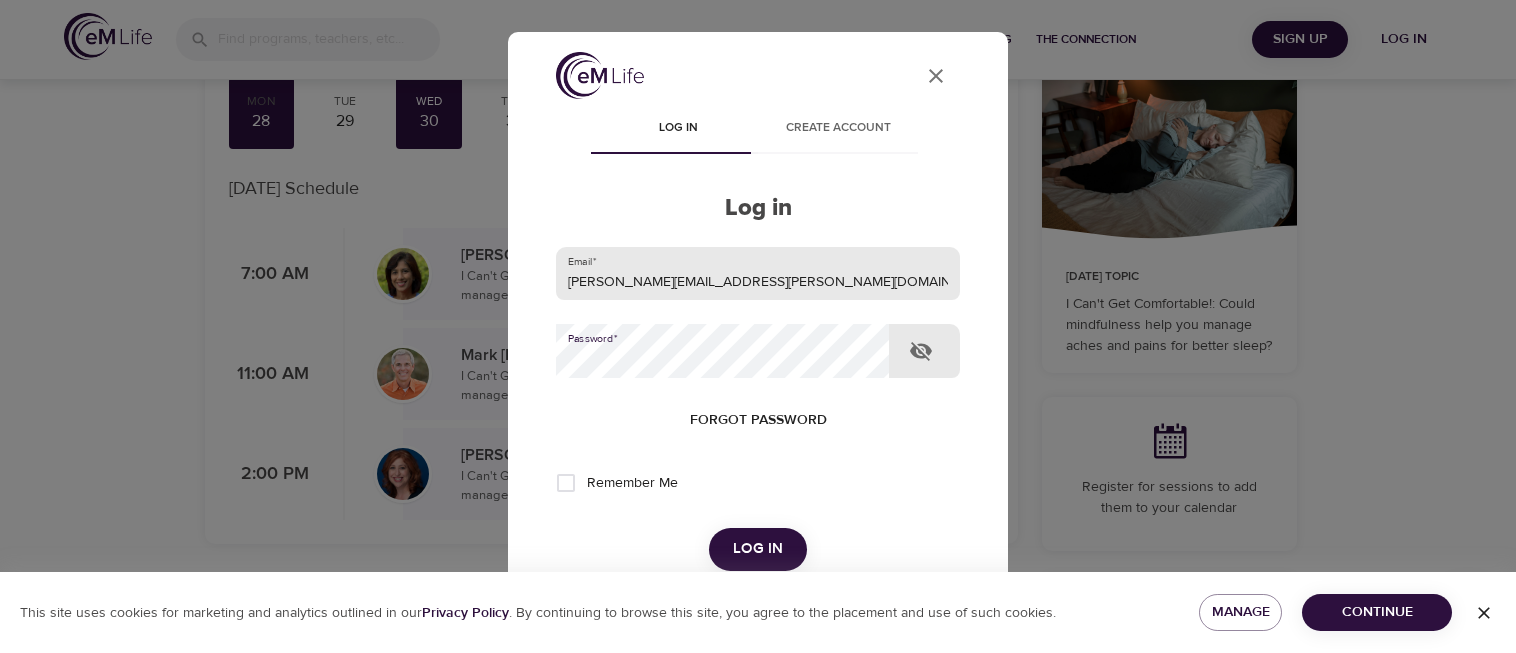 click on "Log in" at bounding box center (758, 549) 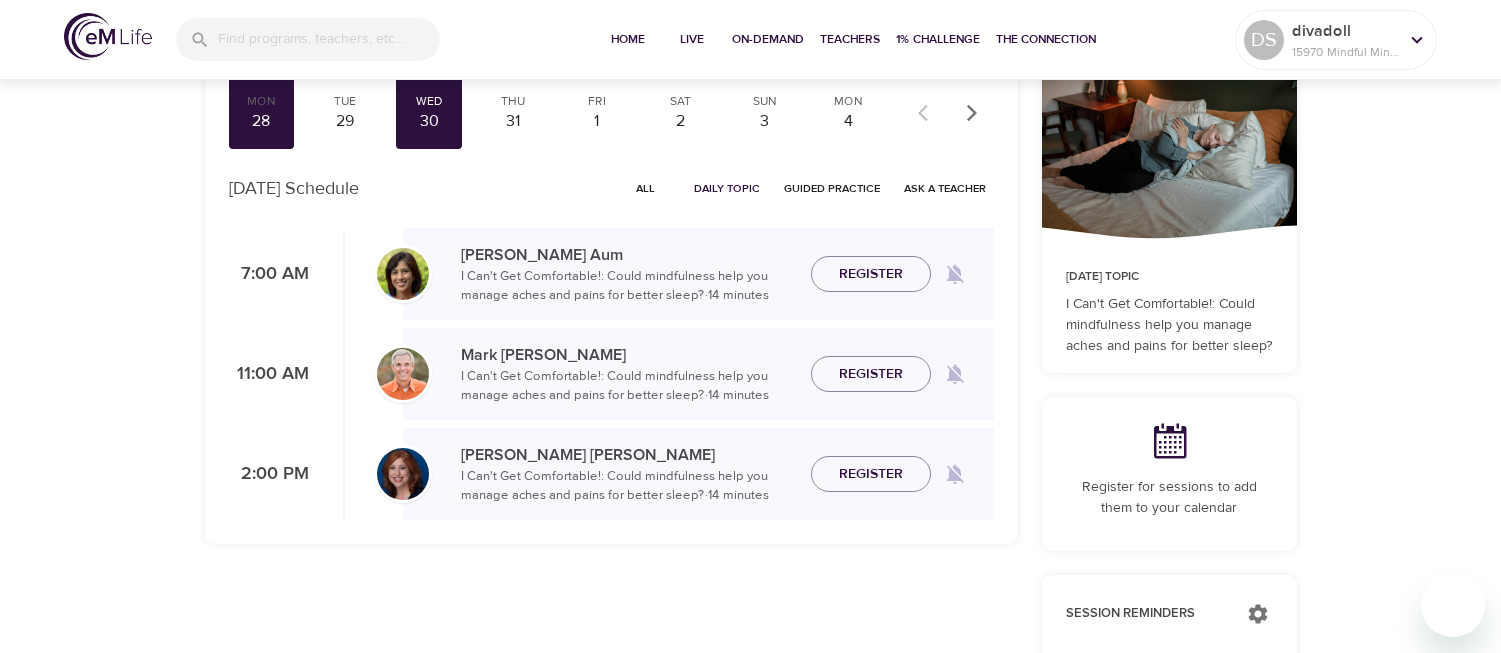 checkbox on "true" 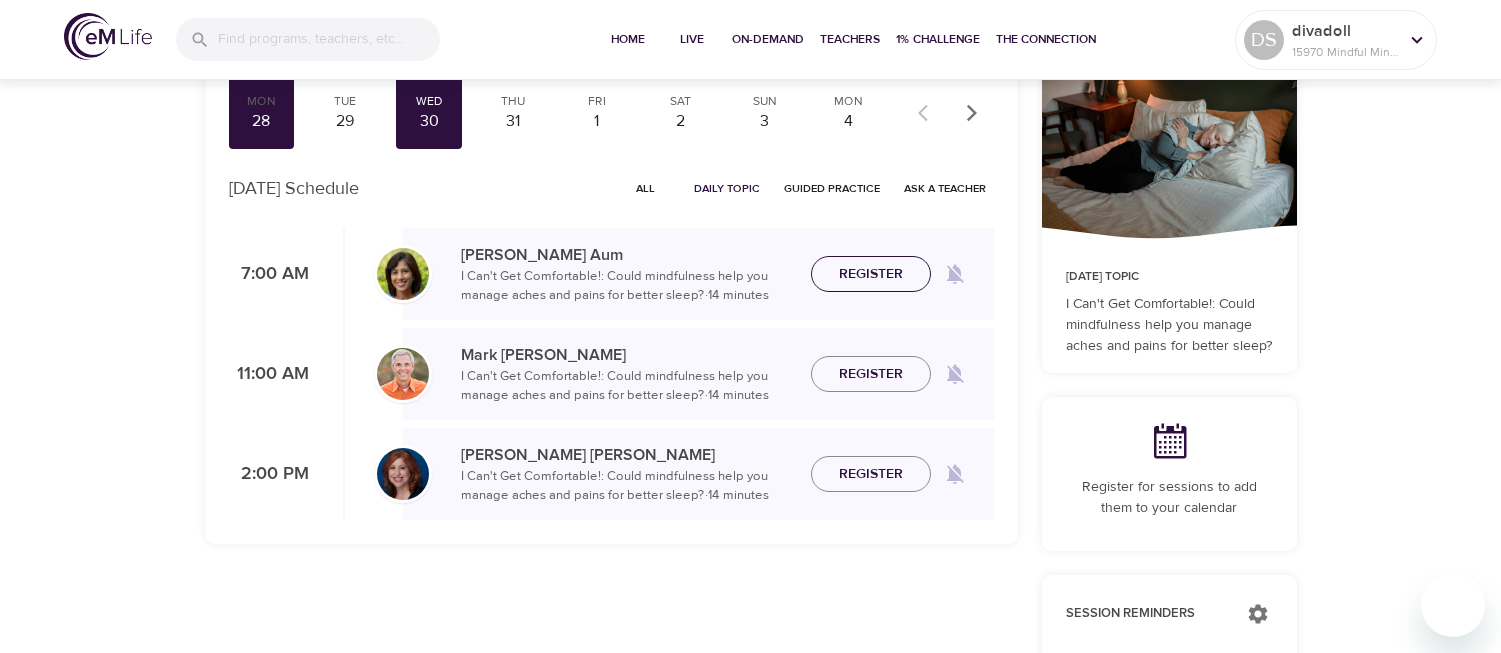 click on "Register" at bounding box center (871, 274) 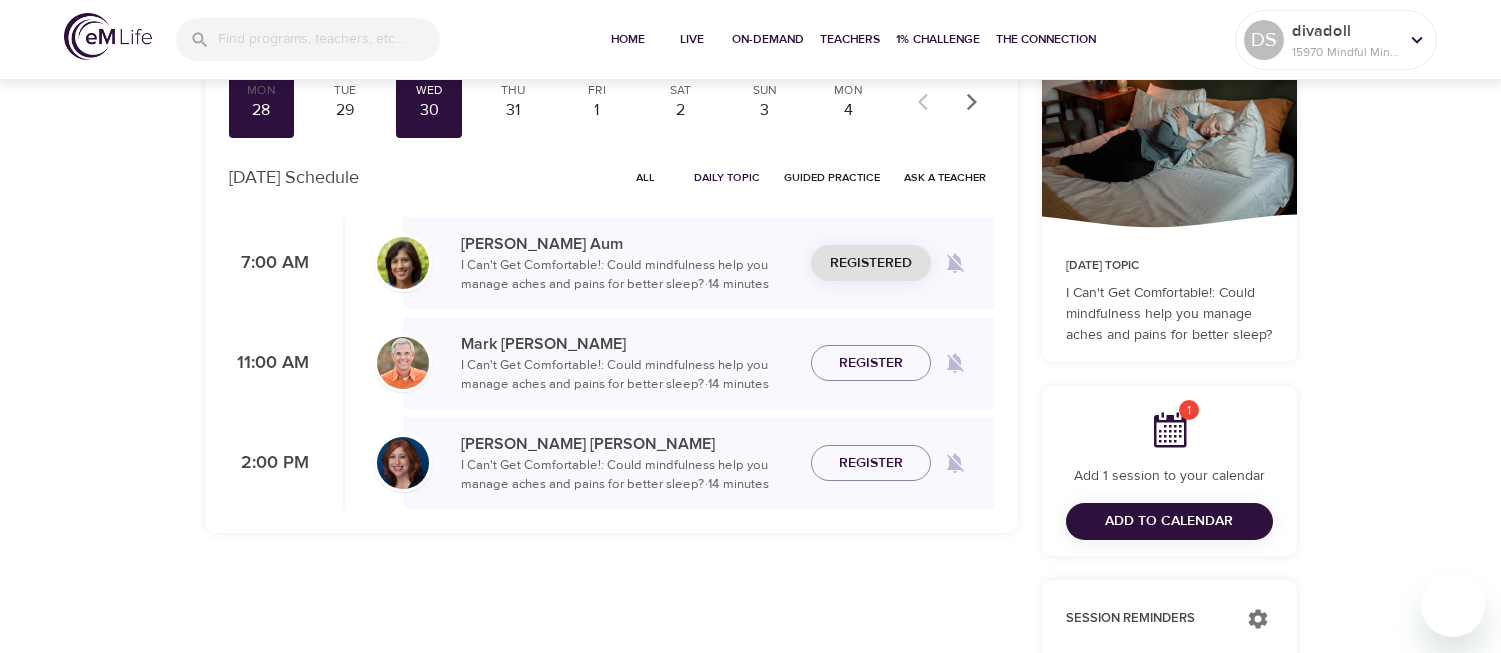 scroll, scrollTop: 146, scrollLeft: 0, axis: vertical 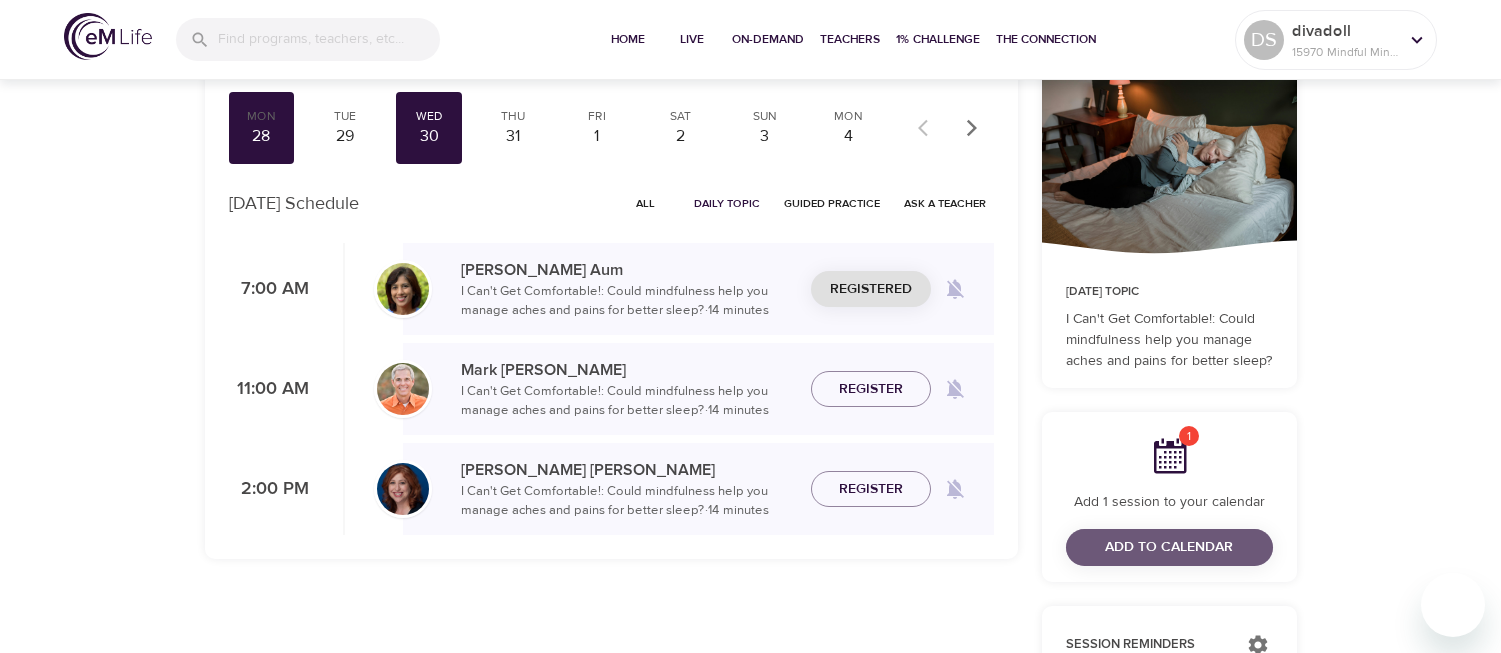 click on "Add to Calendar" at bounding box center [1169, 547] 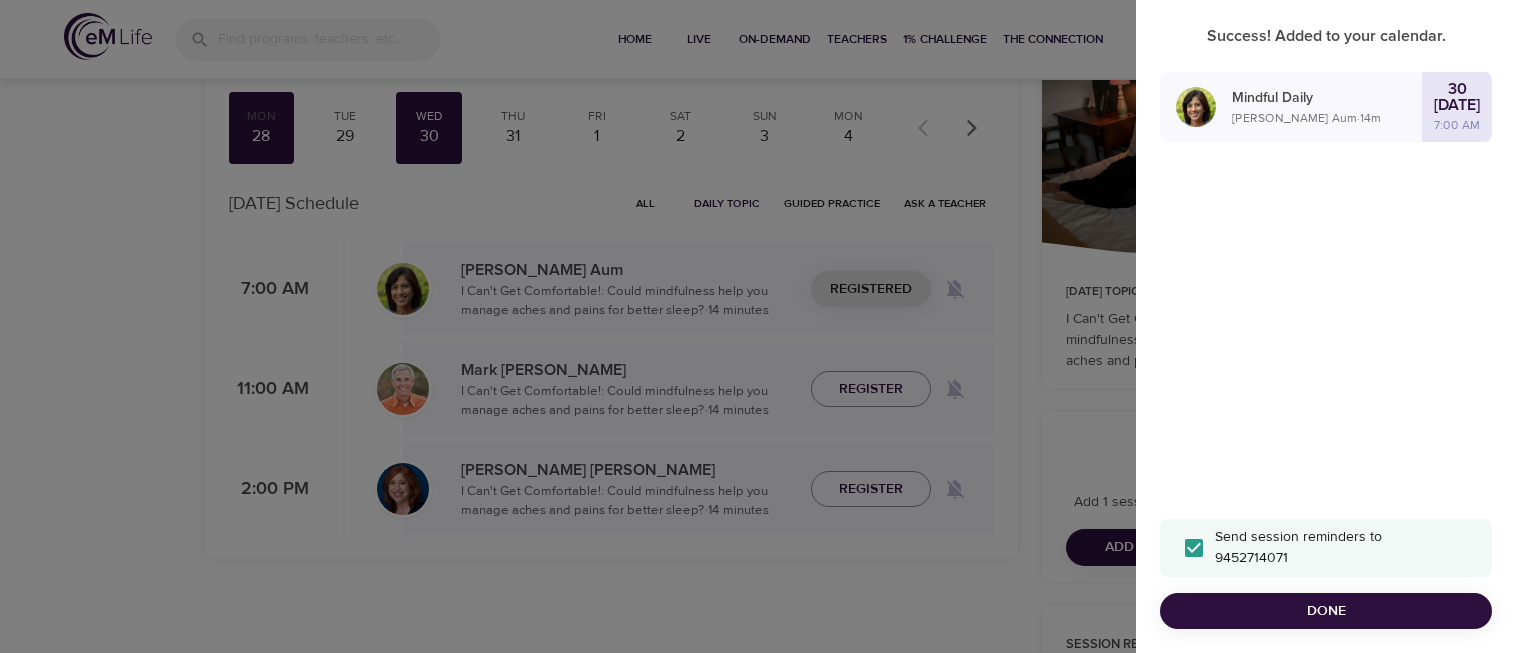 click on "Success! Added to your calendar. Mindful Daily Alisha   Aum  ·  14 m 30 Jul 7:00 AM Send session reminders to 9452714071 Done" at bounding box center (1326, 326) 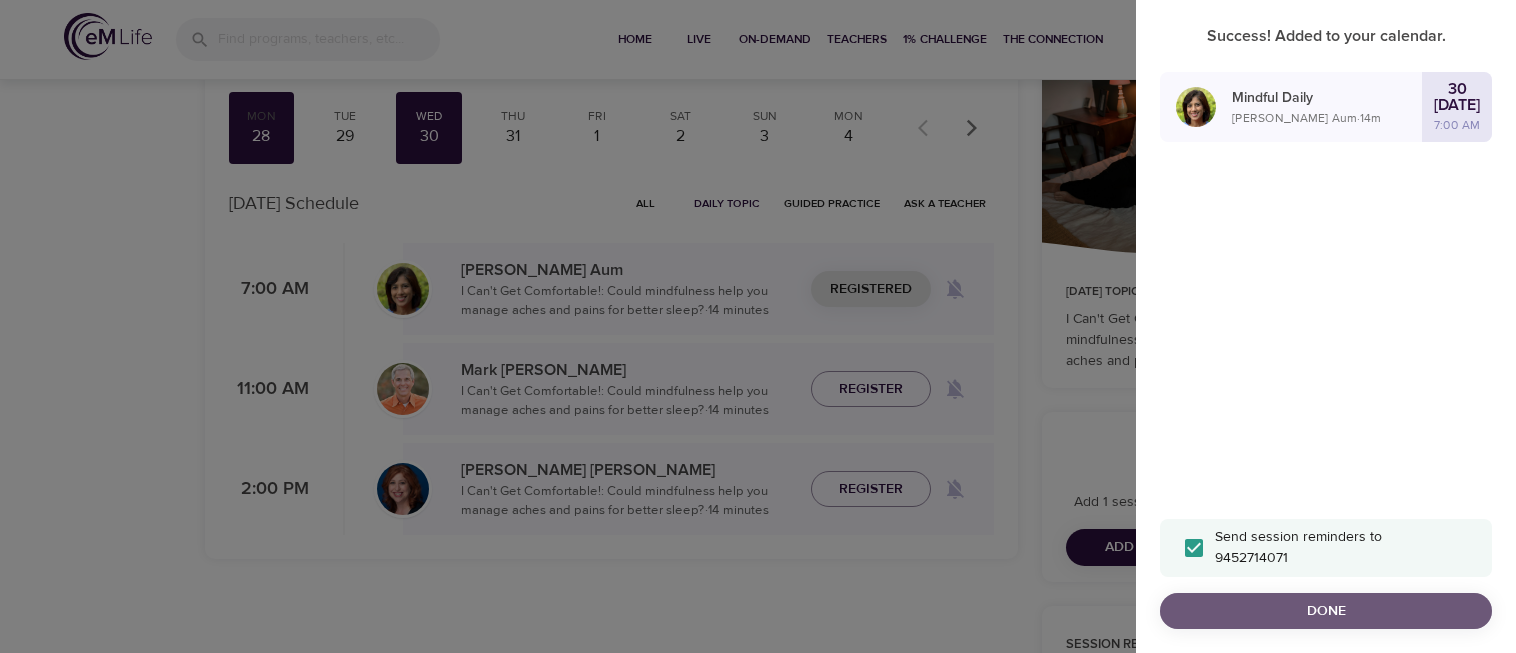 click on "Done" at bounding box center (1326, 611) 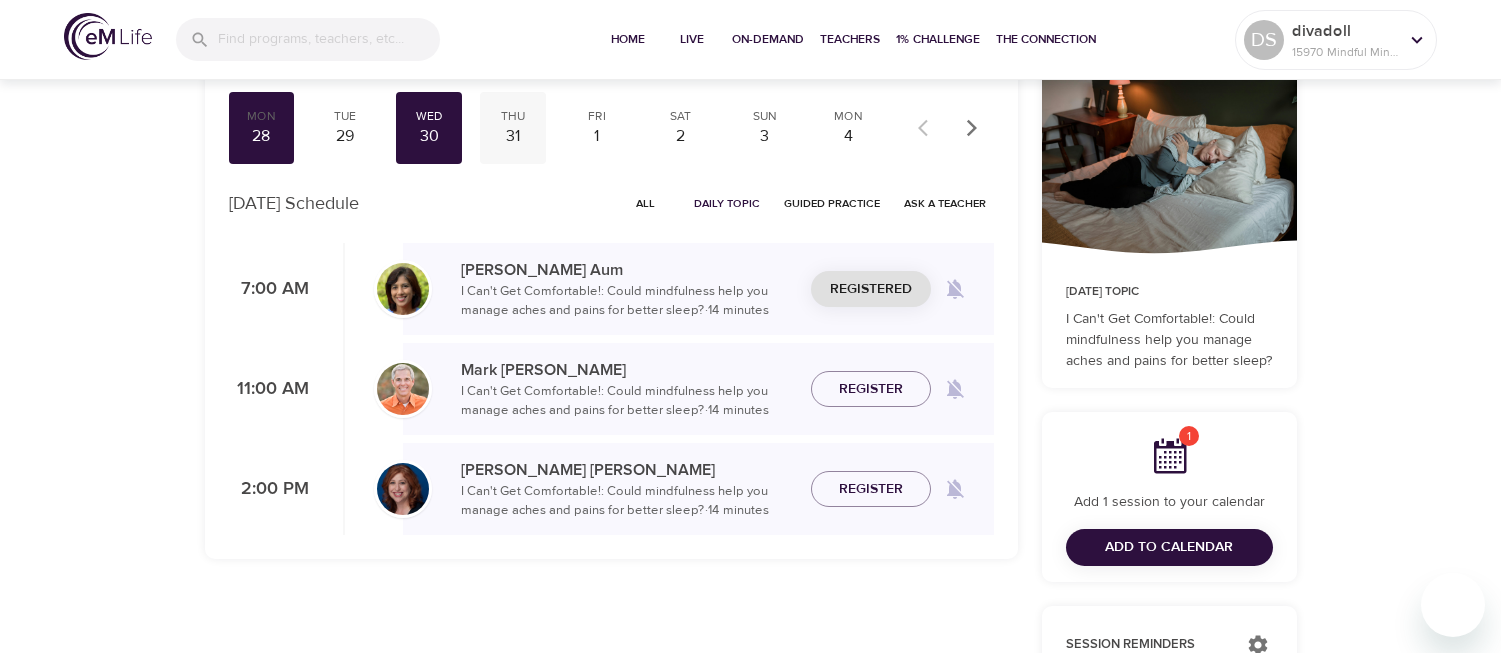 click on "31" at bounding box center [513, 136] 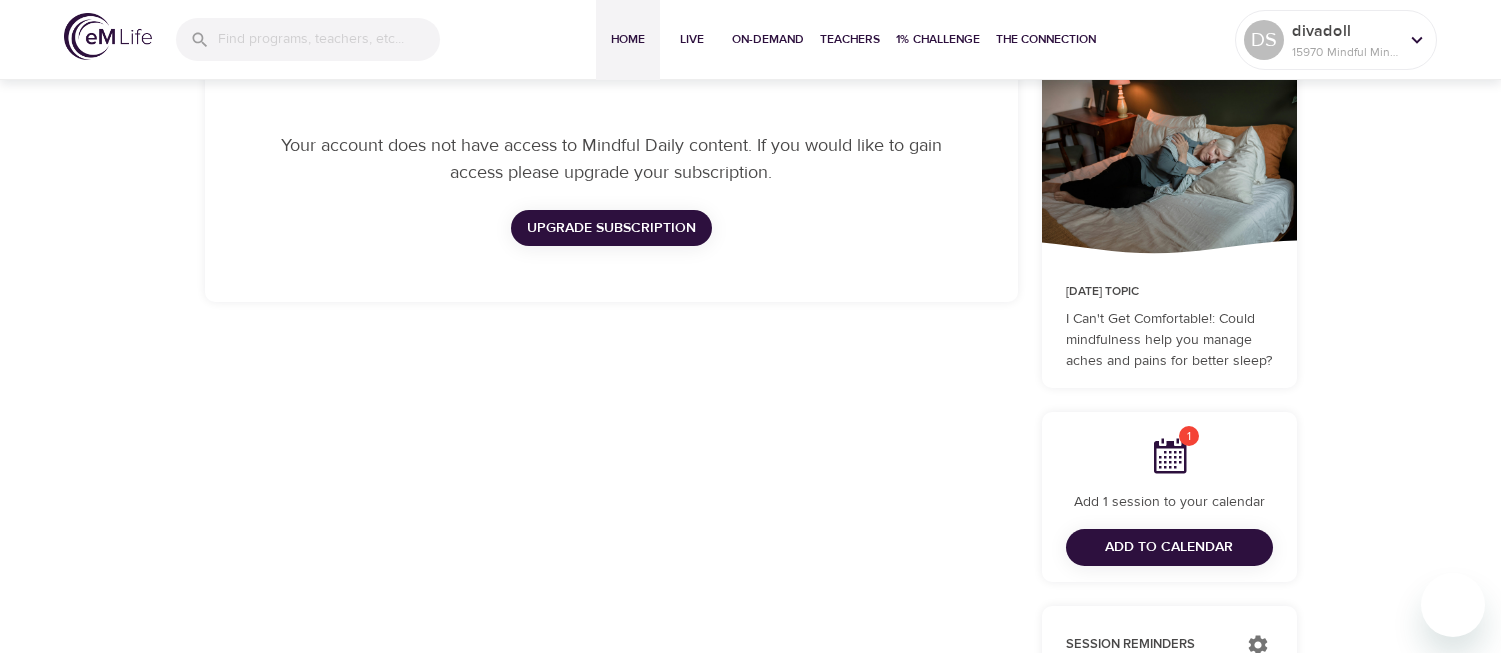 click on "Home" at bounding box center [628, 39] 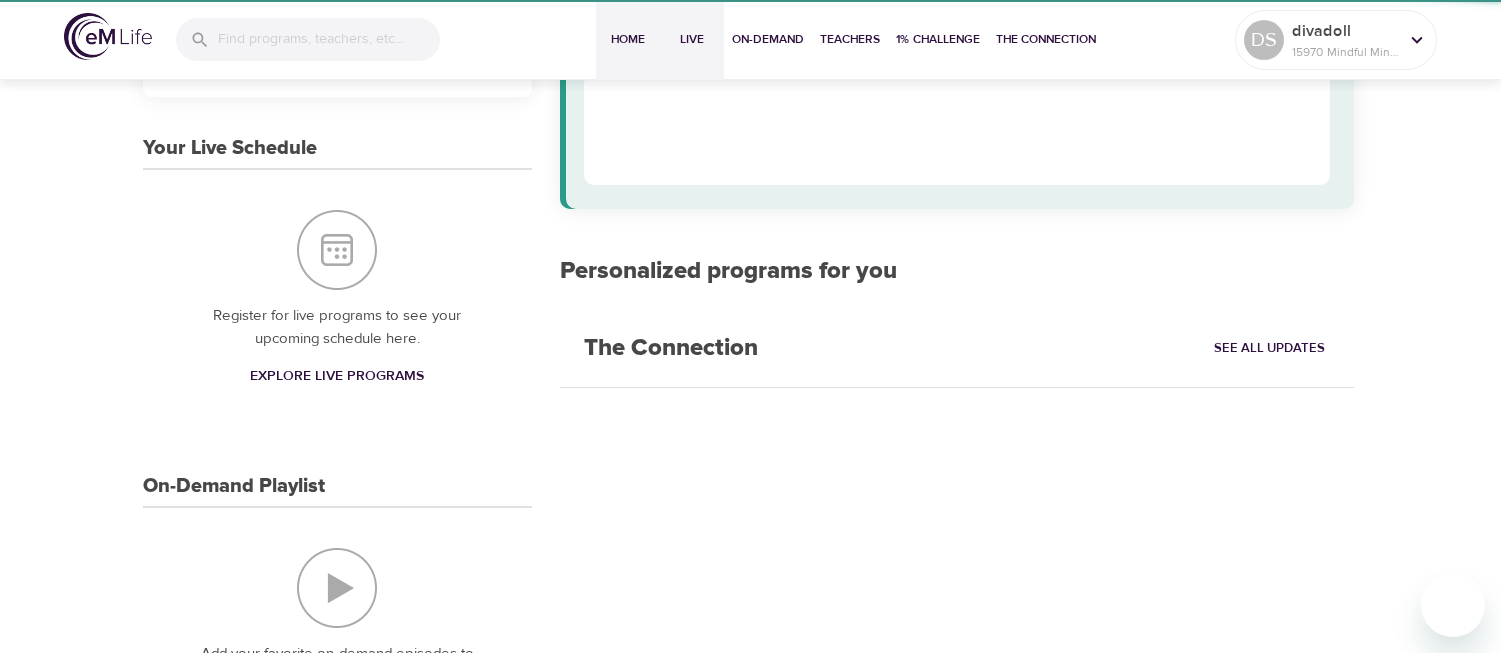 scroll, scrollTop: 0, scrollLeft: 0, axis: both 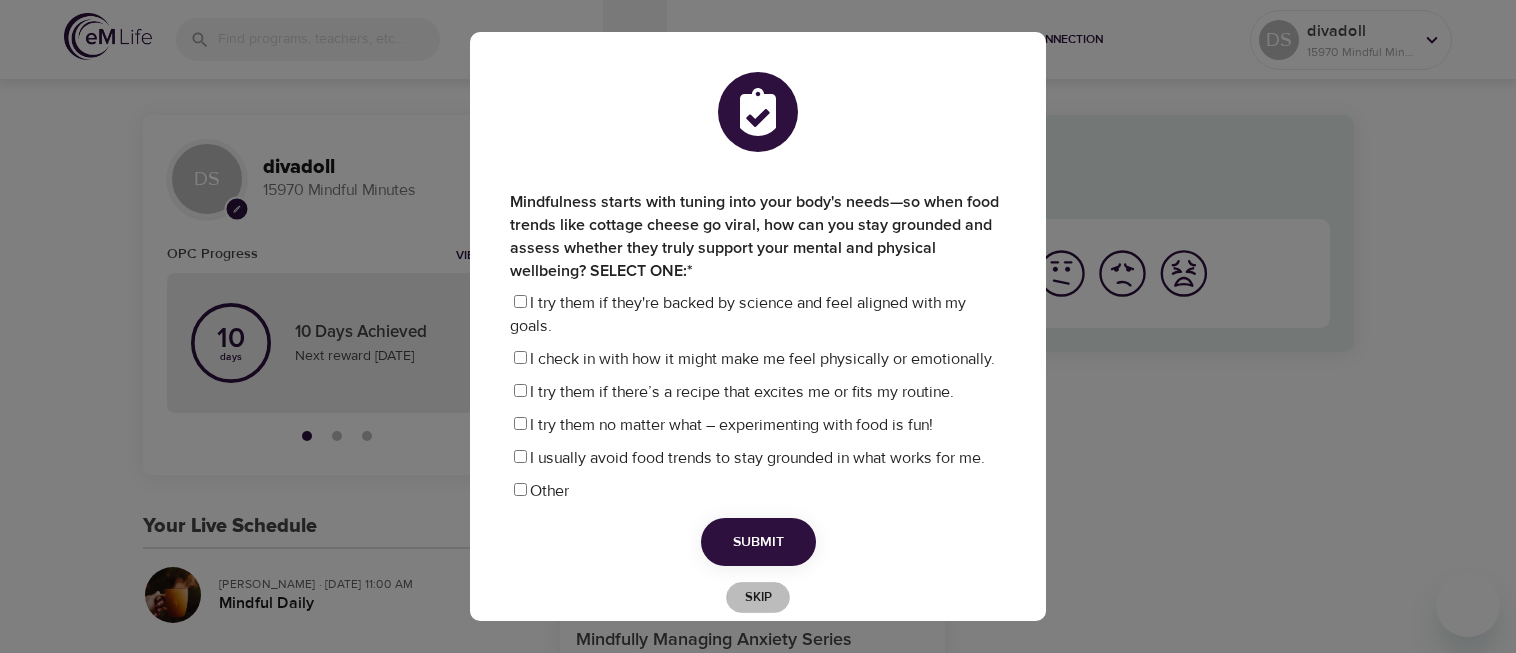 click on "Skip" at bounding box center (758, 597) 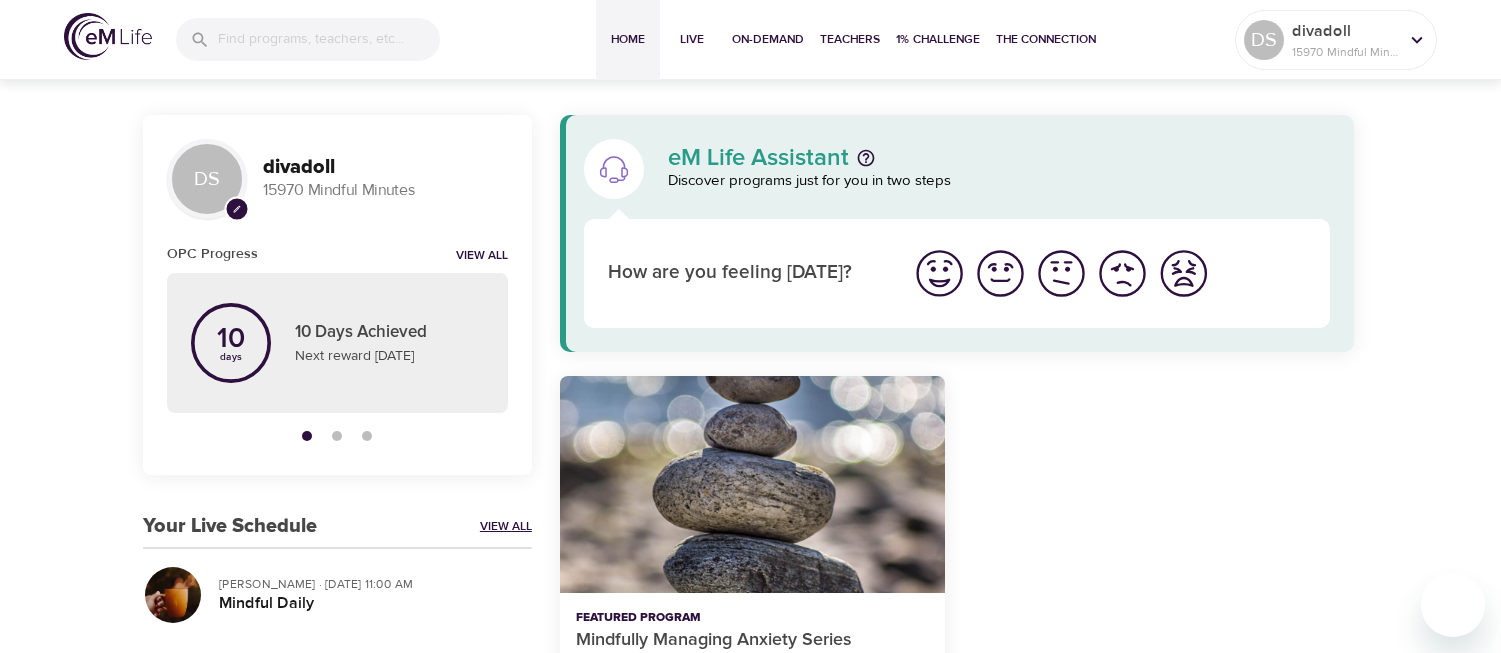 click on "View All" at bounding box center (506, 526) 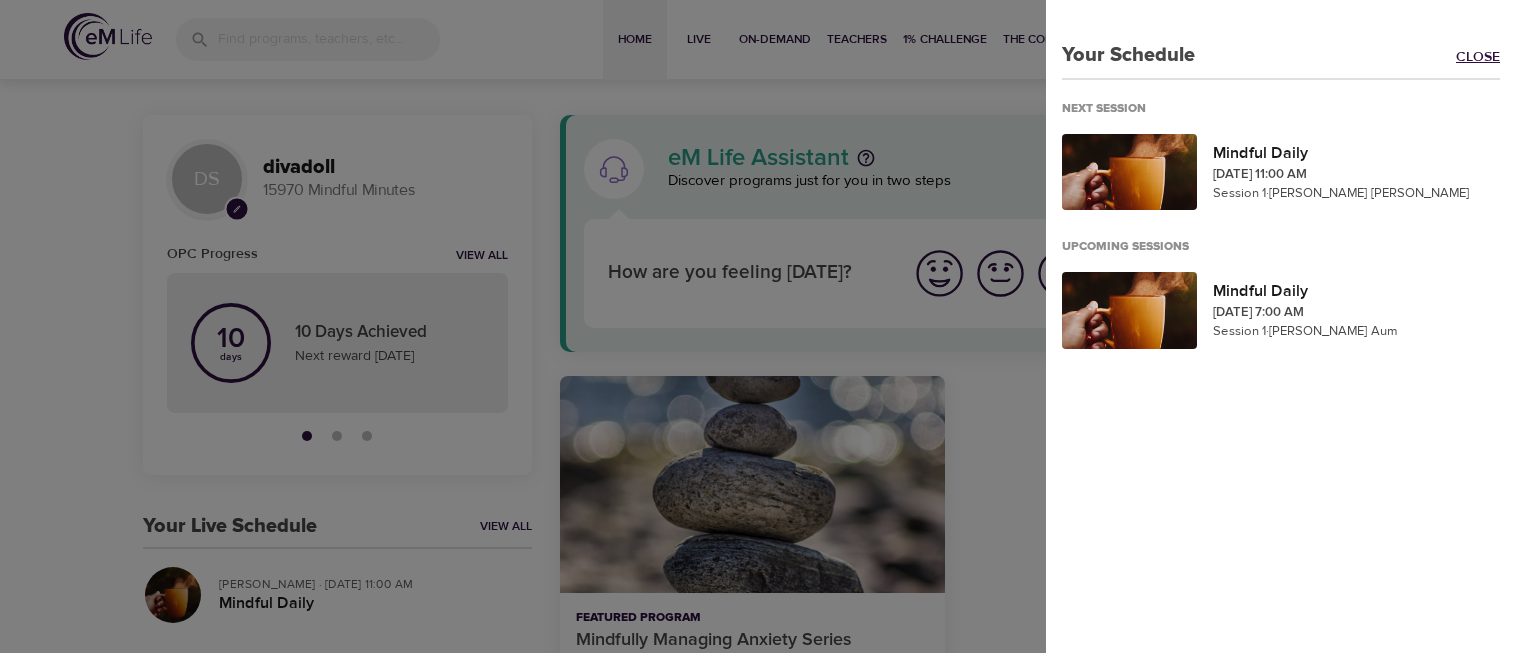 click on "Close" at bounding box center (1486, 58) 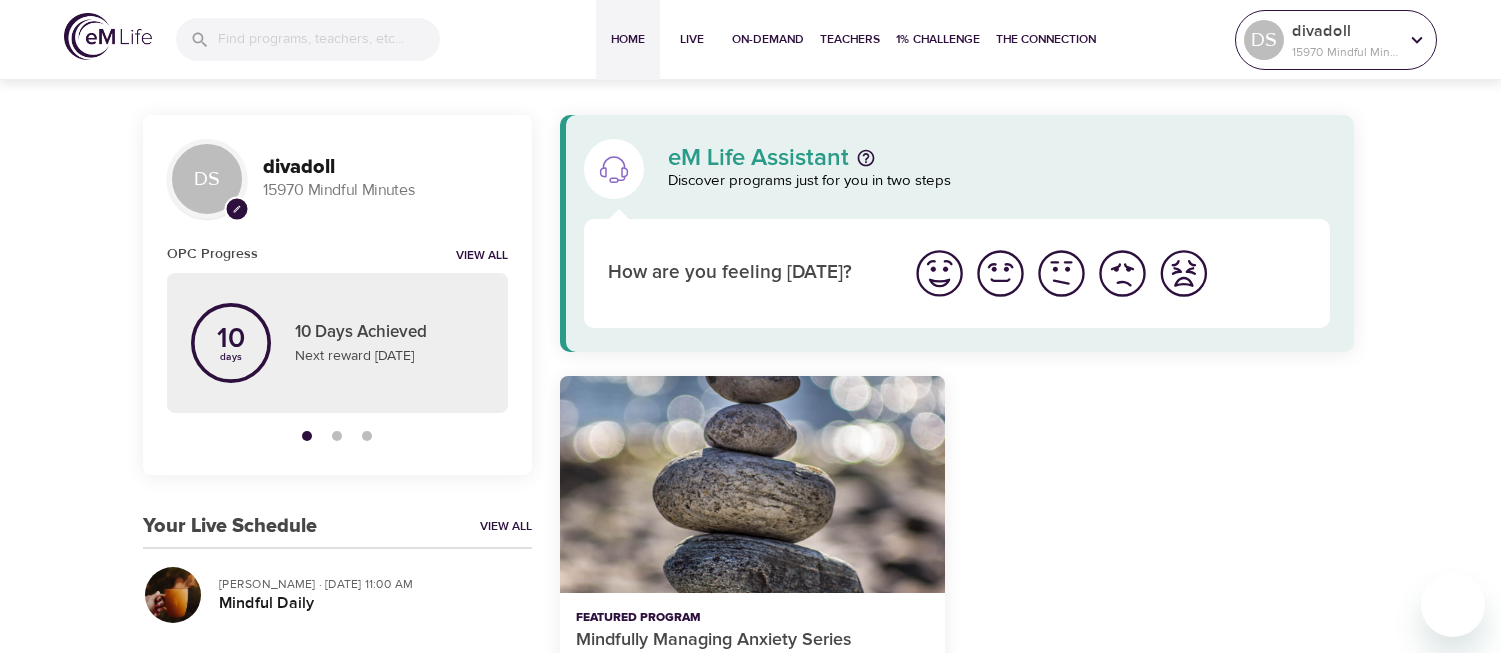 click 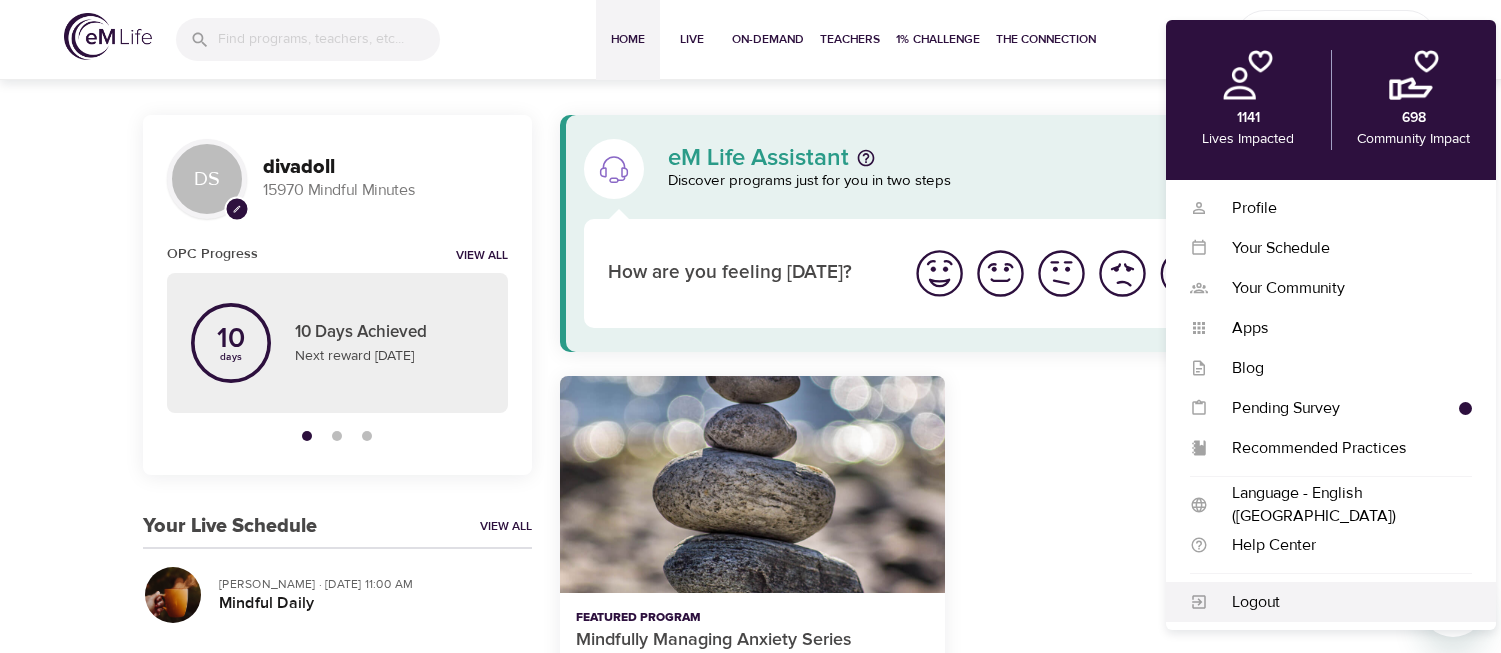 click on "Logout" at bounding box center (1340, 602) 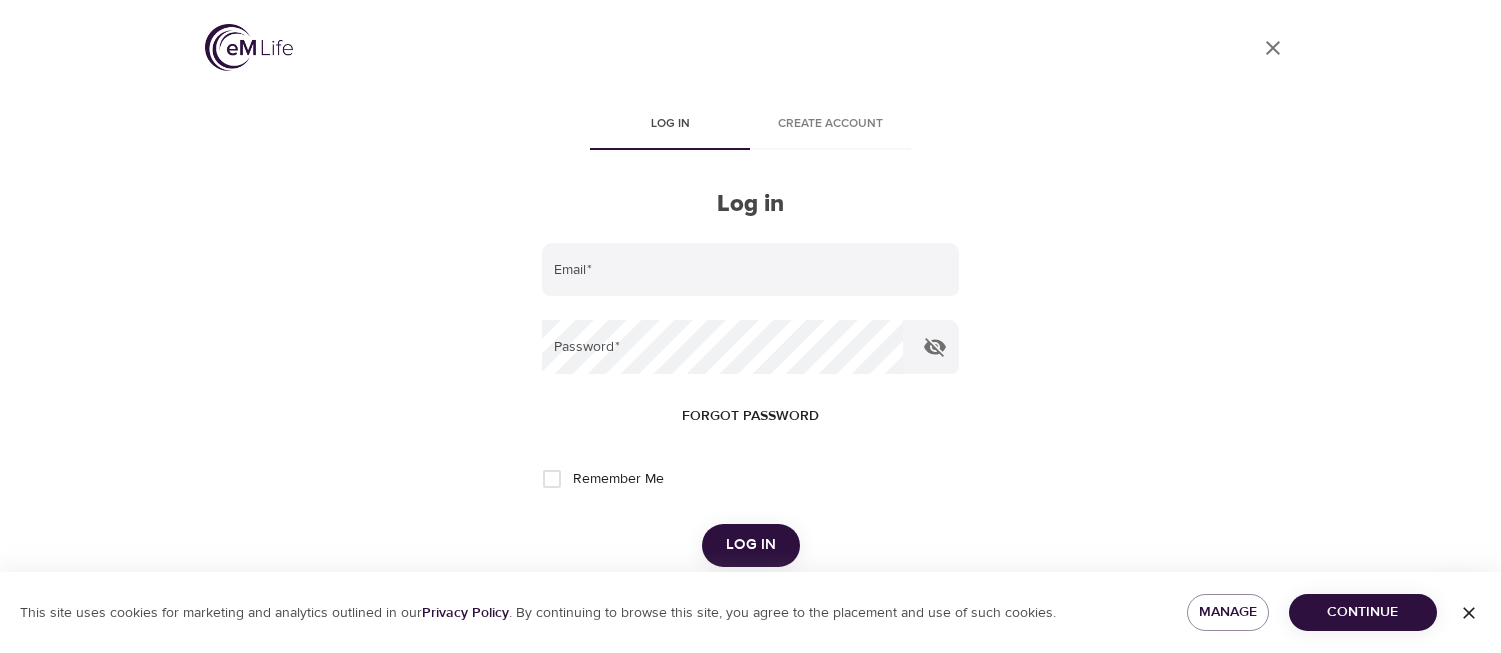 drag, startPoint x: 1323, startPoint y: 259, endPoint x: 1318, endPoint y: 222, distance: 37.336308 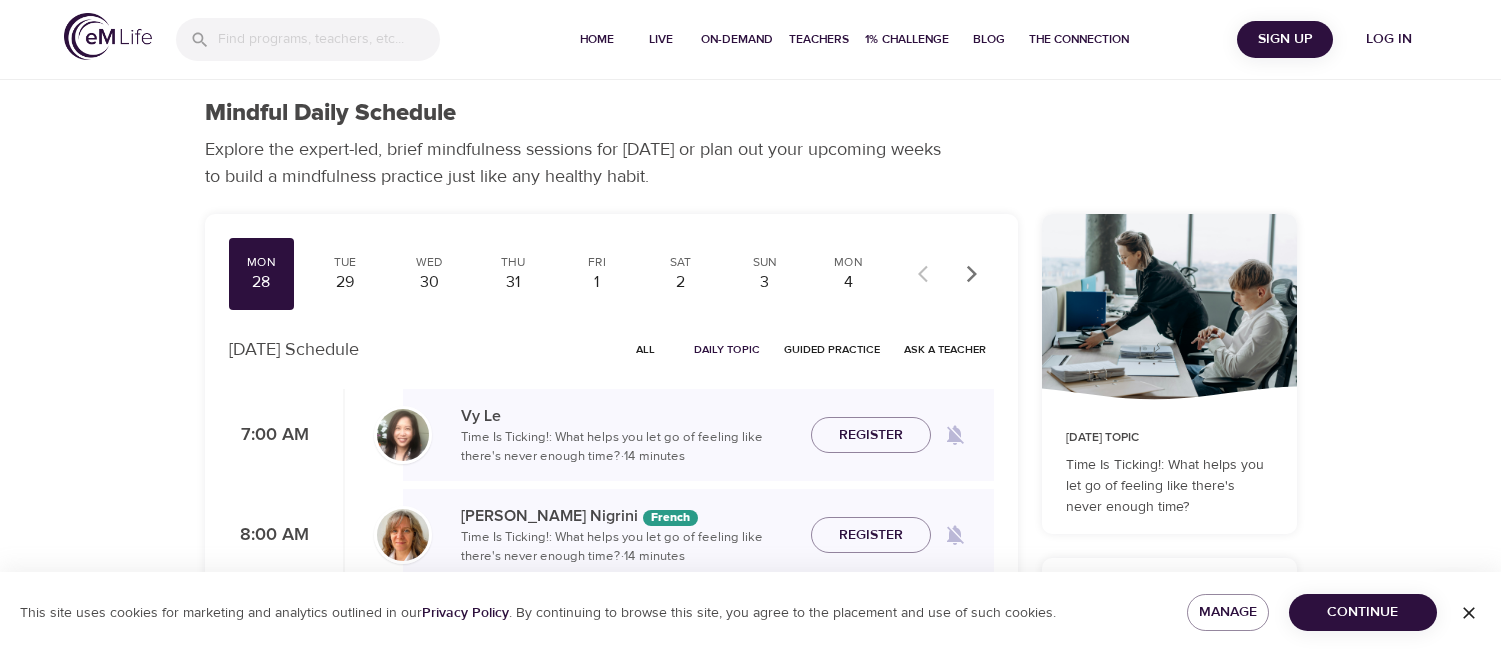 scroll, scrollTop: 0, scrollLeft: 0, axis: both 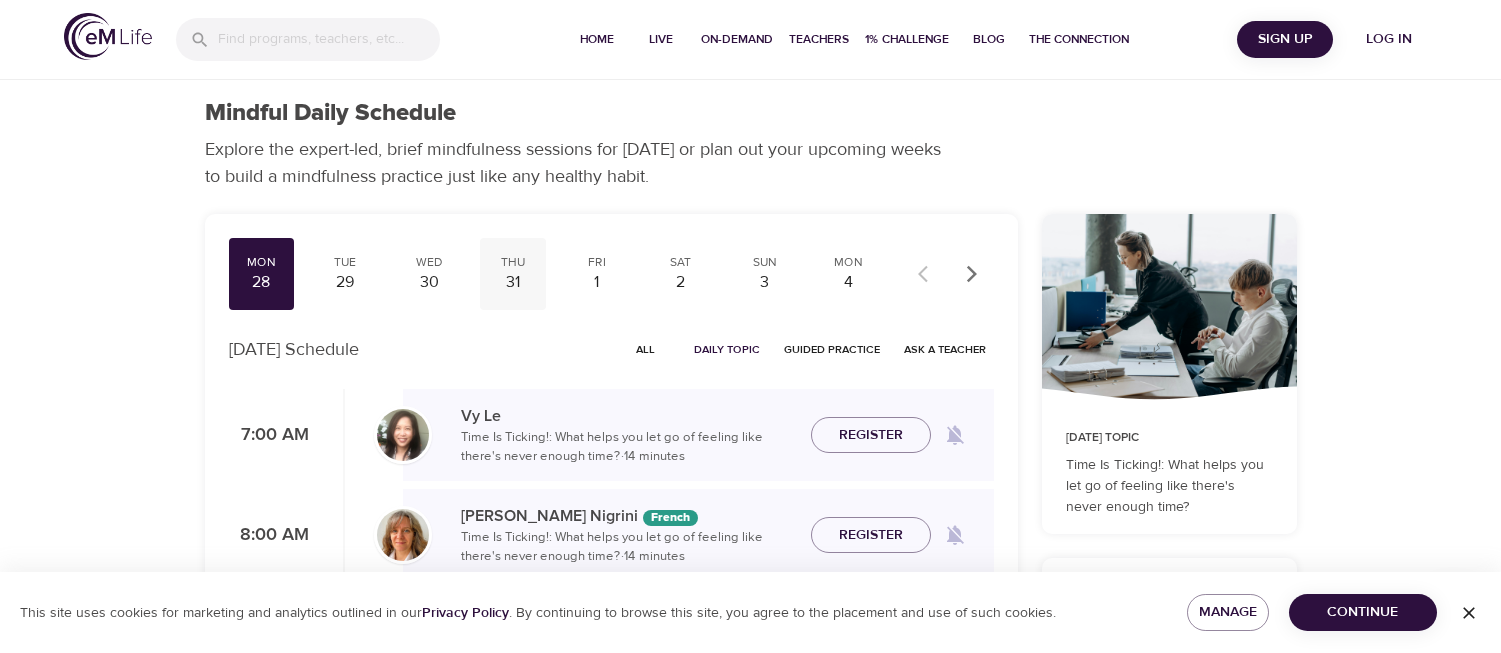click on "31" at bounding box center [513, 282] 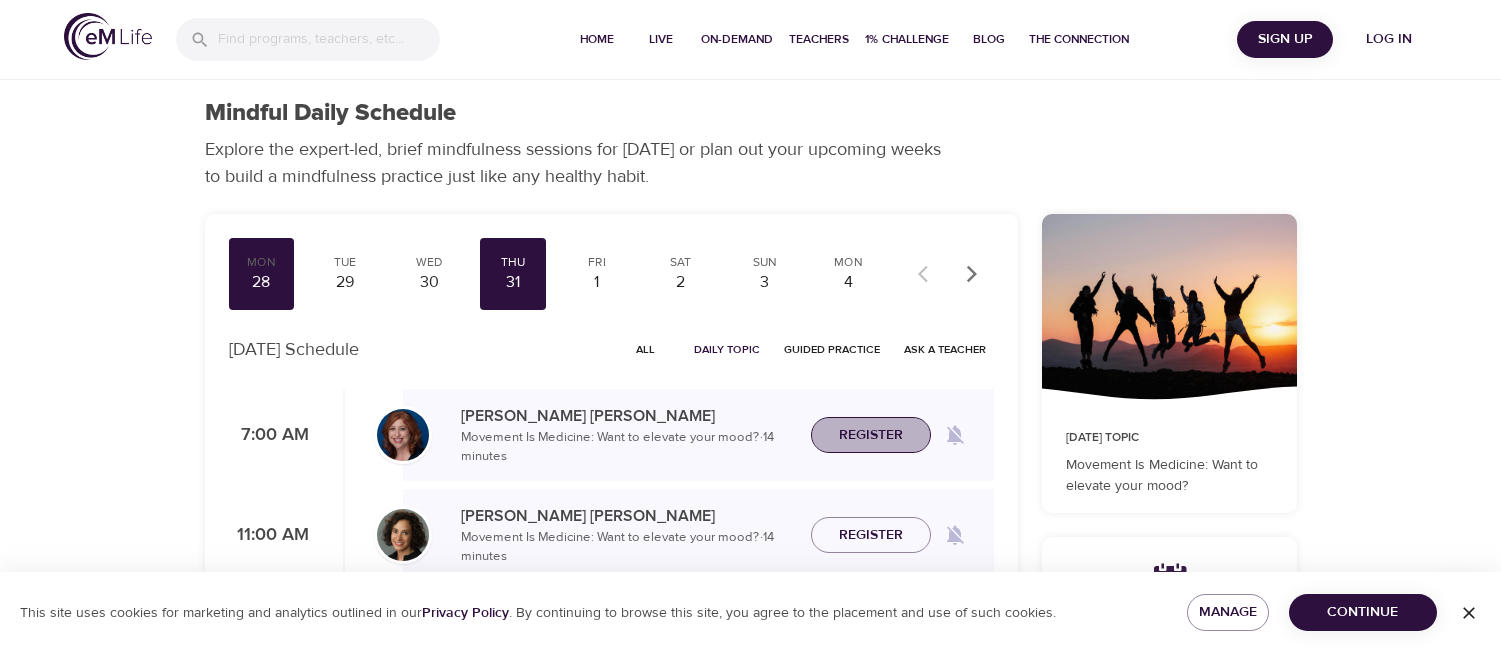click on "Register" at bounding box center [871, 435] 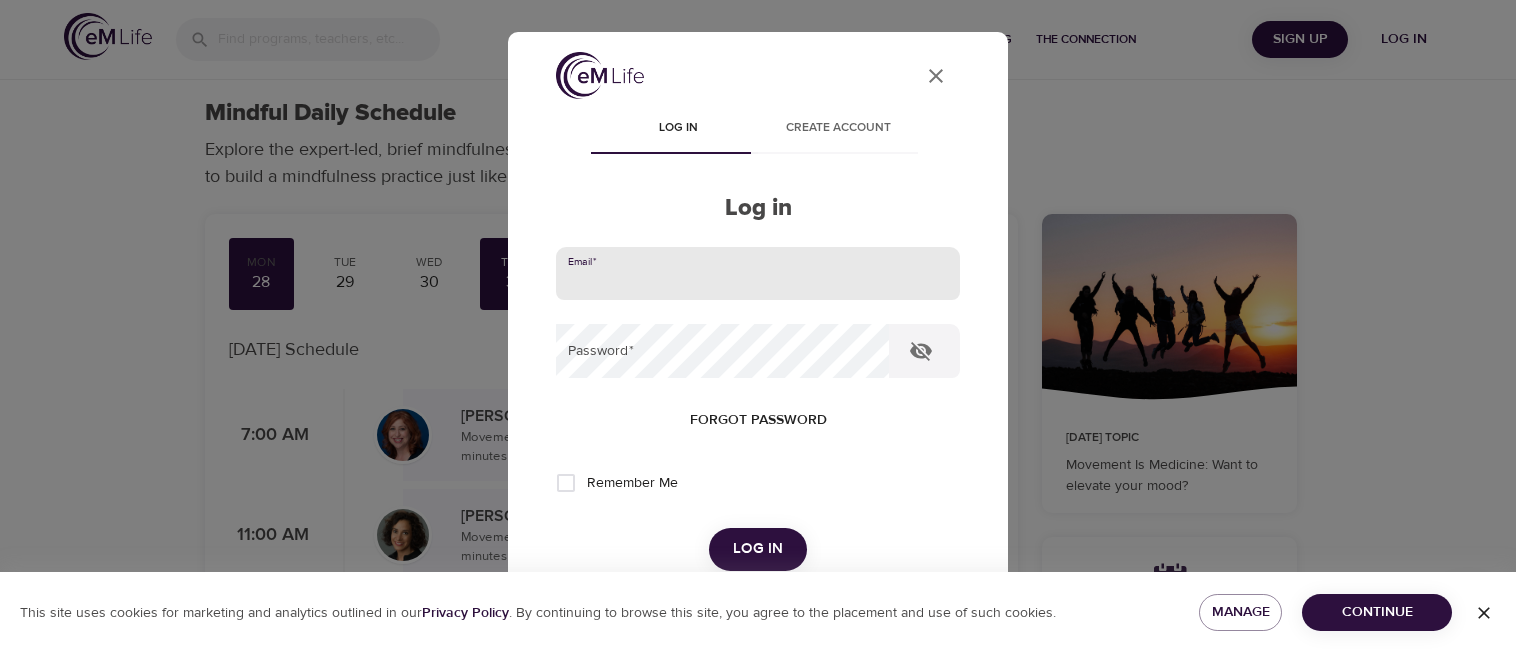 click at bounding box center [758, 274] 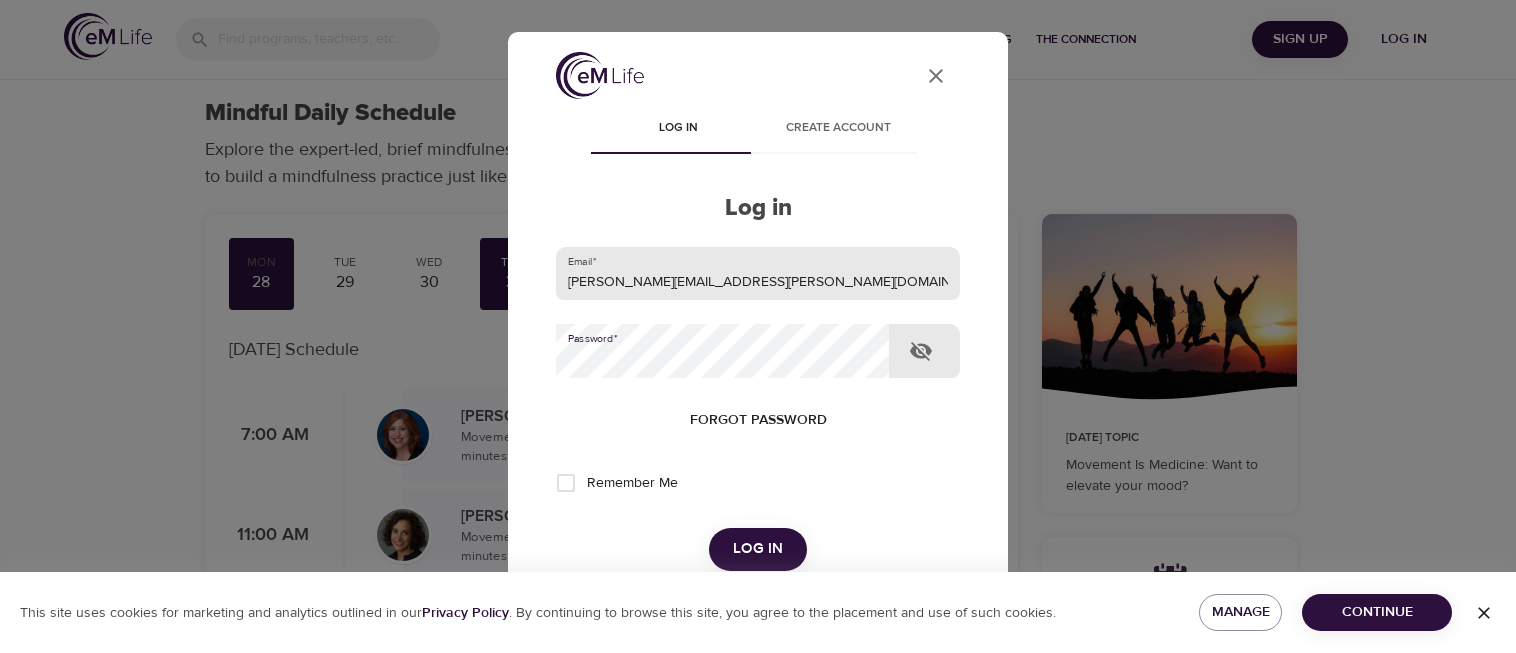 click on "Log in" at bounding box center (758, 549) 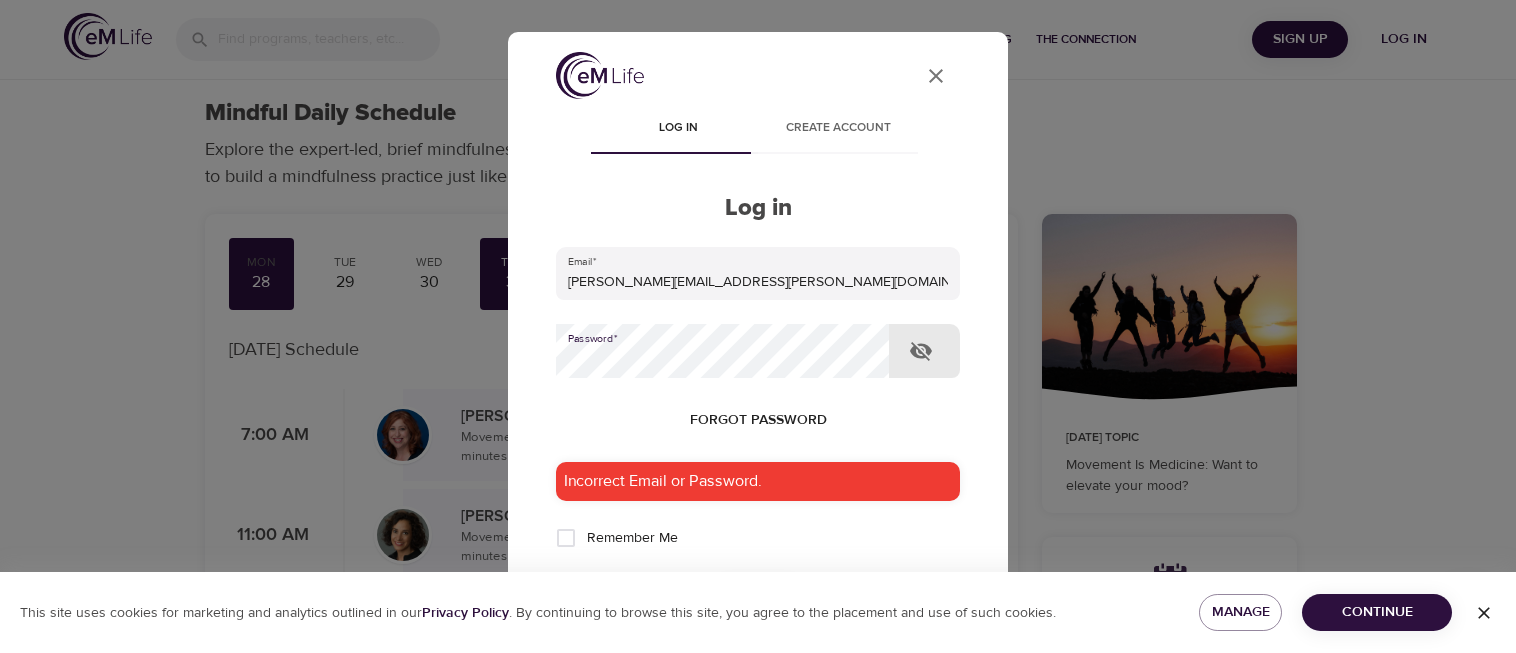 click on "Log in" at bounding box center (758, 604) 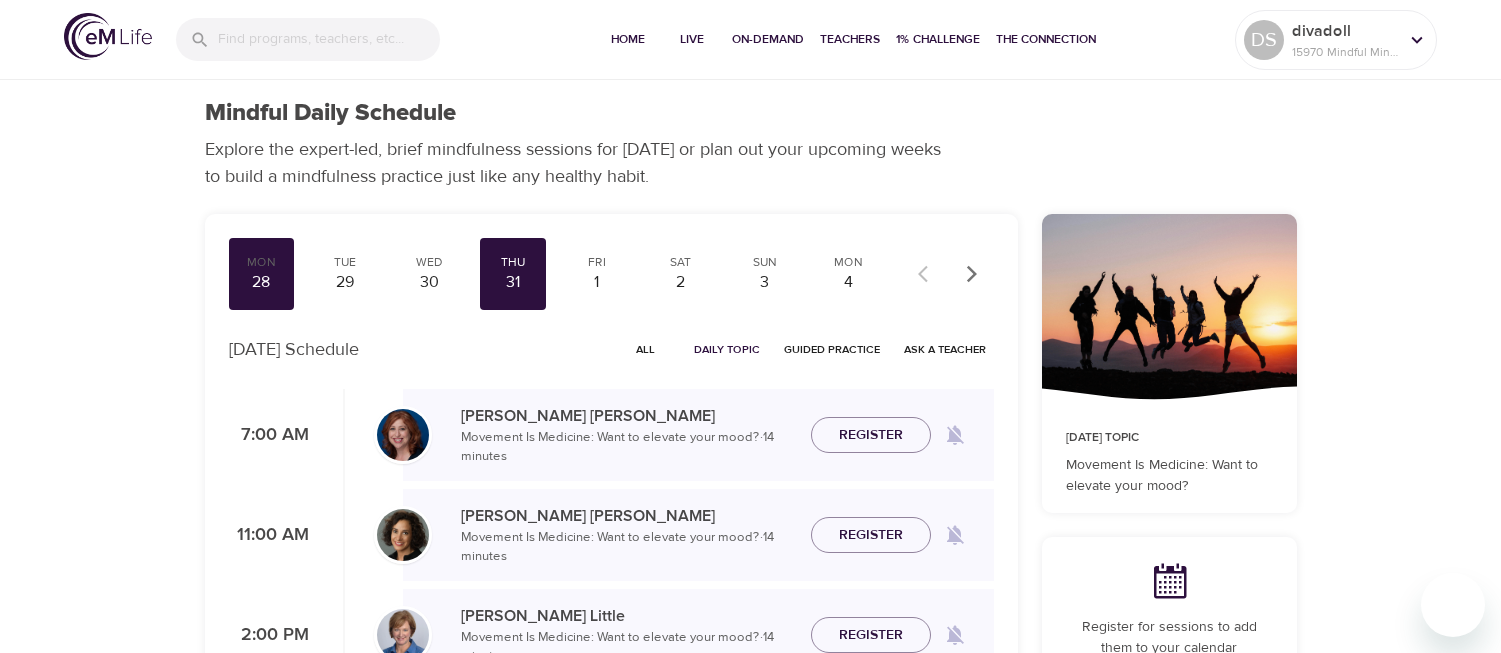 checkbox on "true" 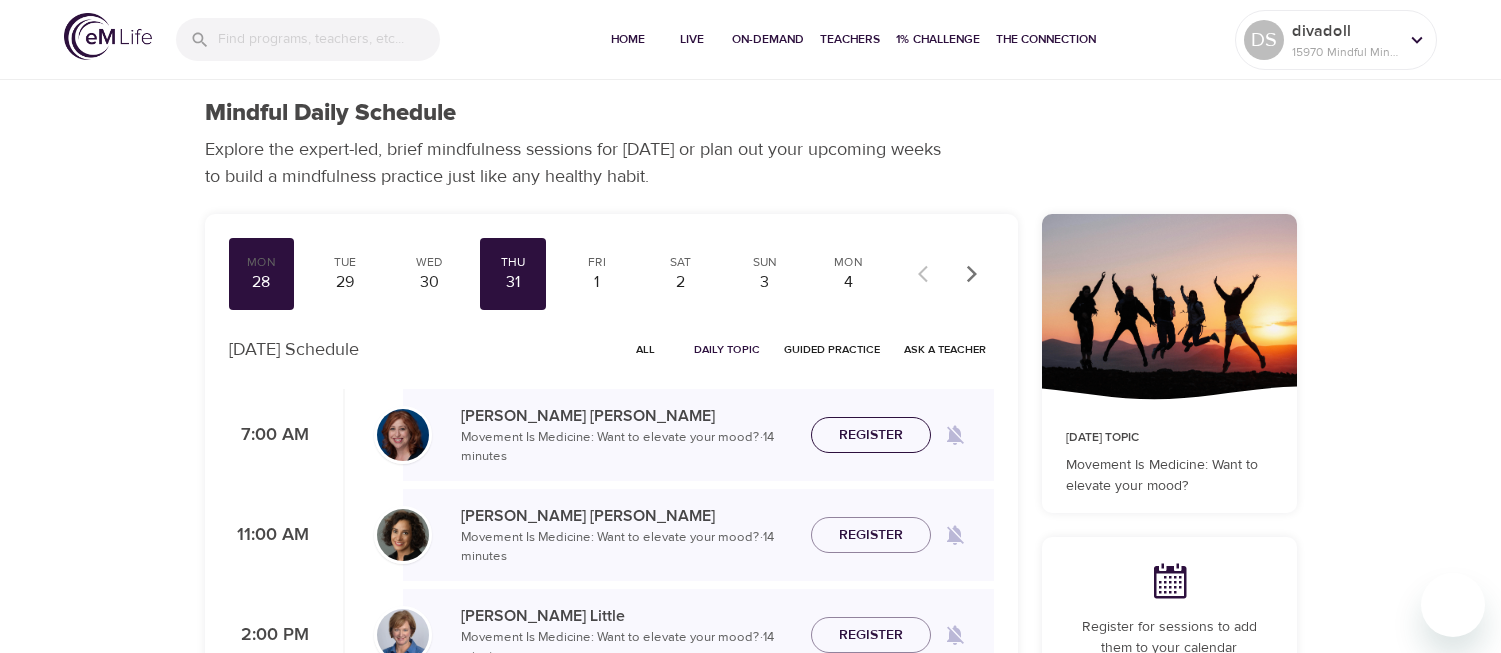 click on "Register" at bounding box center (871, 435) 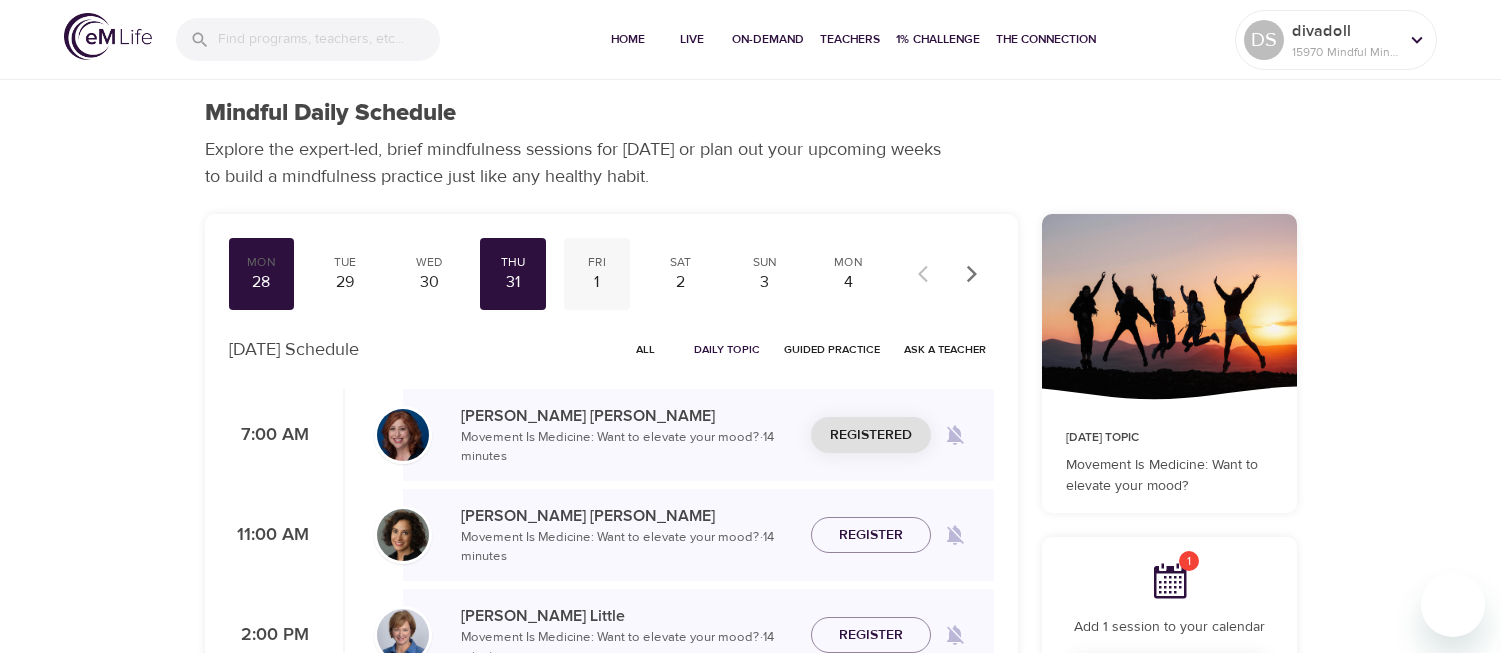 click on "1" at bounding box center [597, 282] 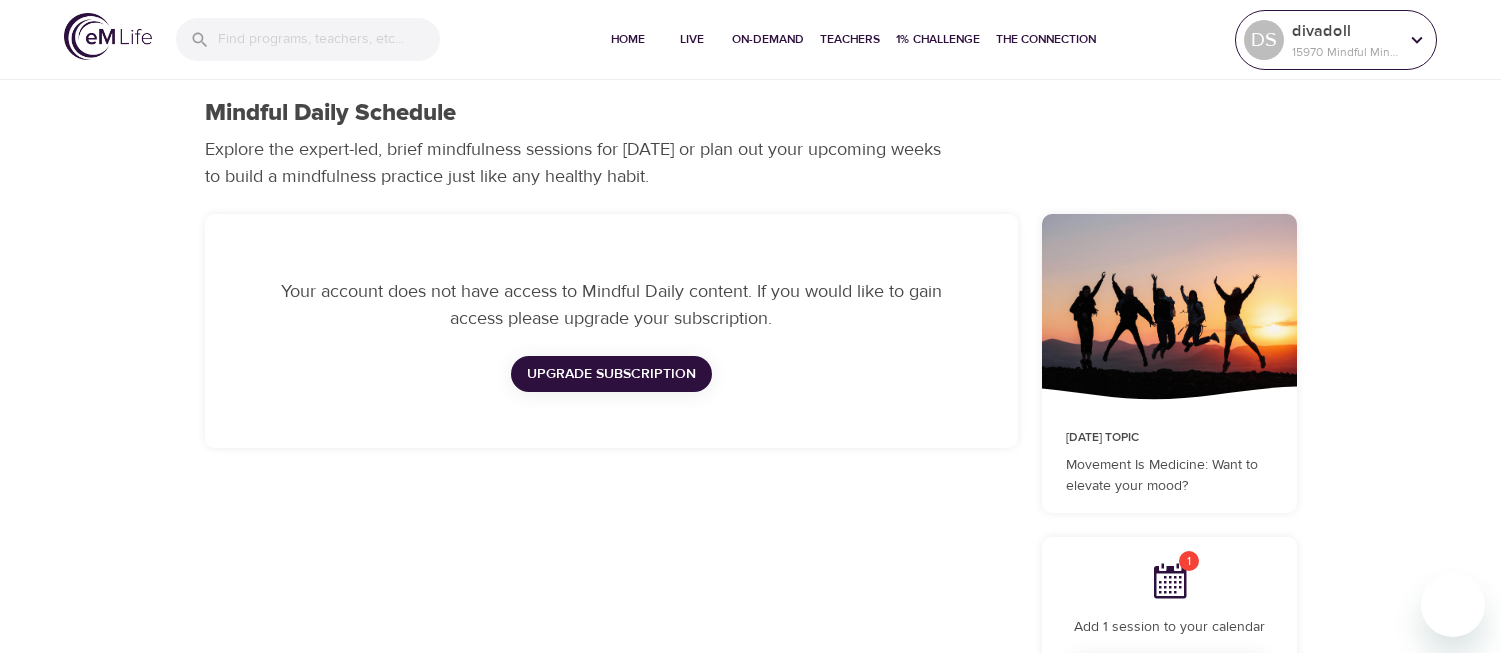 click 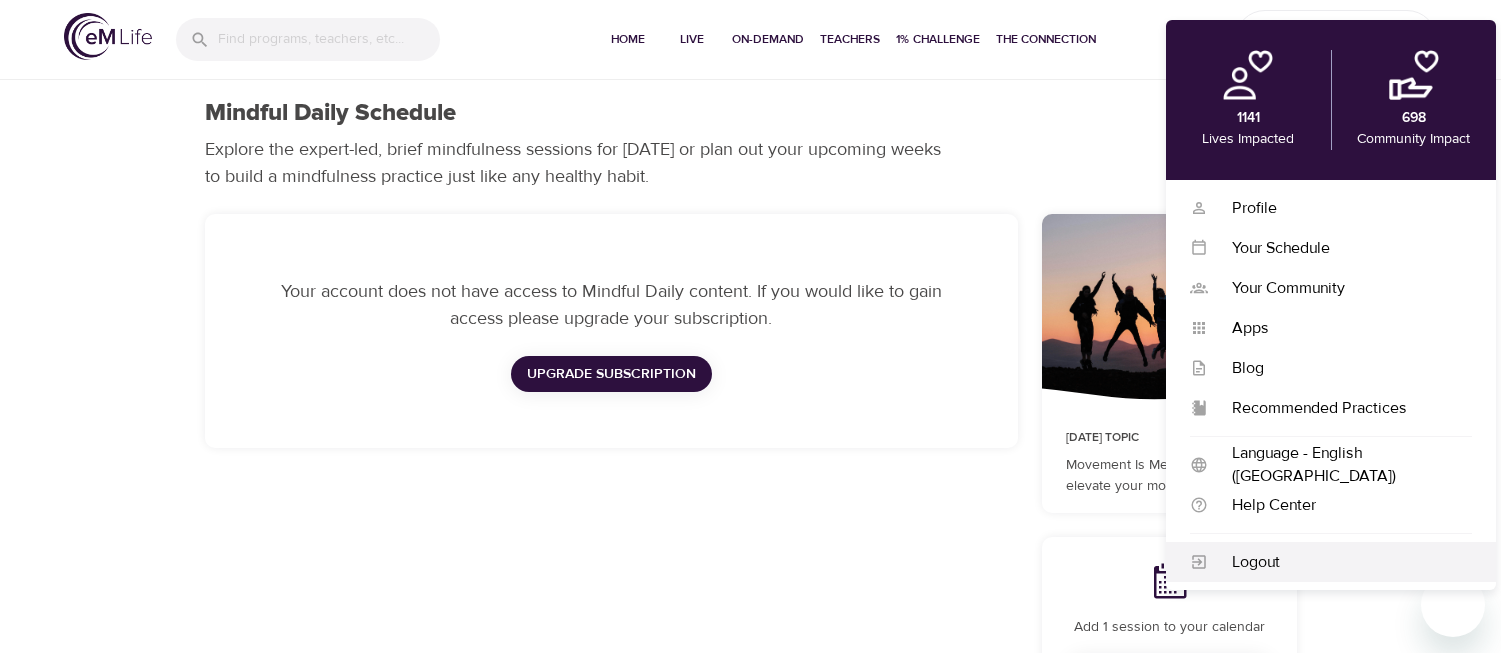 click on "Logout" at bounding box center [1340, 562] 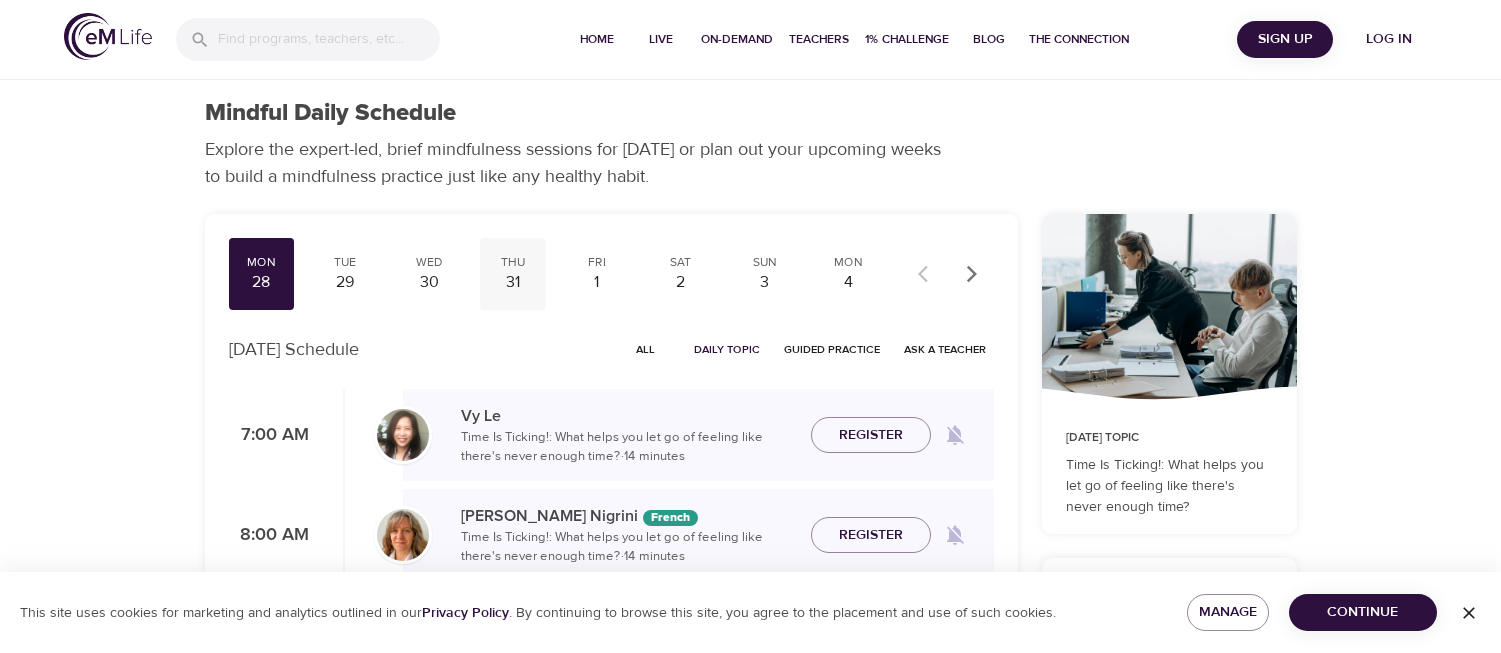 scroll, scrollTop: 0, scrollLeft: 0, axis: both 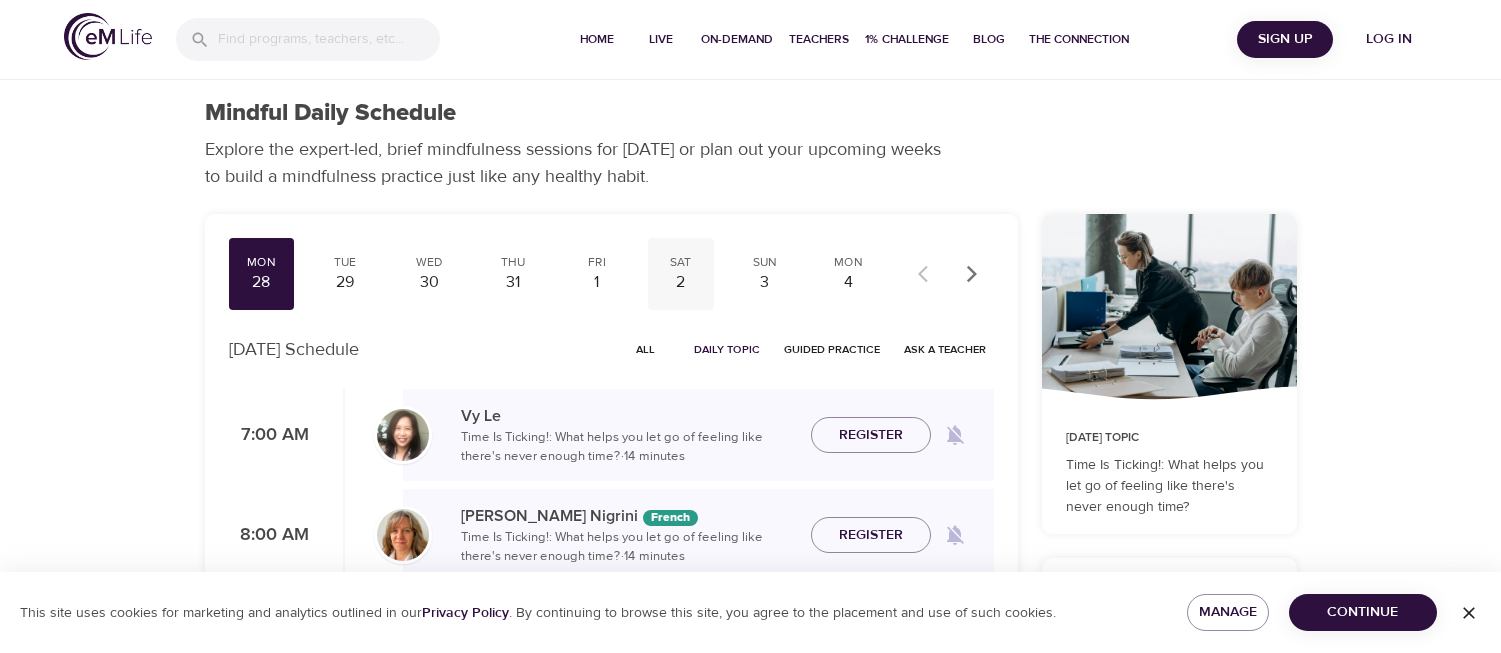 click on "2" at bounding box center [681, 282] 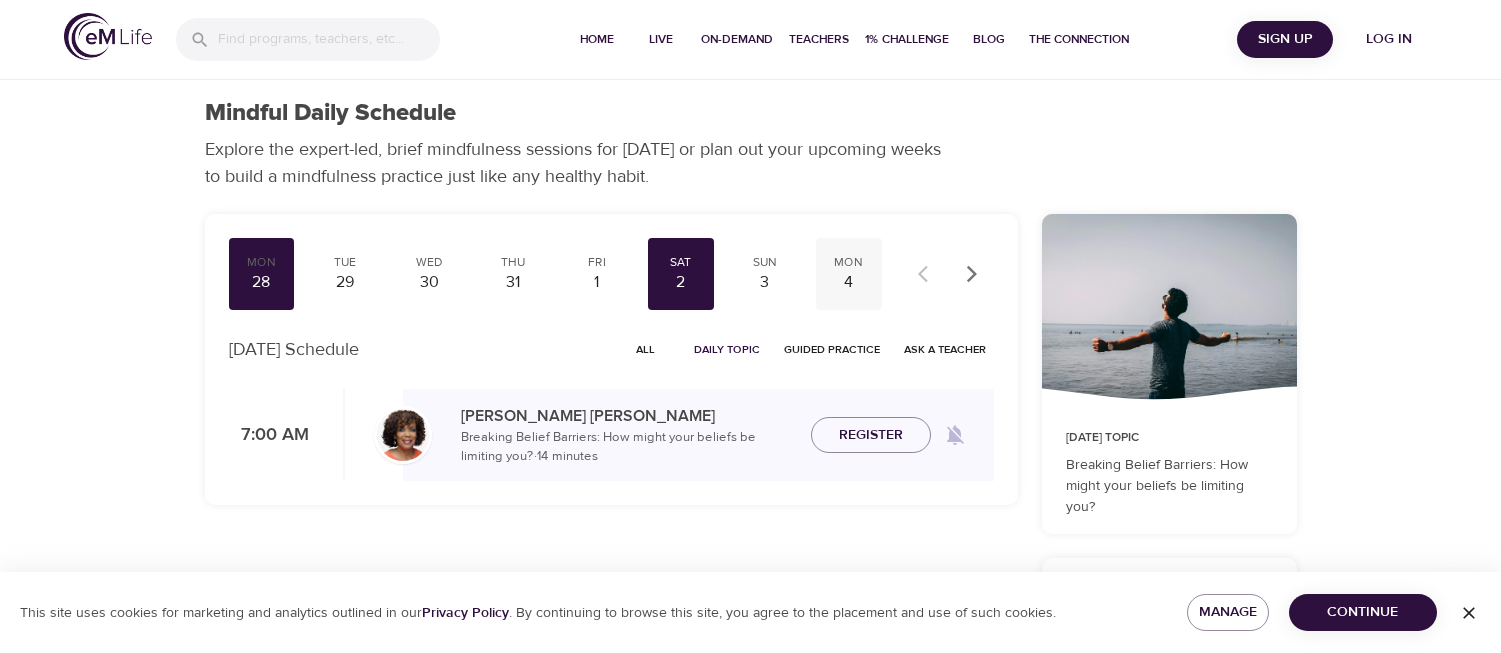 click on "4" at bounding box center (849, 282) 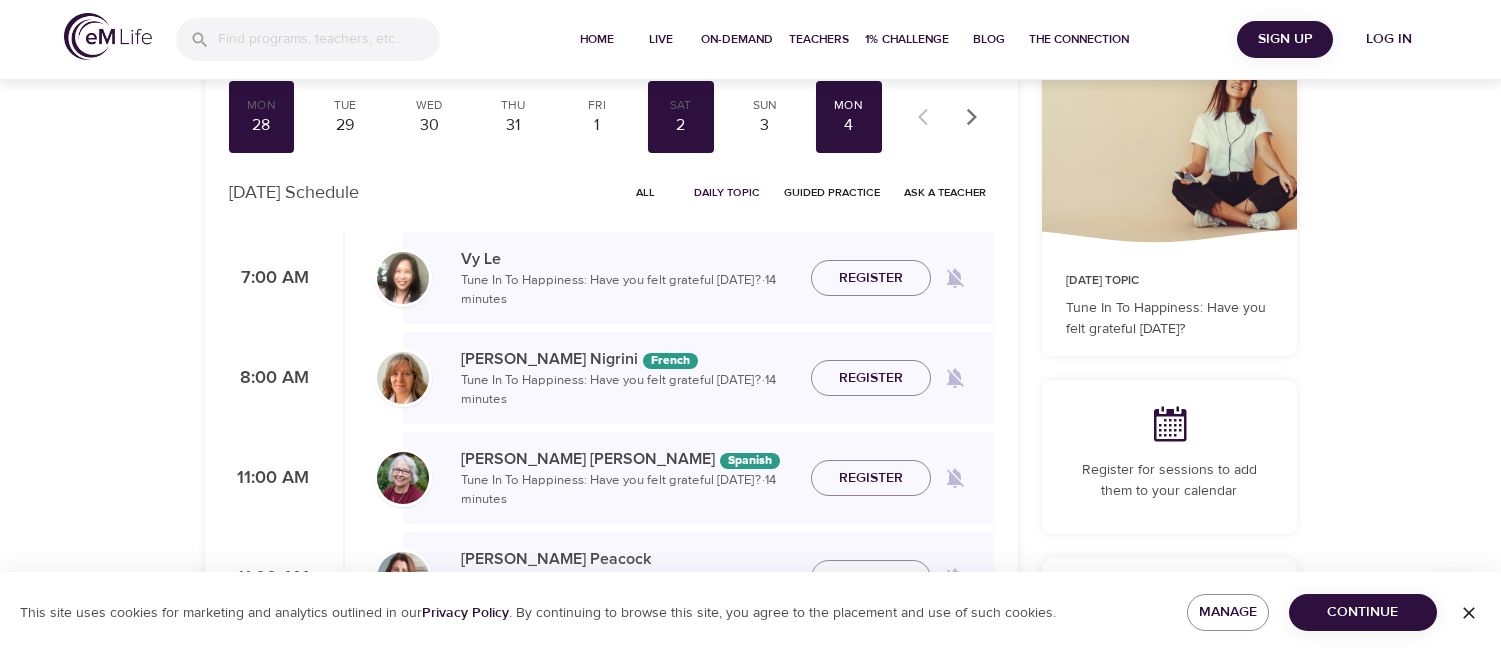 scroll, scrollTop: 108, scrollLeft: 0, axis: vertical 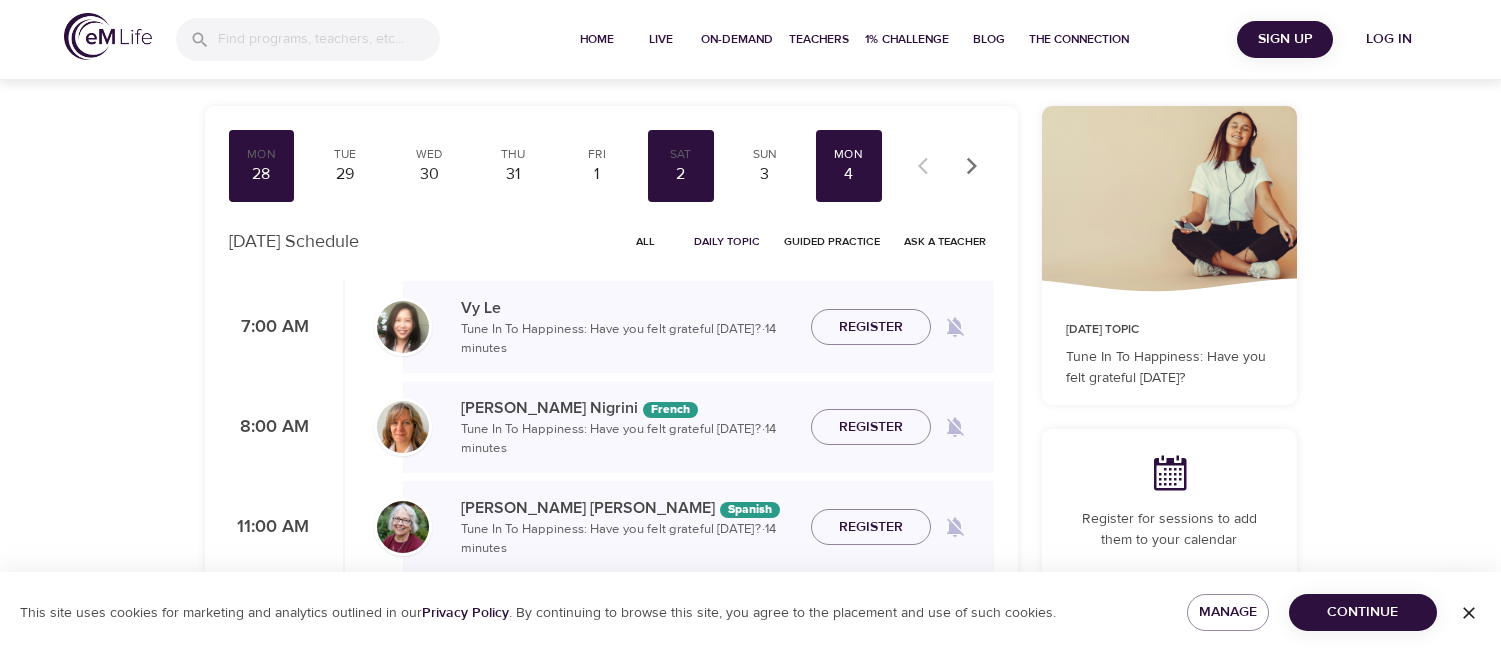 click at bounding box center [972, 166] 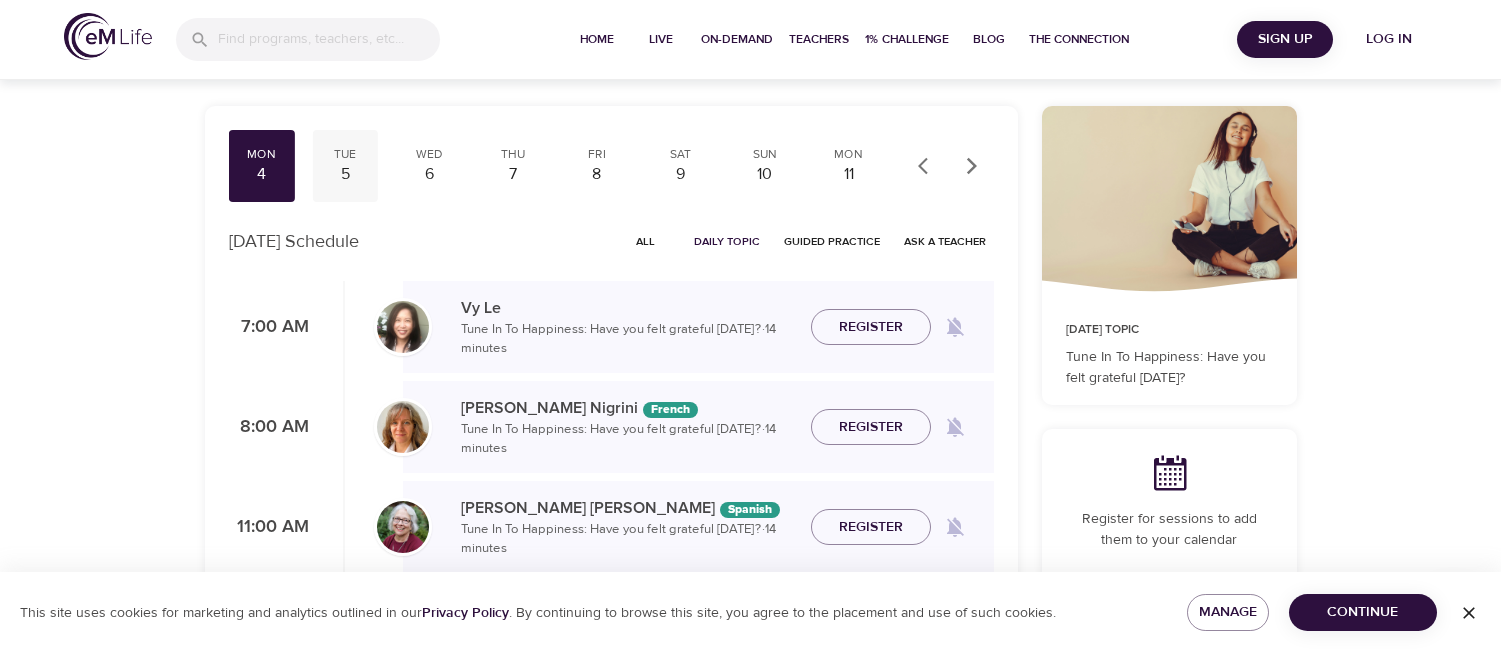 click on "5" at bounding box center (345, 174) 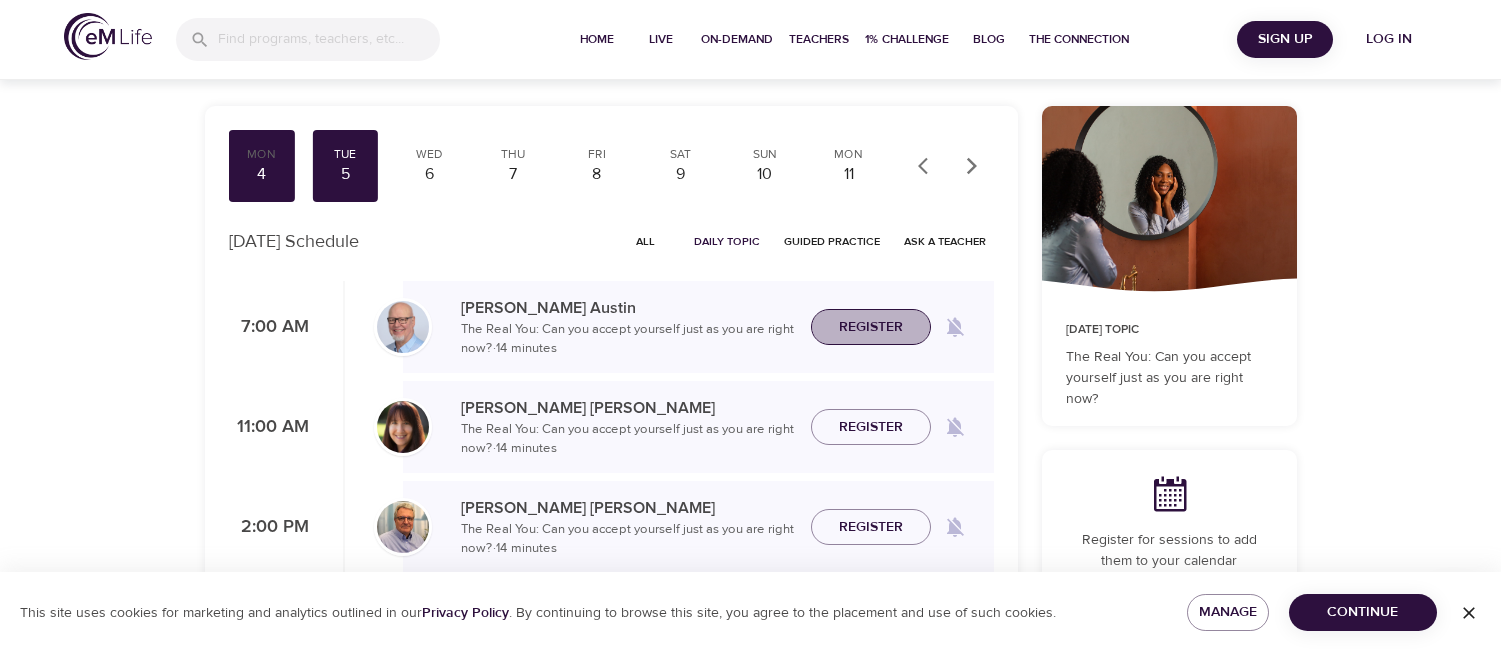 click on "Register" at bounding box center (871, 327) 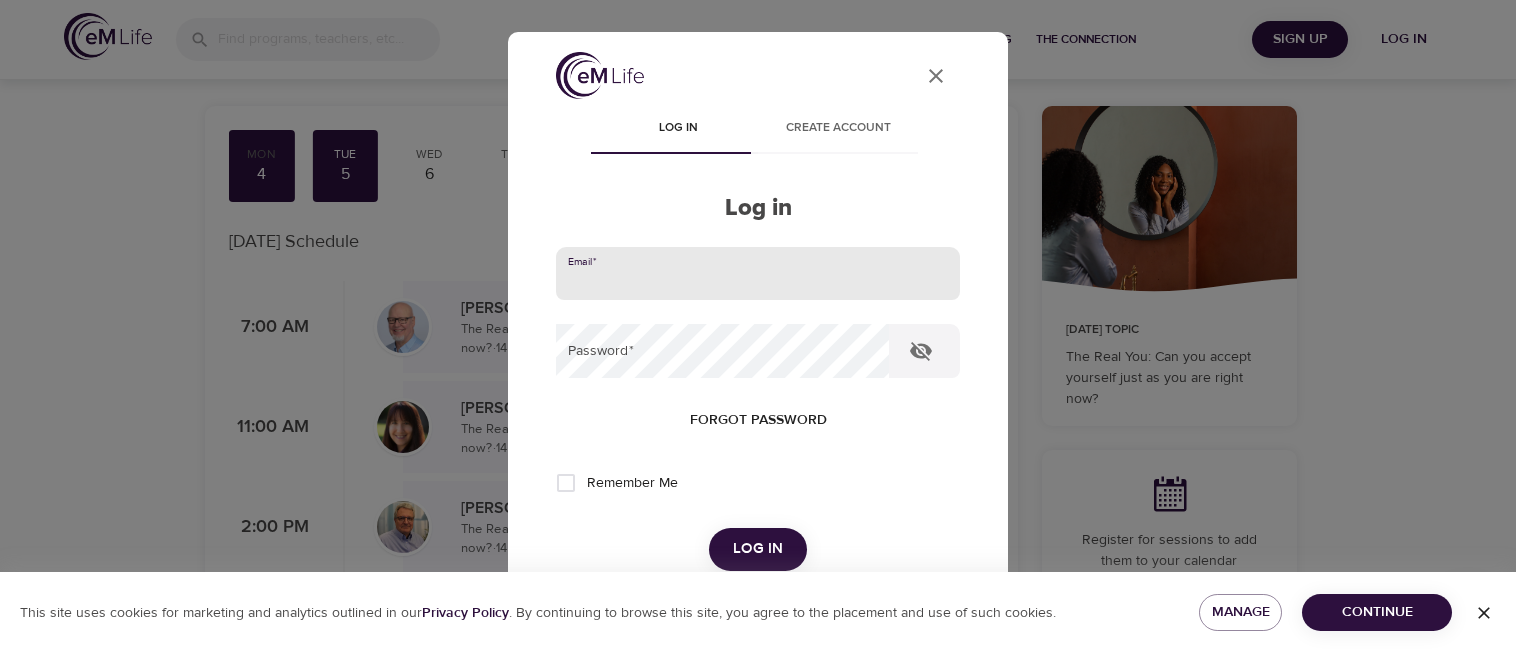 click at bounding box center (758, 274) 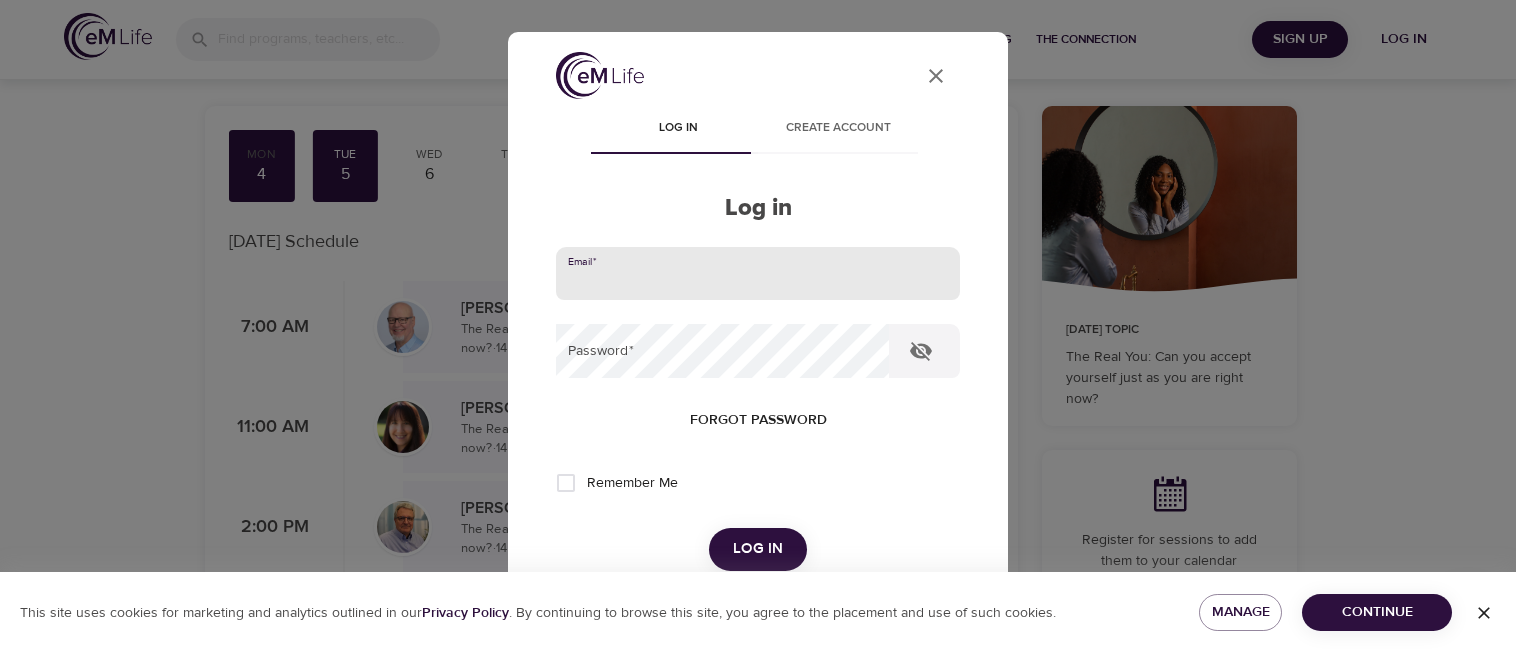 type on "[PERSON_NAME][EMAIL_ADDRESS][PERSON_NAME][DOMAIN_NAME]" 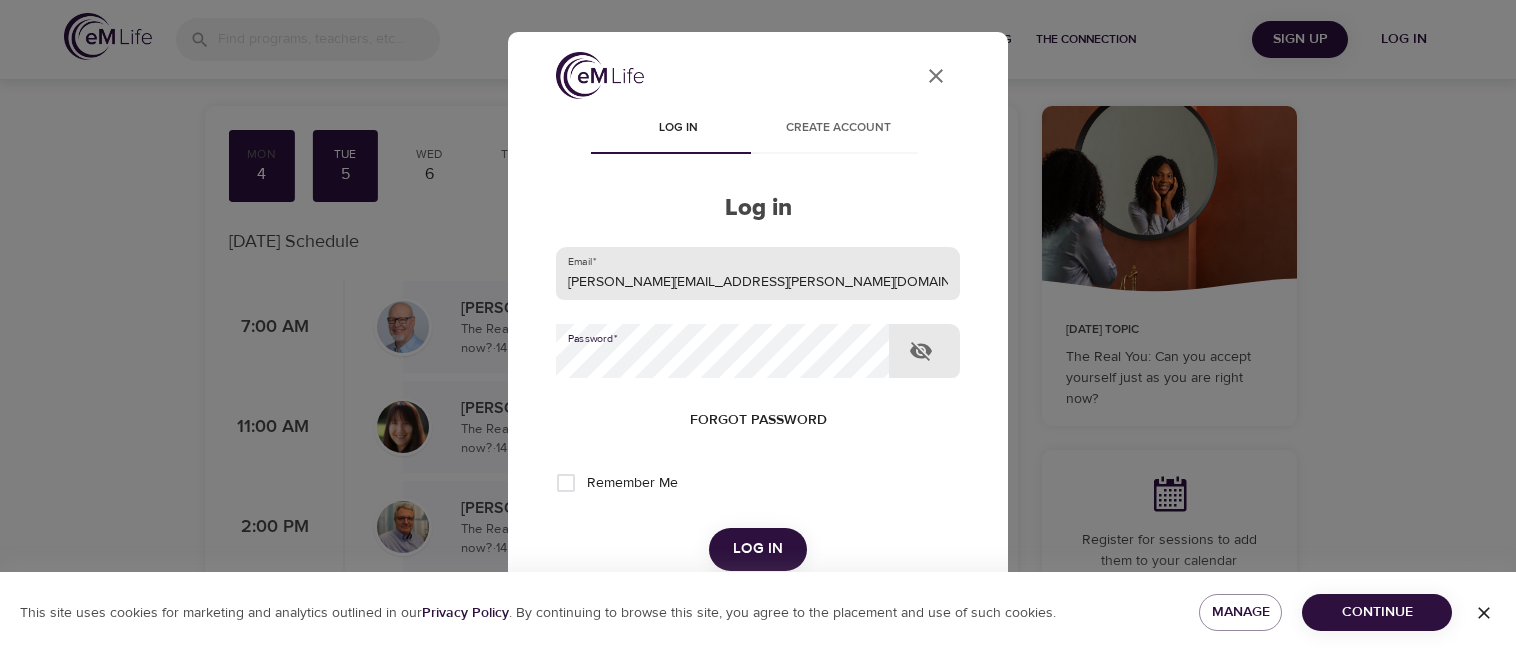 click on "Log in" at bounding box center [758, 549] 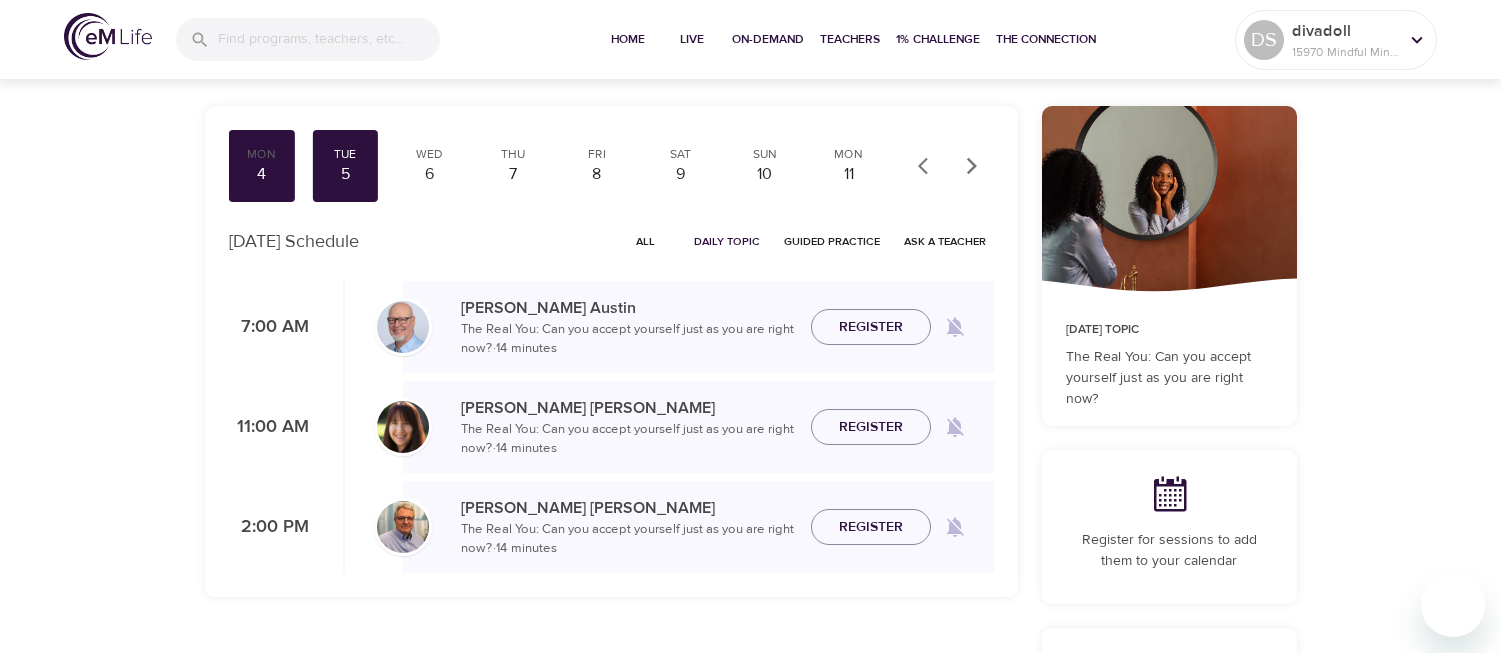 checkbox on "true" 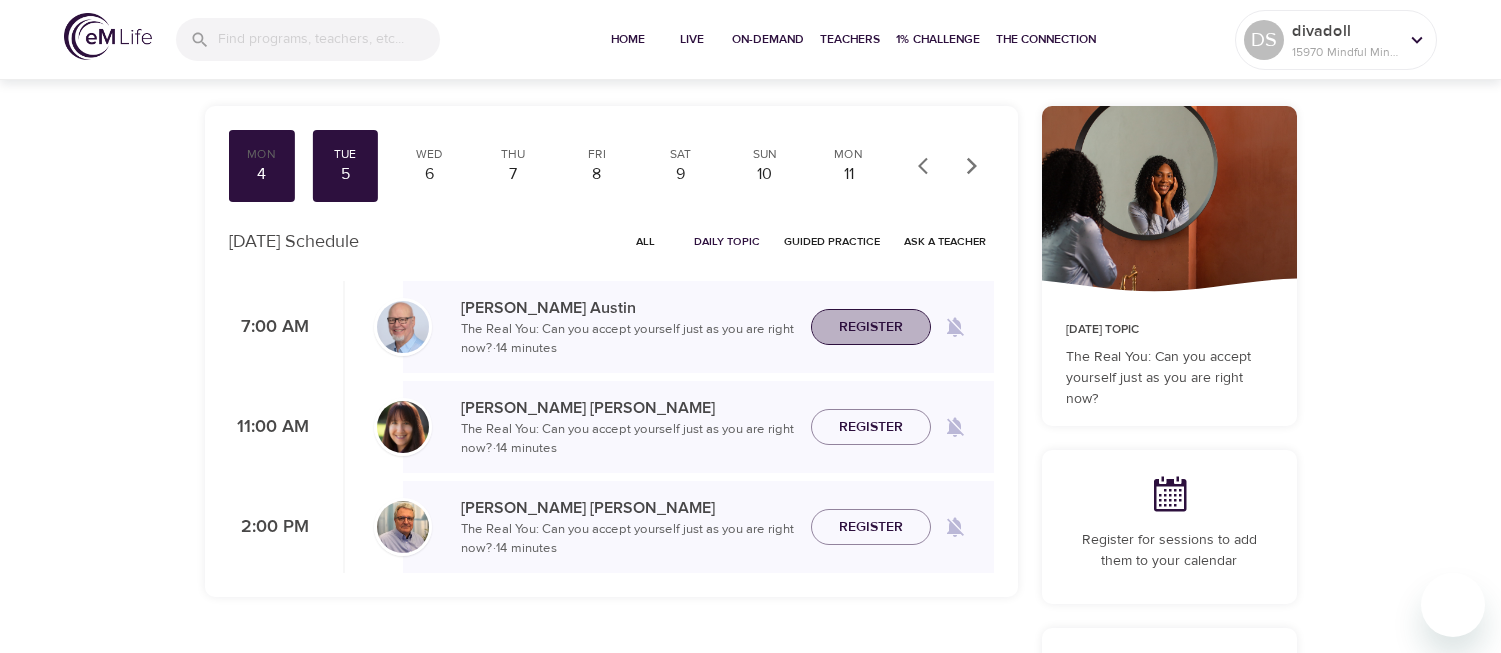 click on "Register" at bounding box center (871, 327) 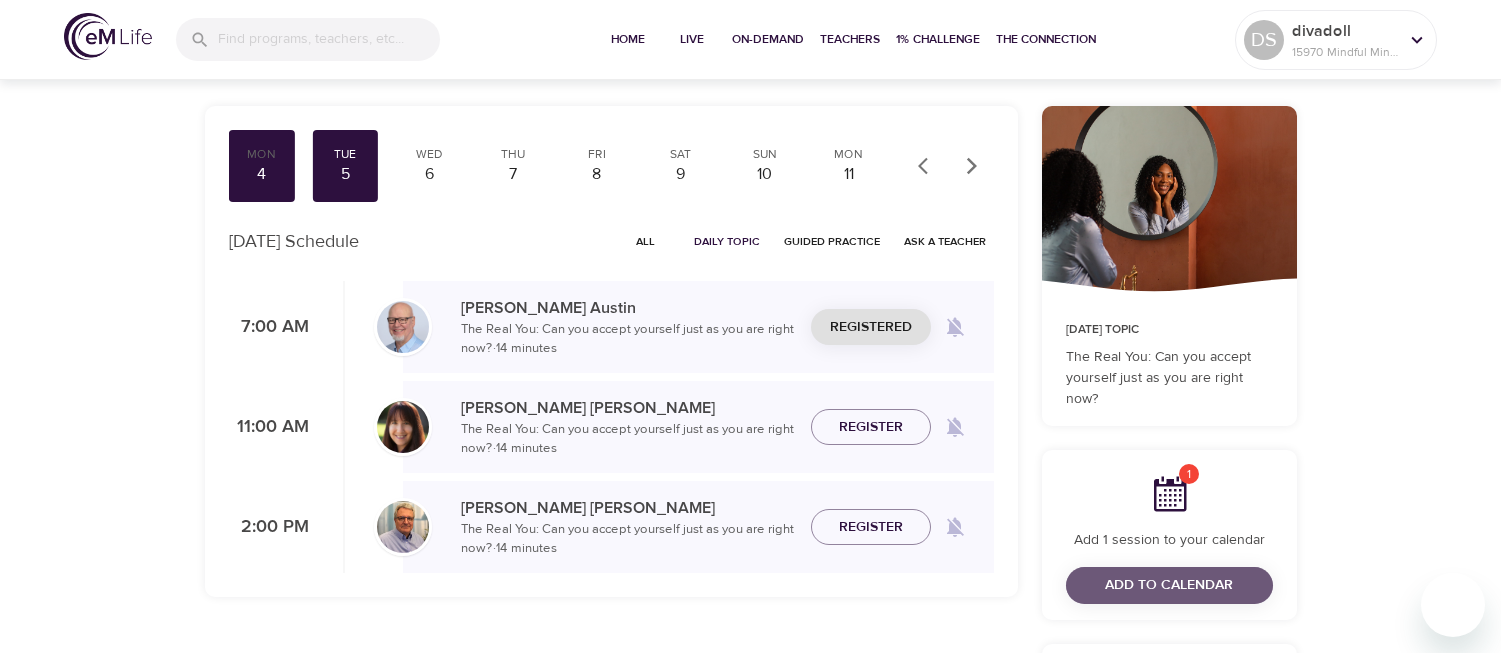 click on "Add to Calendar" at bounding box center (1169, 585) 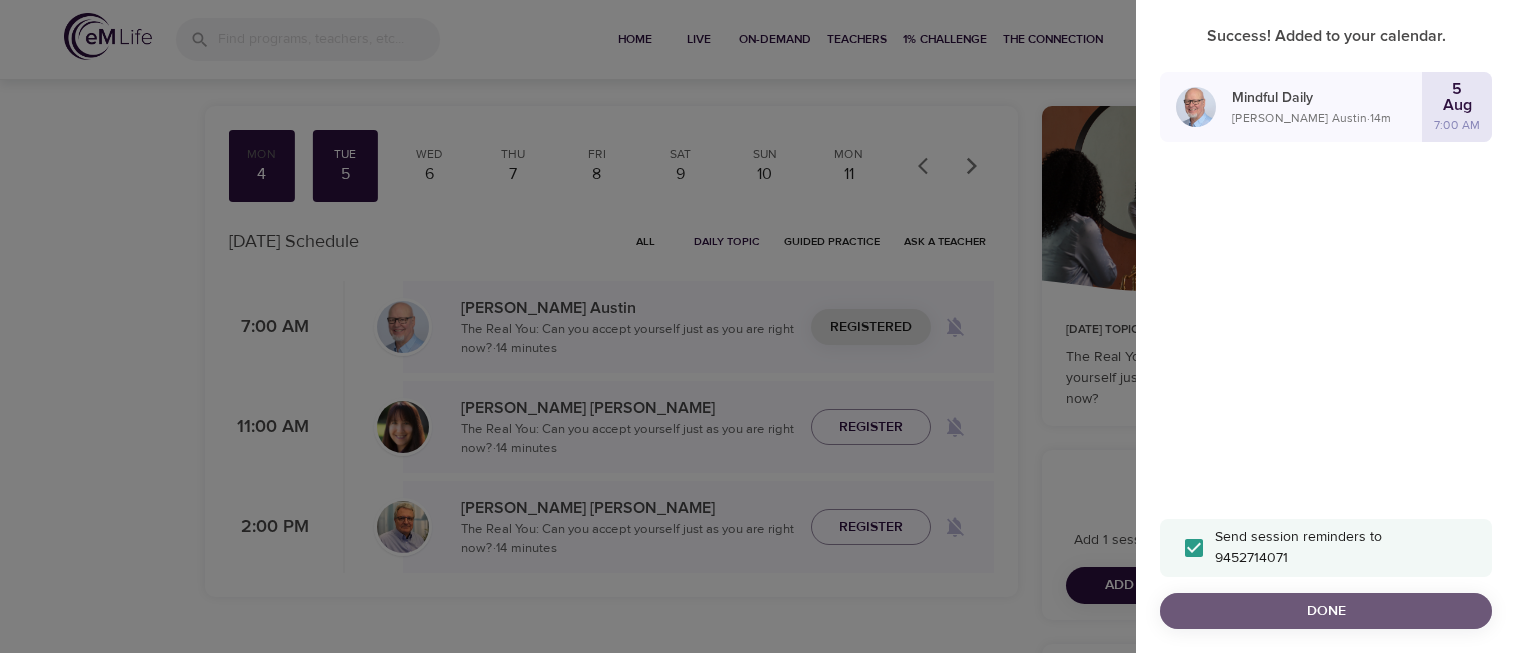 click on "Done" at bounding box center (1326, 611) 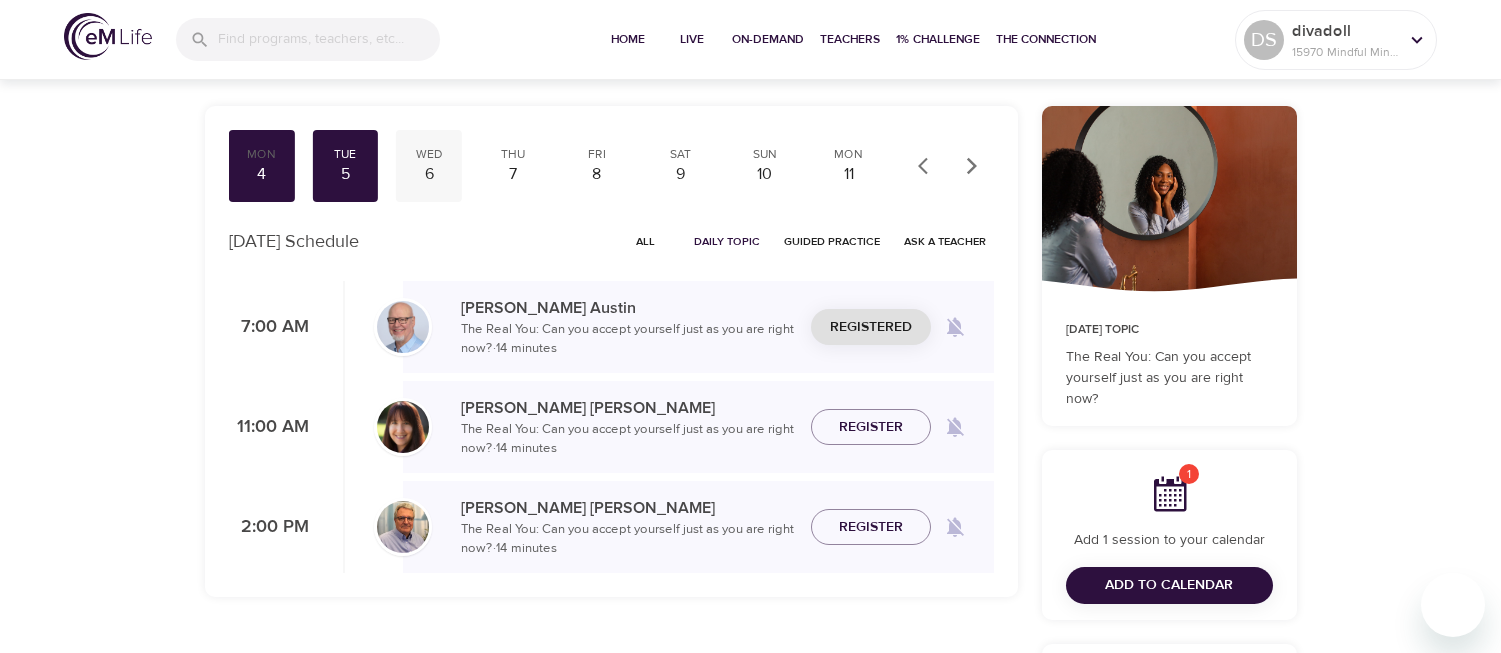 click on "6" at bounding box center [429, 174] 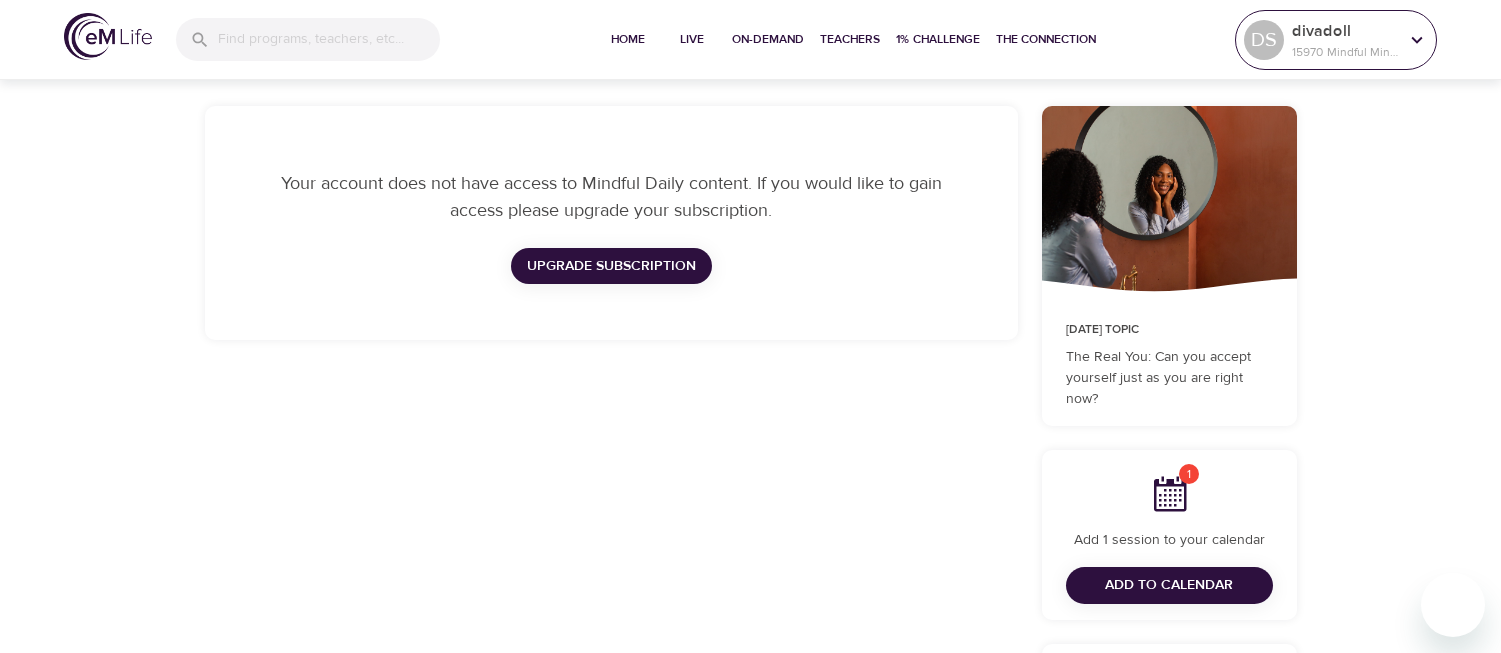 click 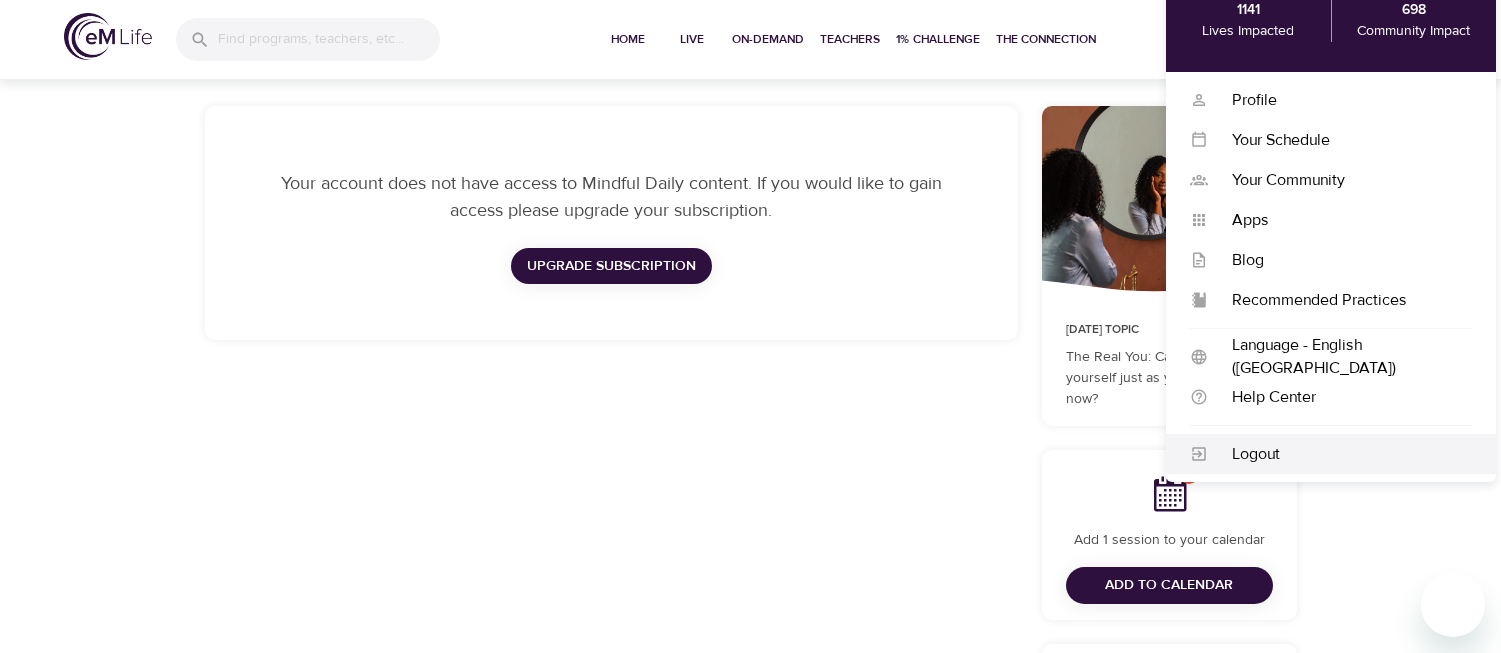 click on "Logout" at bounding box center [1340, 454] 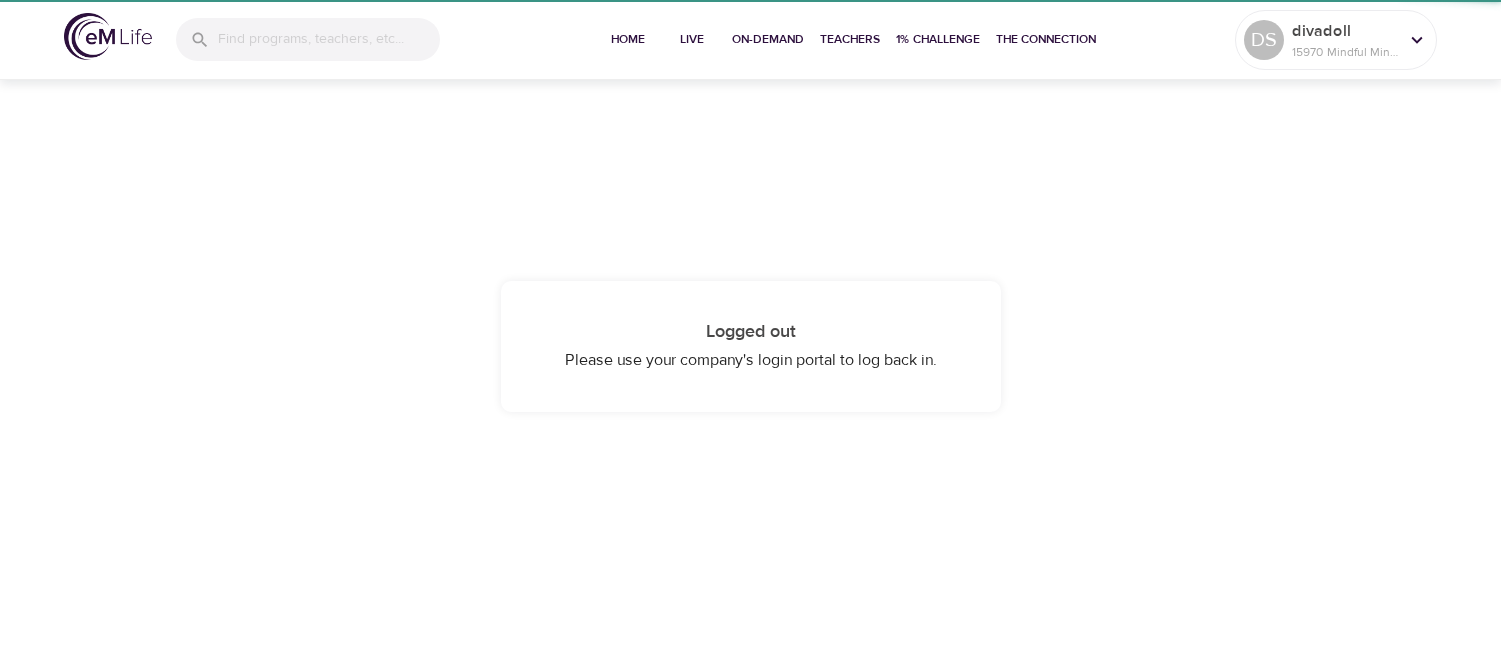 scroll, scrollTop: 0, scrollLeft: 0, axis: both 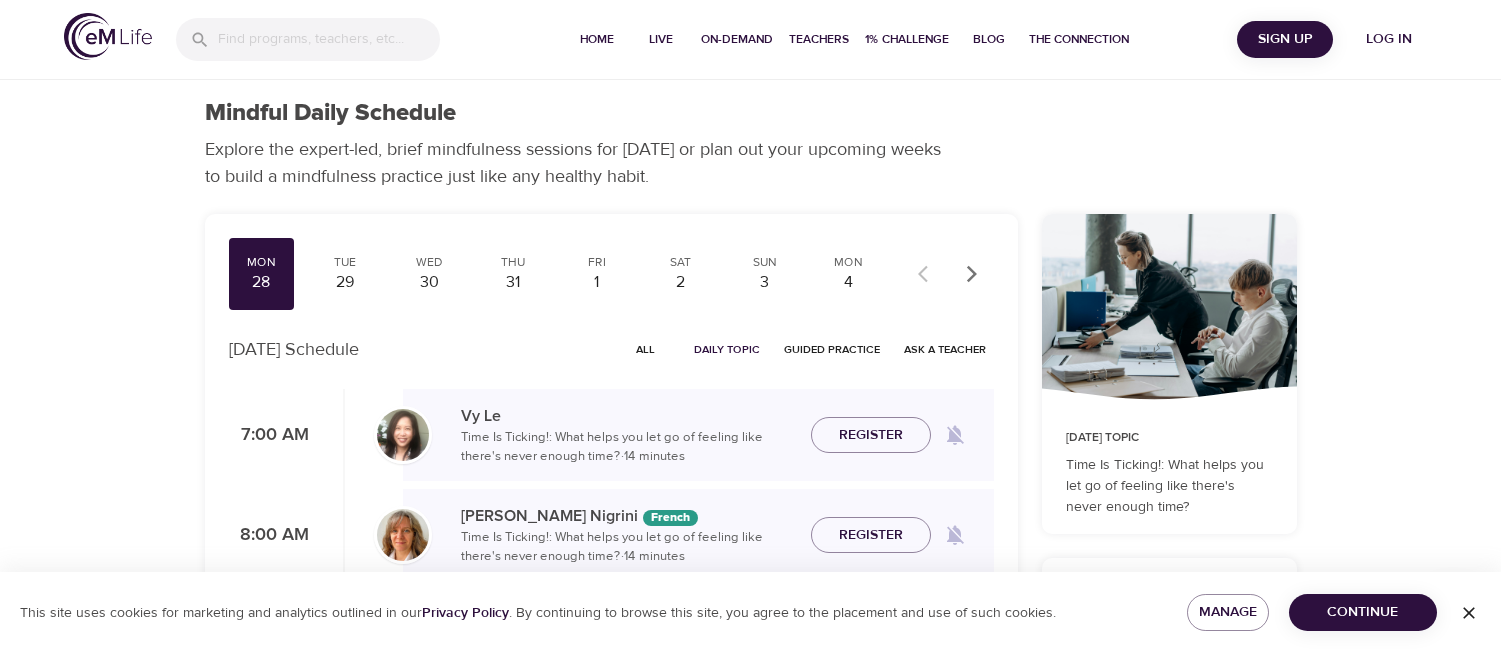 click 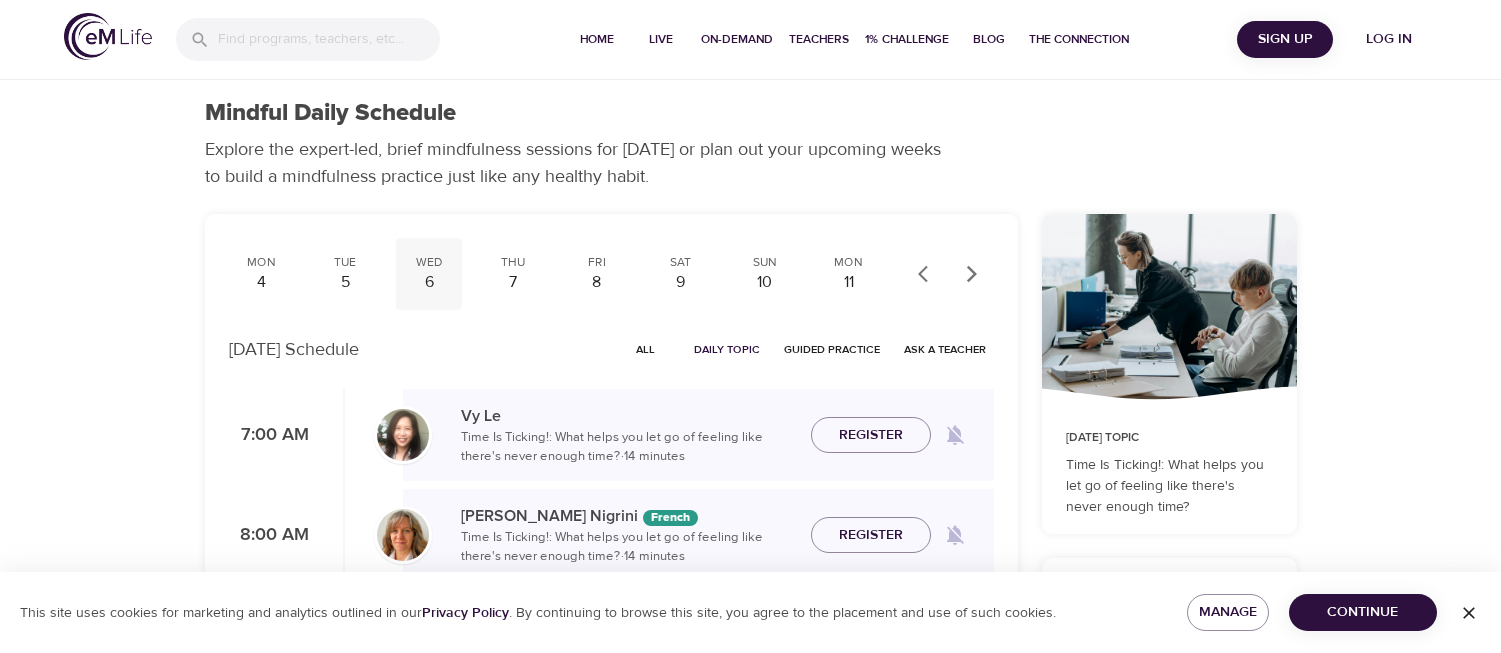 click on "6" at bounding box center [429, 282] 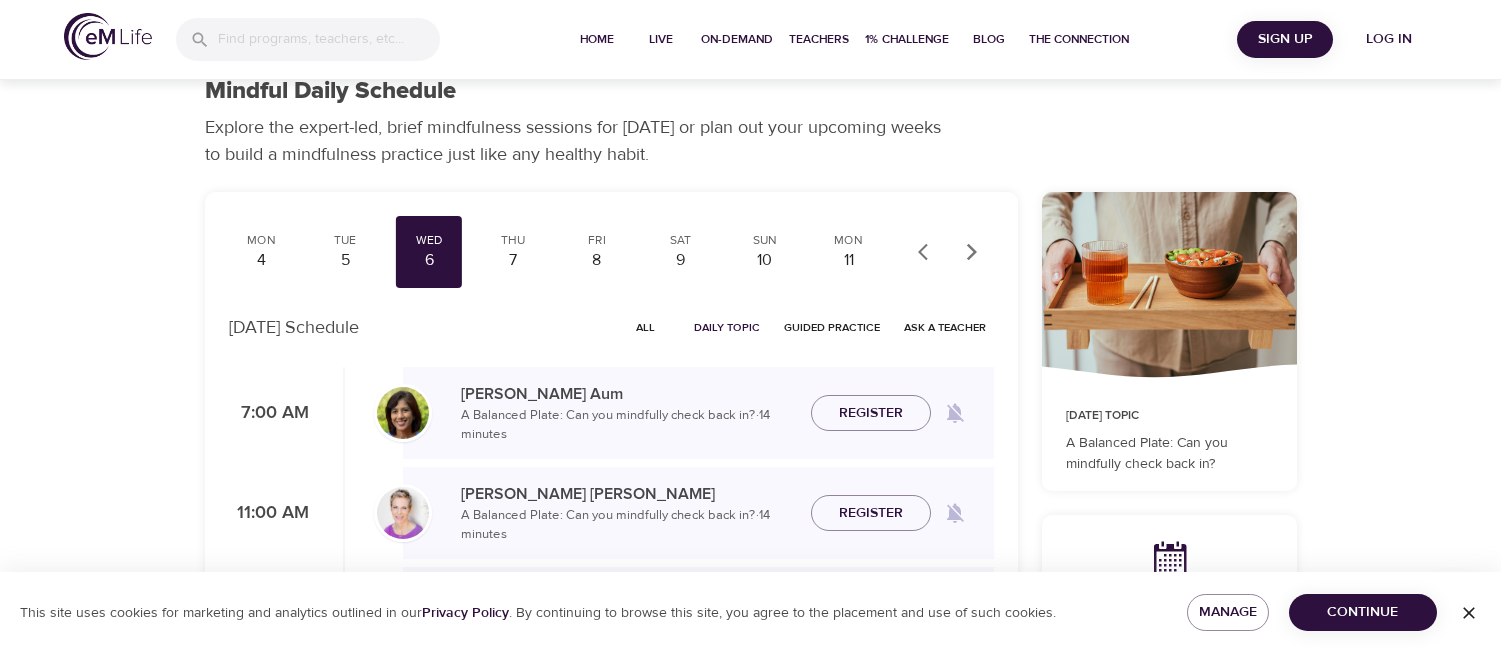 scroll, scrollTop: 14, scrollLeft: 0, axis: vertical 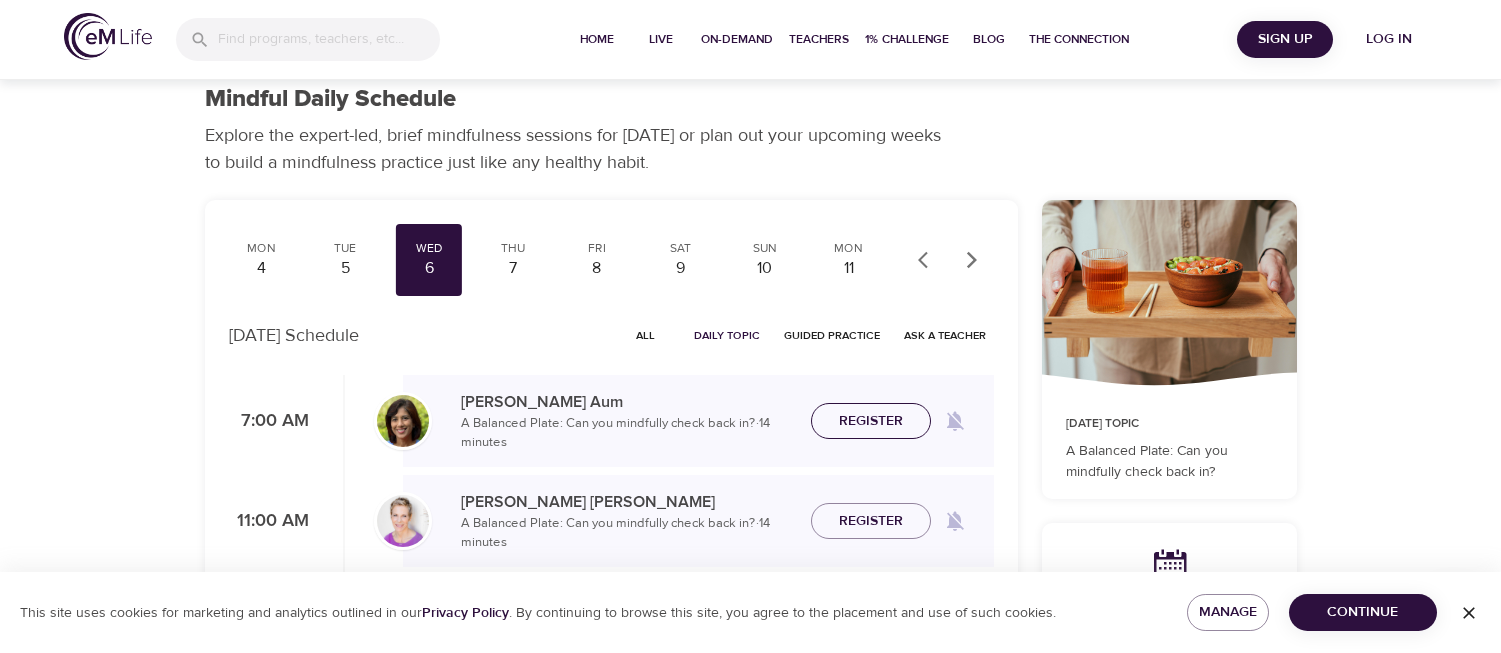click on "Register" at bounding box center (871, 421) 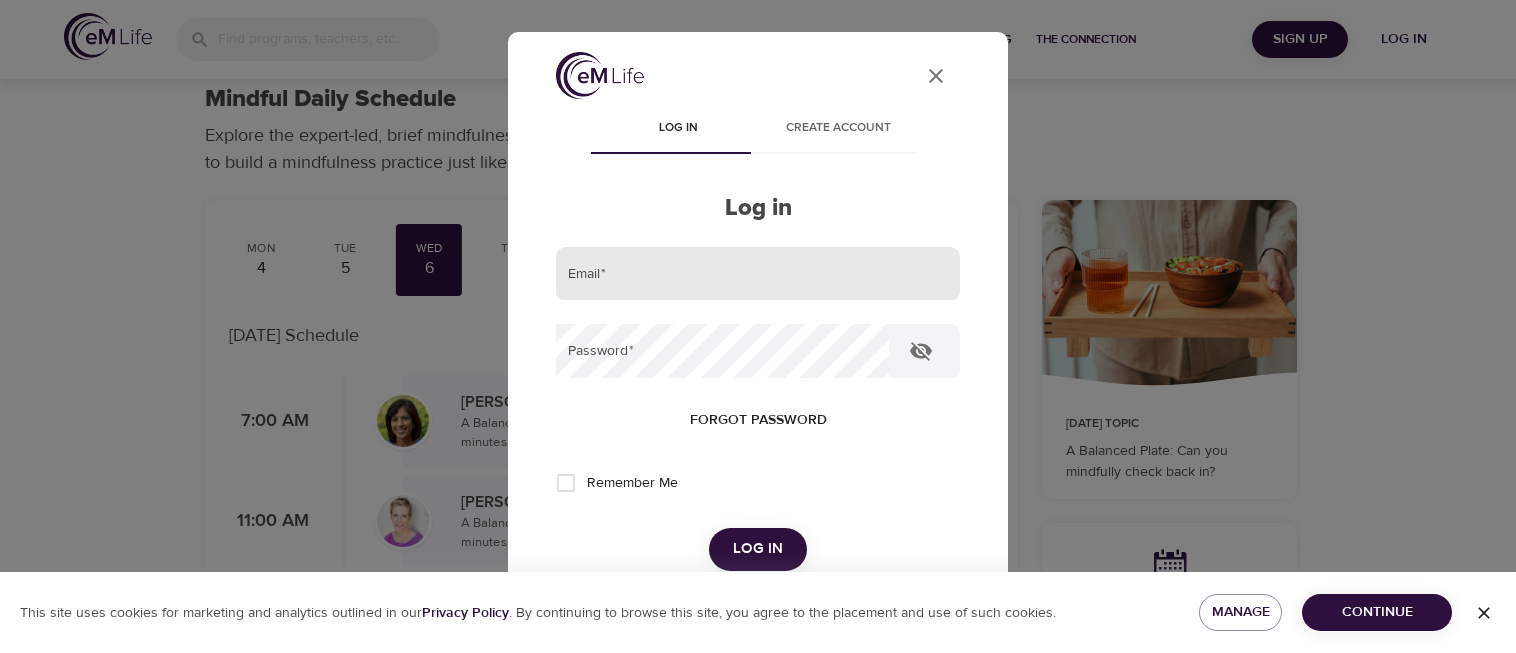 click at bounding box center (758, 274) 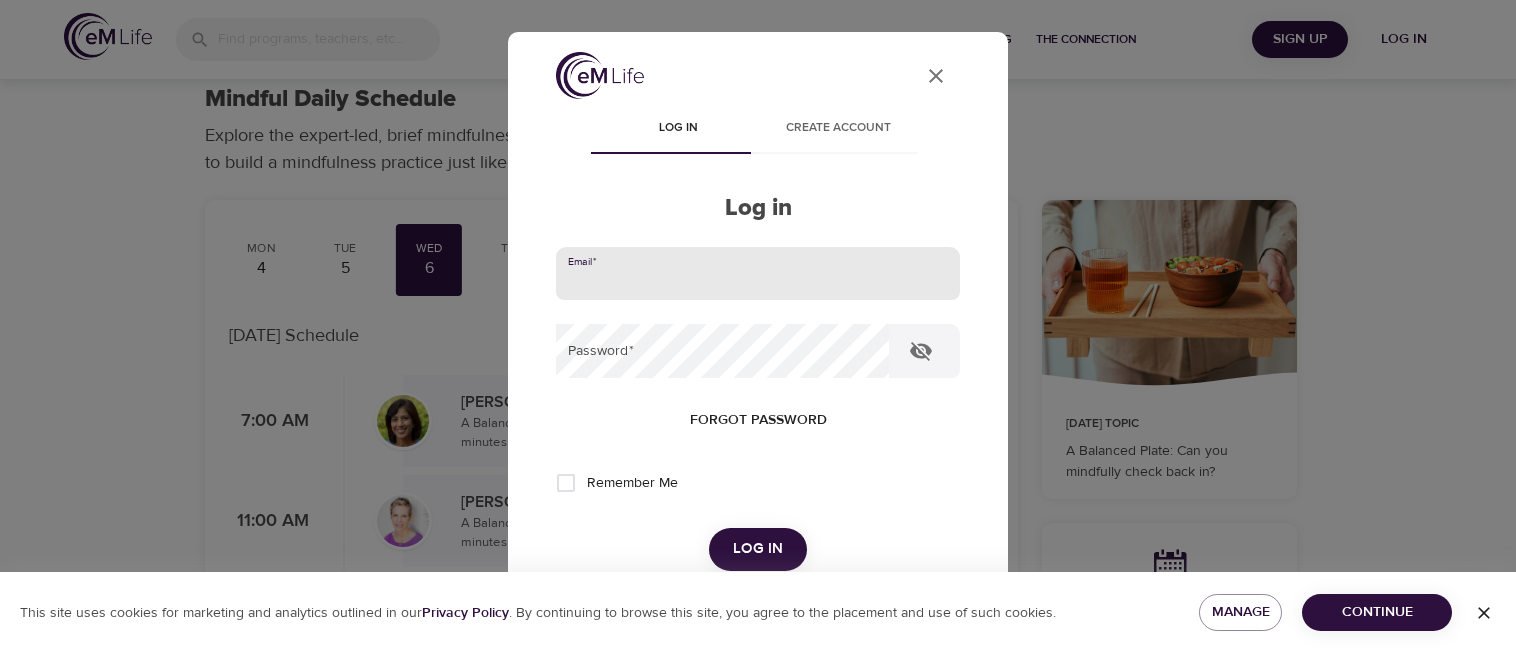 type on "[PERSON_NAME][EMAIL_ADDRESS][PERSON_NAME][DOMAIN_NAME]" 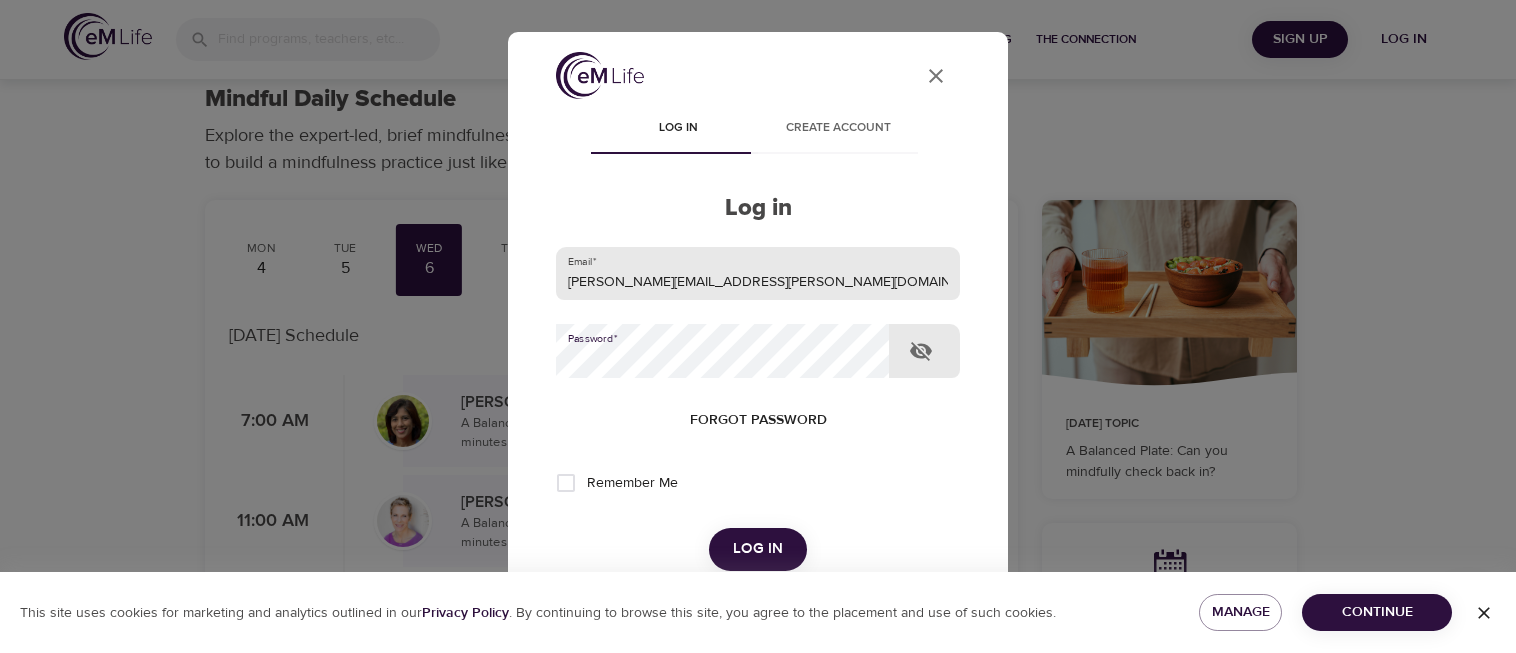 click on "Log in" at bounding box center [758, 549] 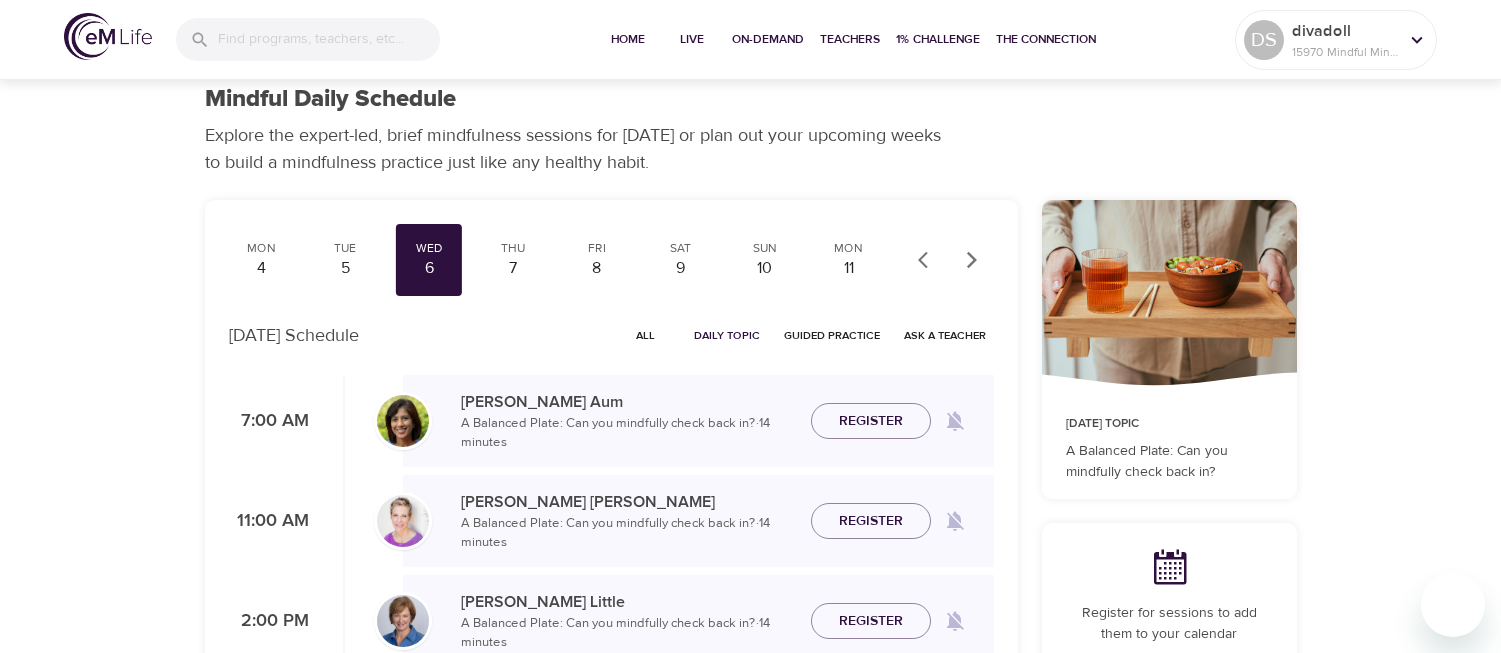 checkbox on "true" 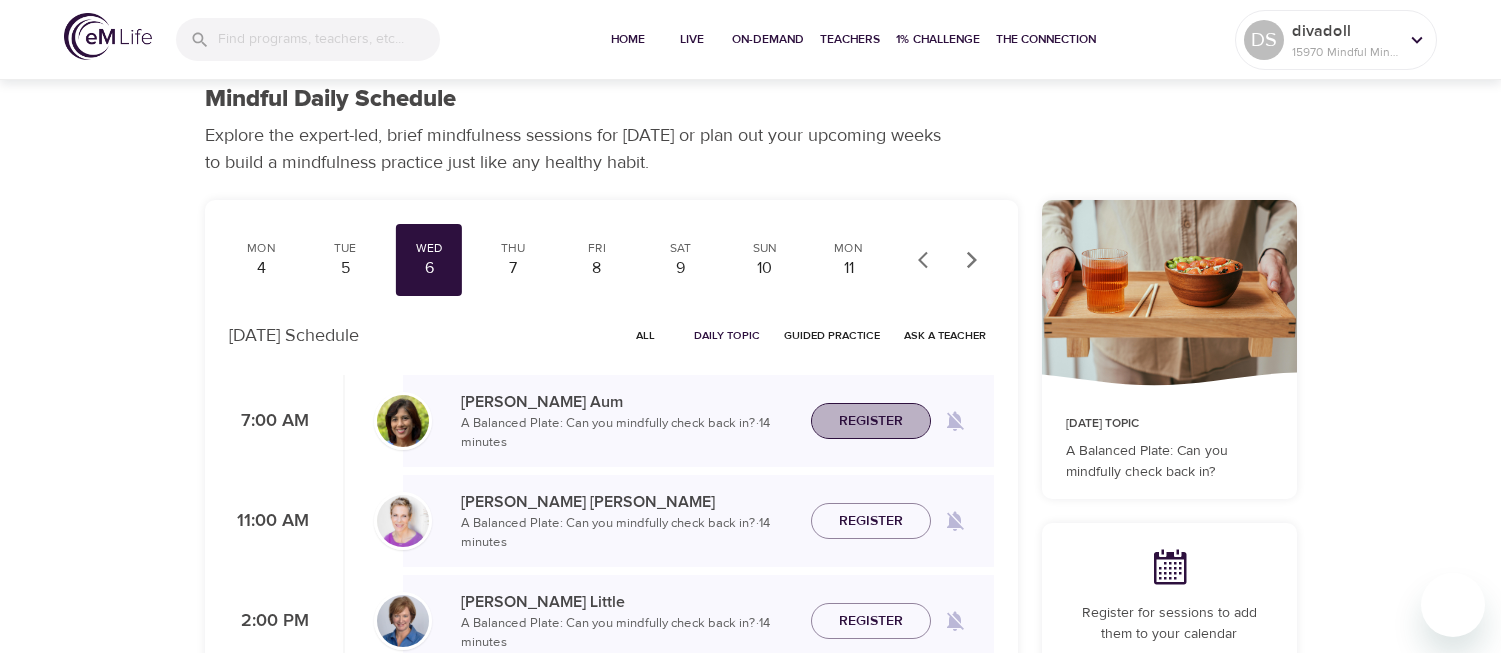 click on "Register" at bounding box center [871, 421] 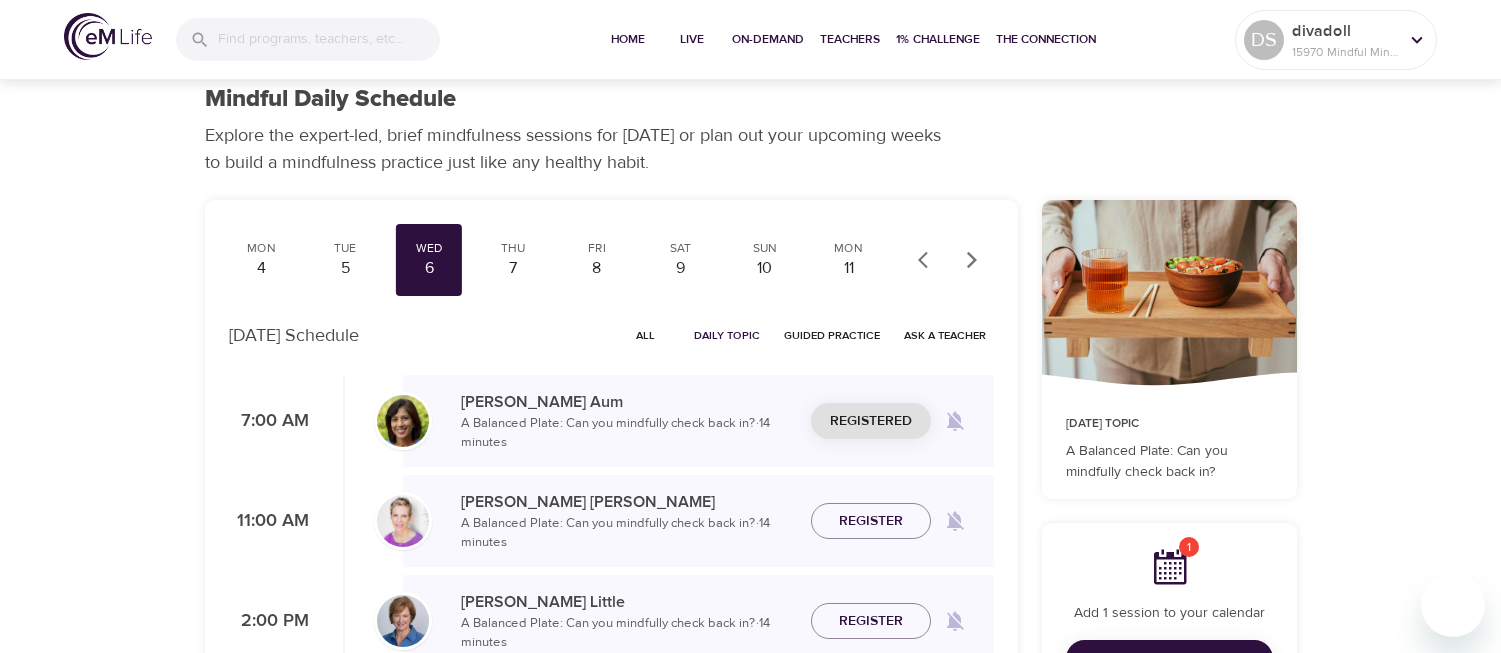 click on "Add to Calendar" at bounding box center (1169, 658) 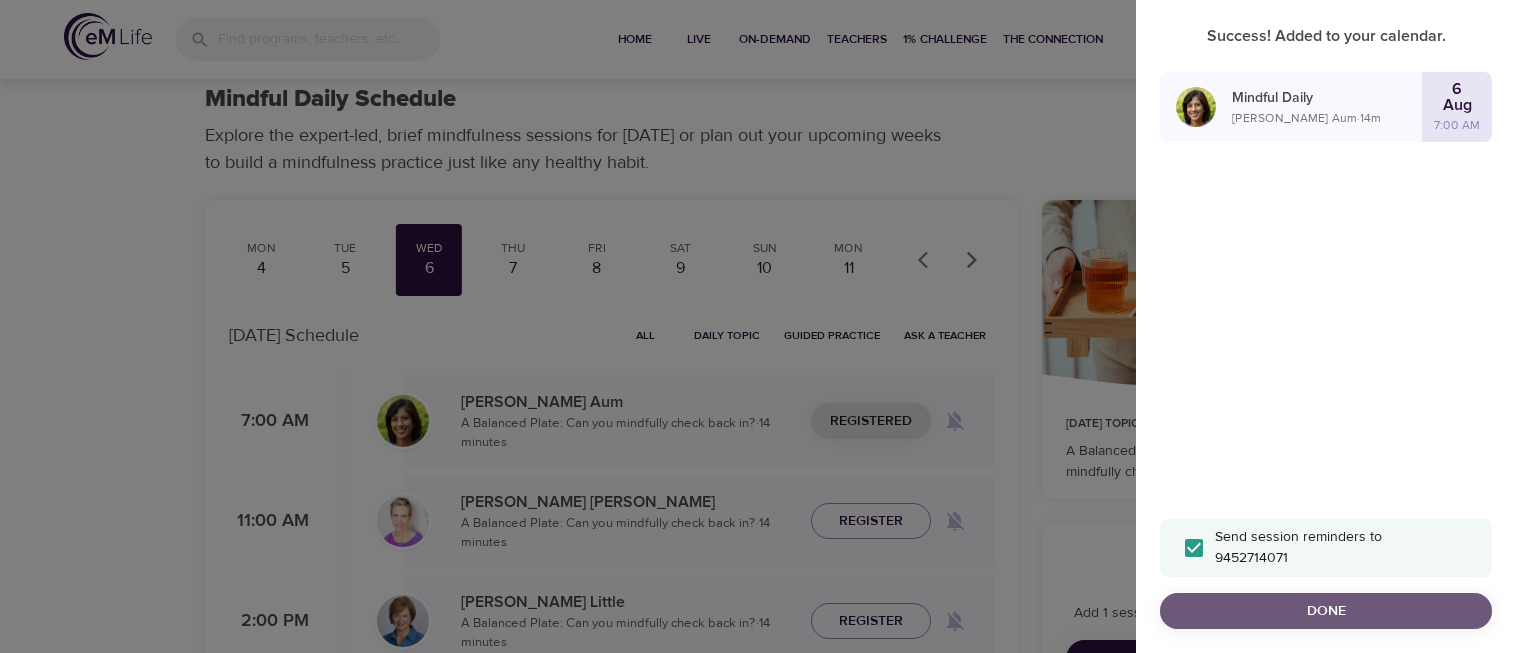 click on "Done" at bounding box center (1326, 611) 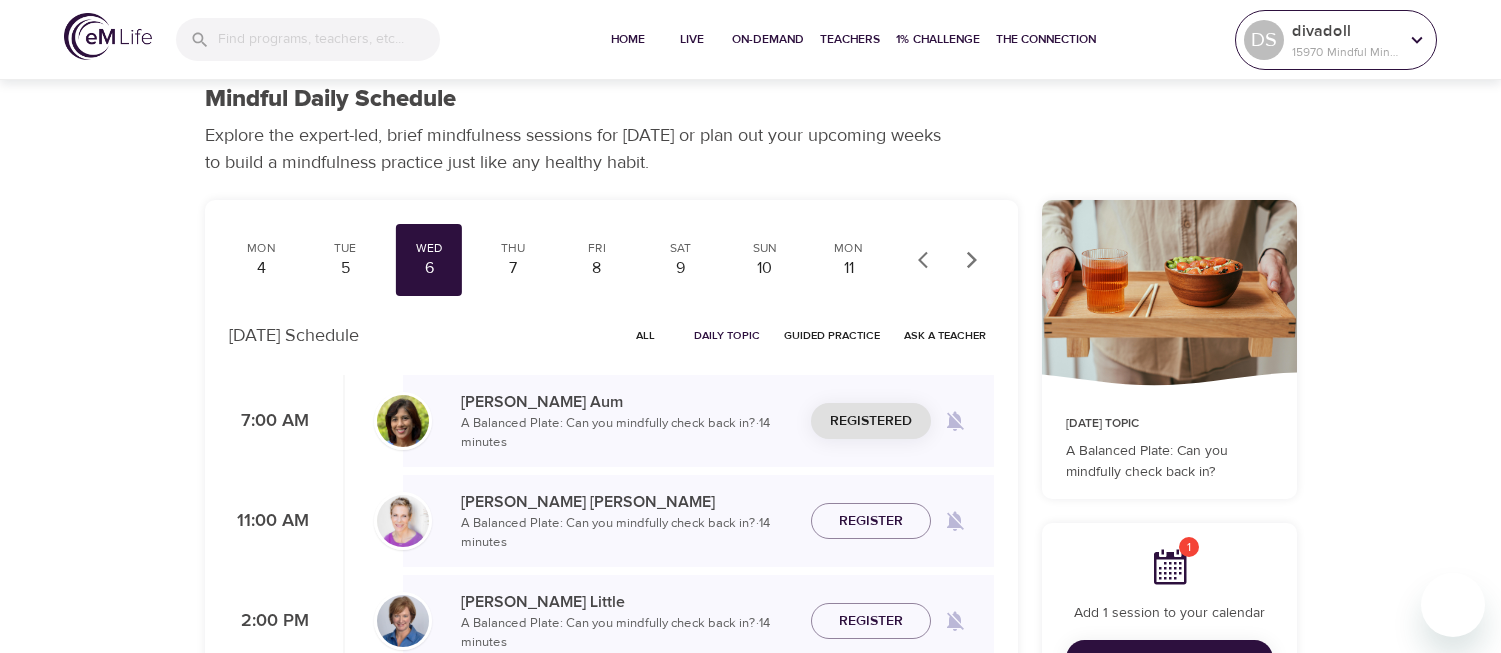 click 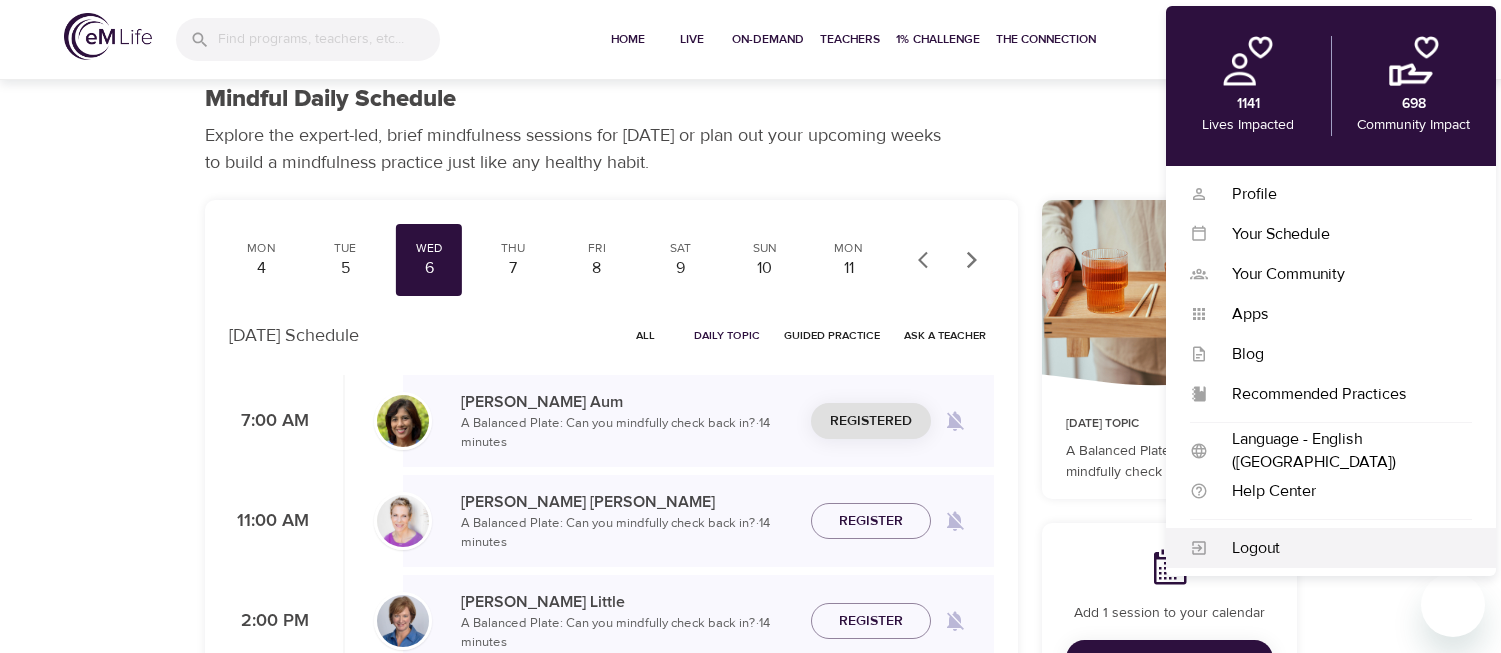 click on "Logout" at bounding box center [1340, 548] 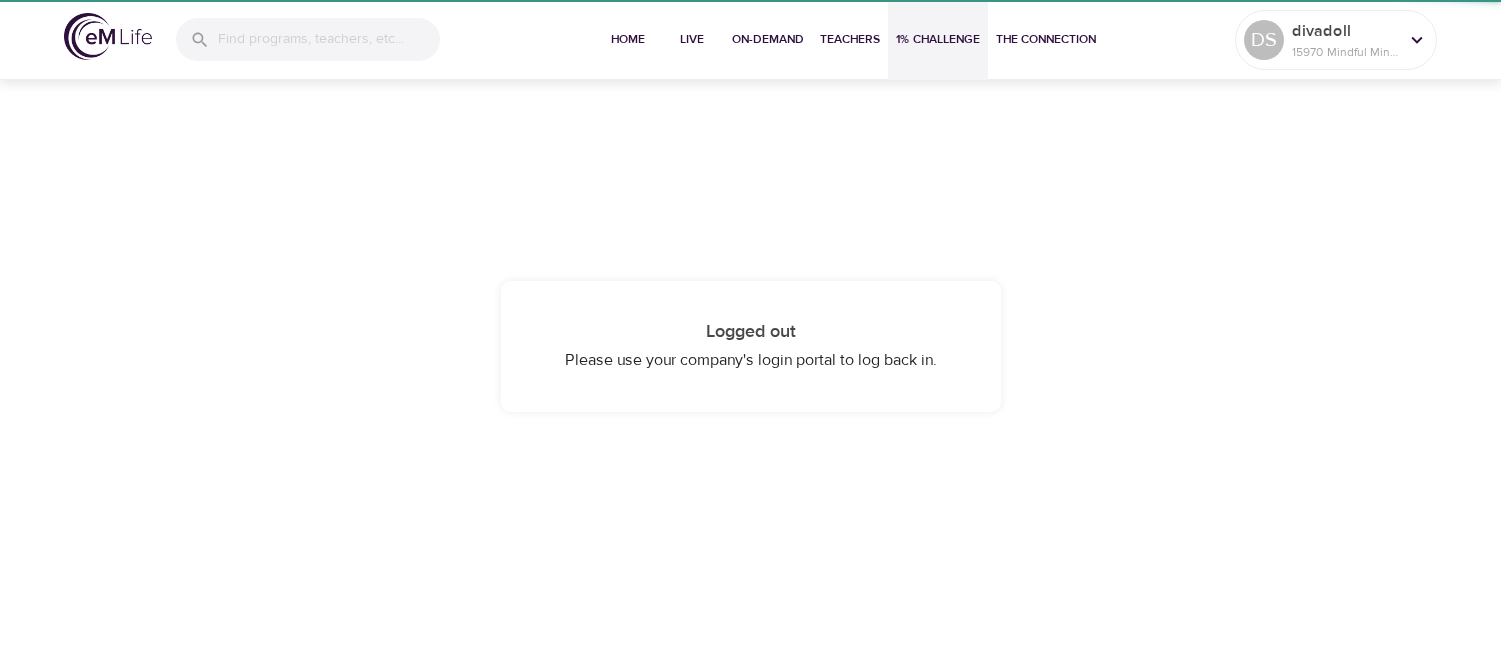 scroll, scrollTop: 0, scrollLeft: 0, axis: both 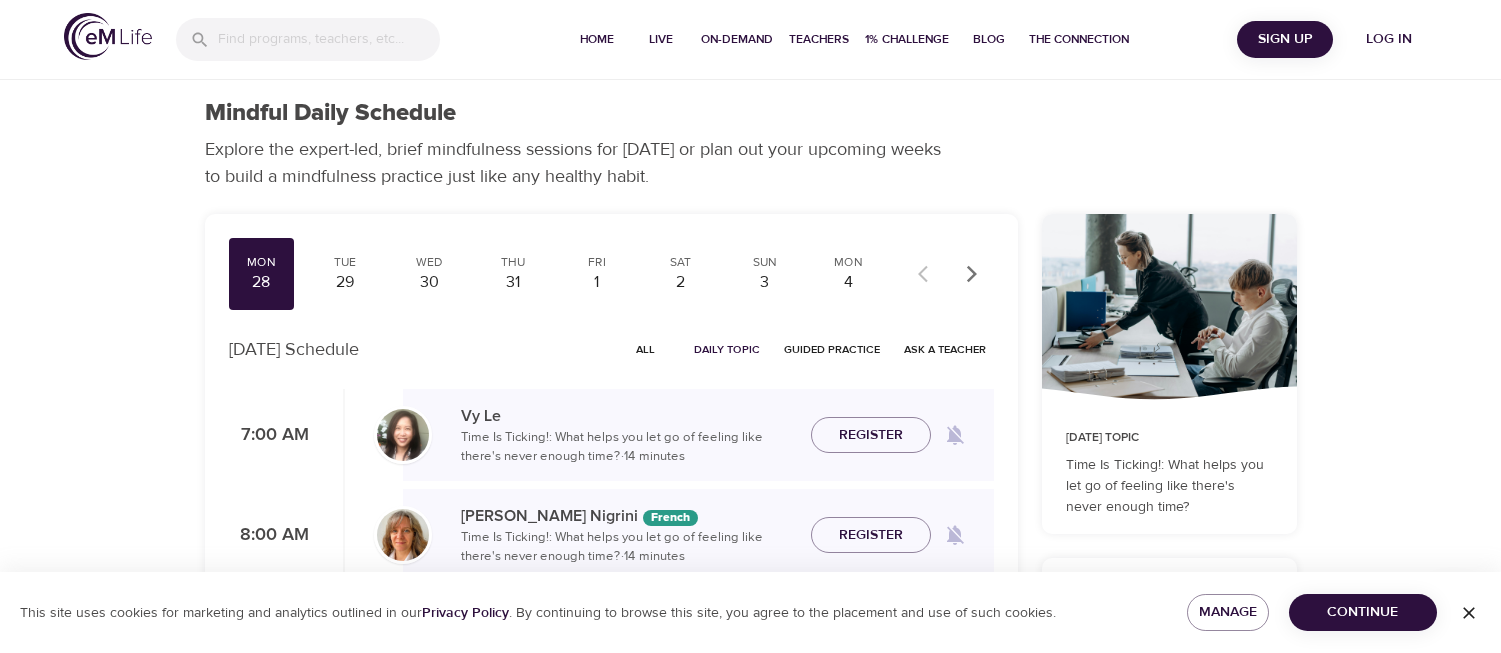 click at bounding box center (972, 274) 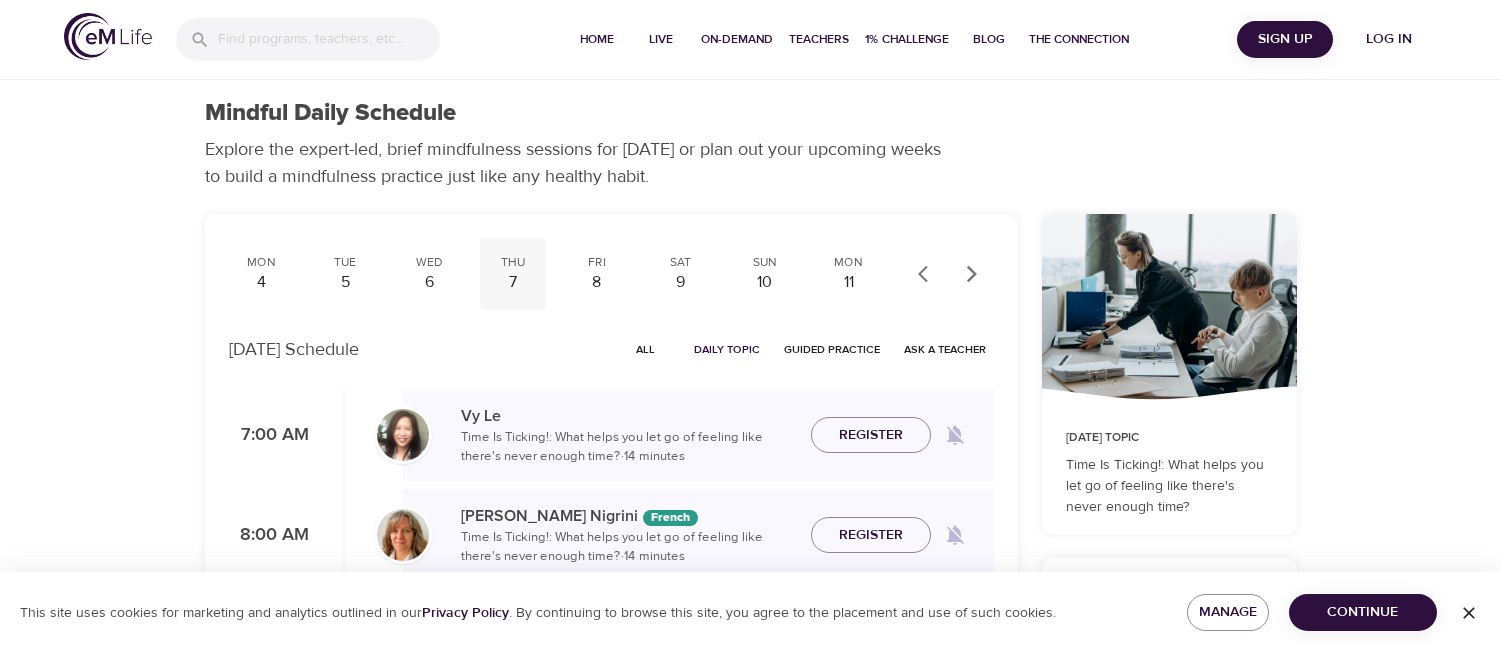 click on "7" at bounding box center [513, 282] 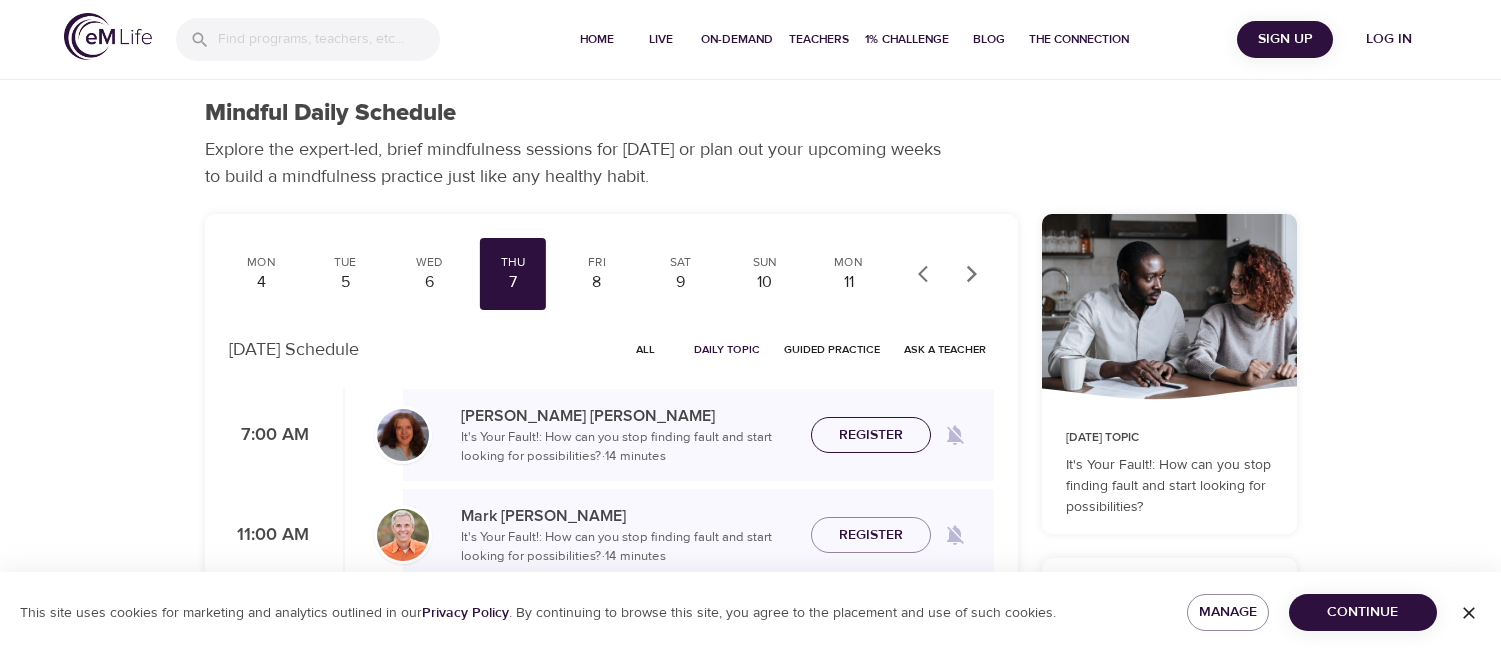 click on "Register" at bounding box center [871, 435] 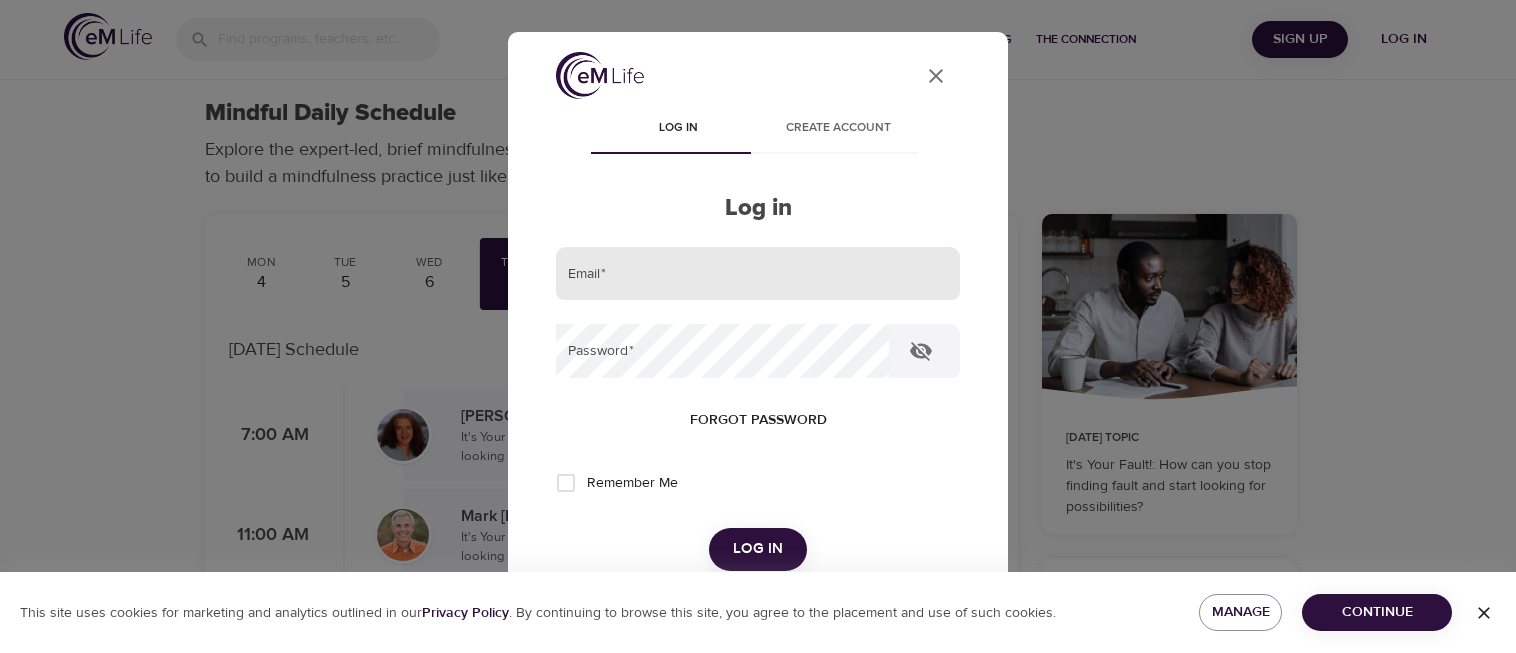 click at bounding box center (758, 274) 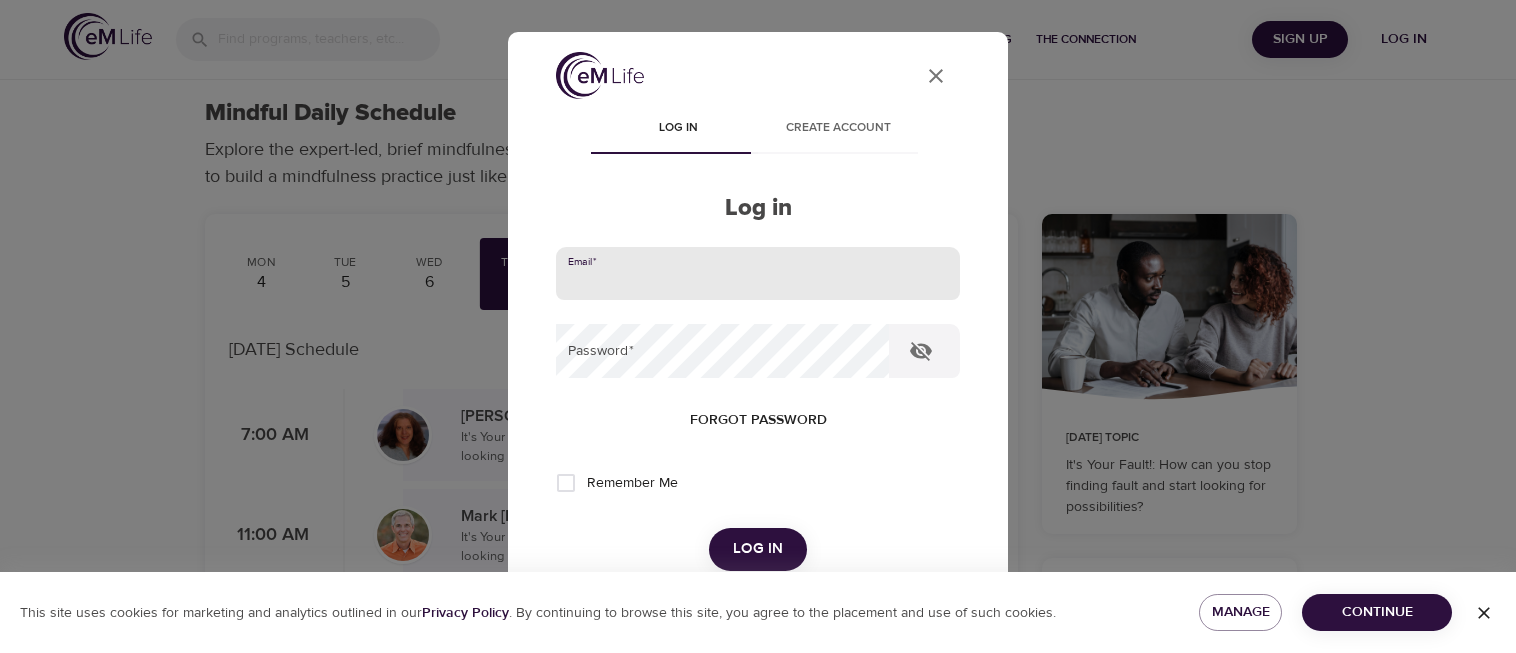 type on "[PERSON_NAME][EMAIL_ADDRESS][PERSON_NAME][DOMAIN_NAME]" 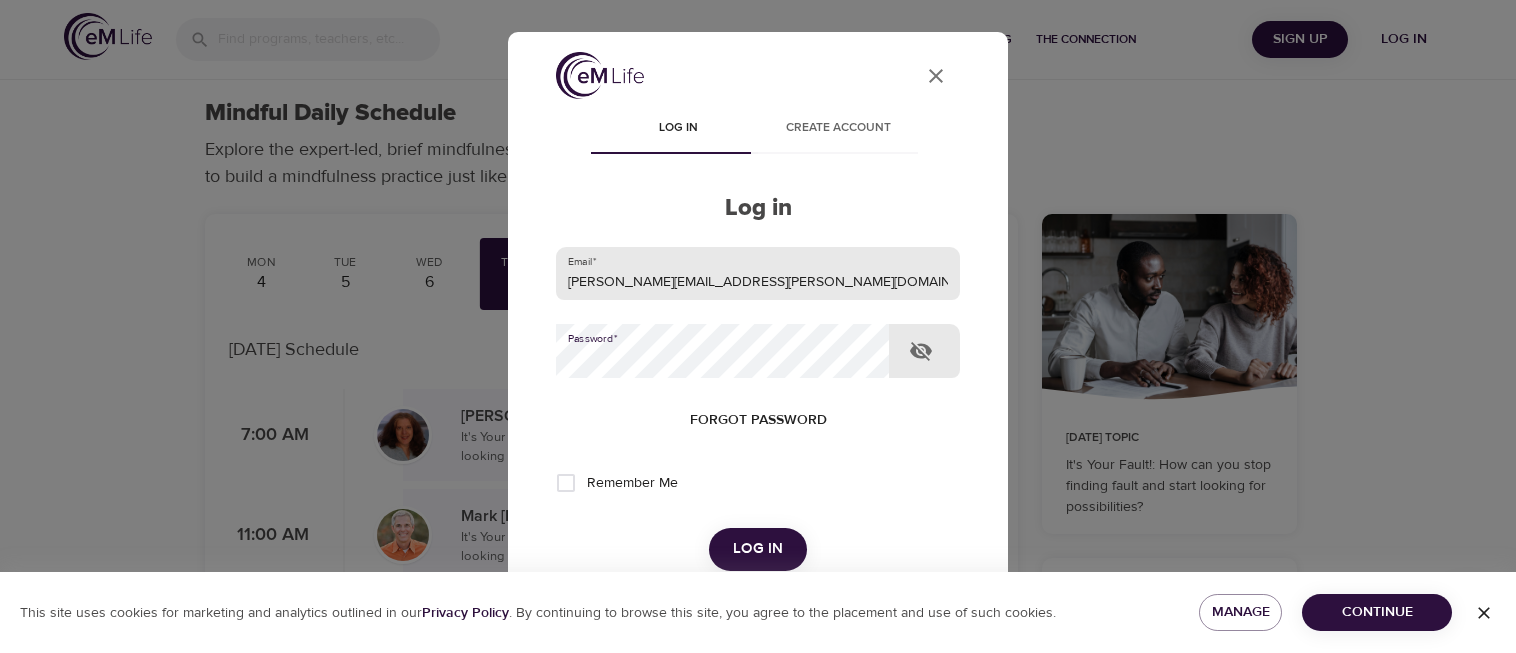 click on "Log in" at bounding box center (758, 549) 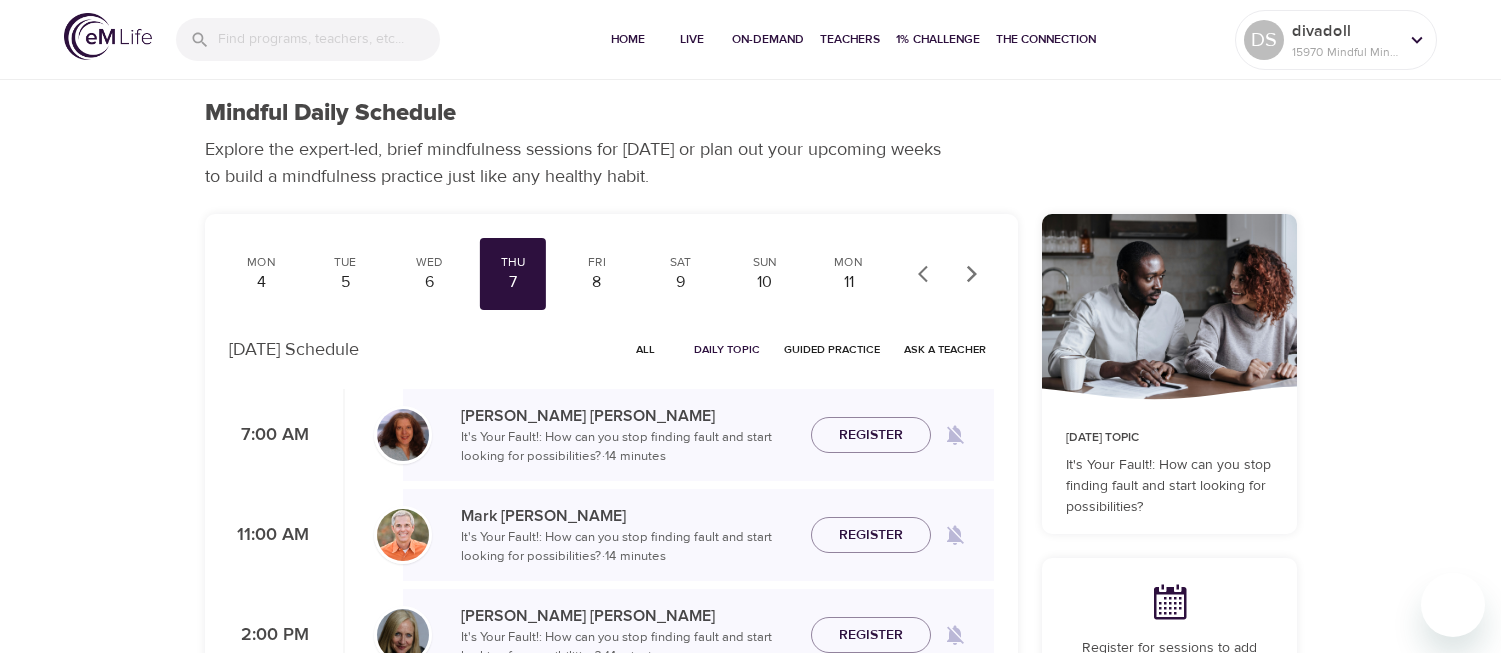 checkbox on "true" 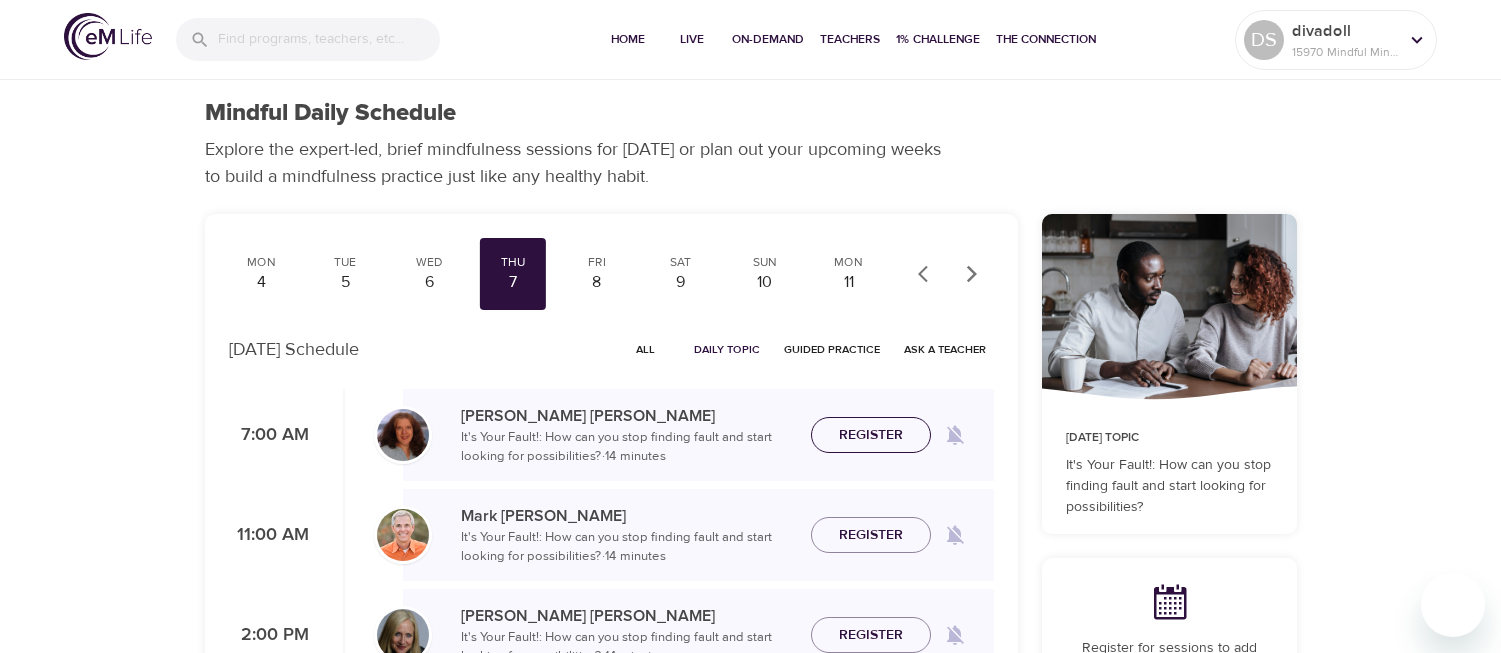 click on "Register" at bounding box center (871, 435) 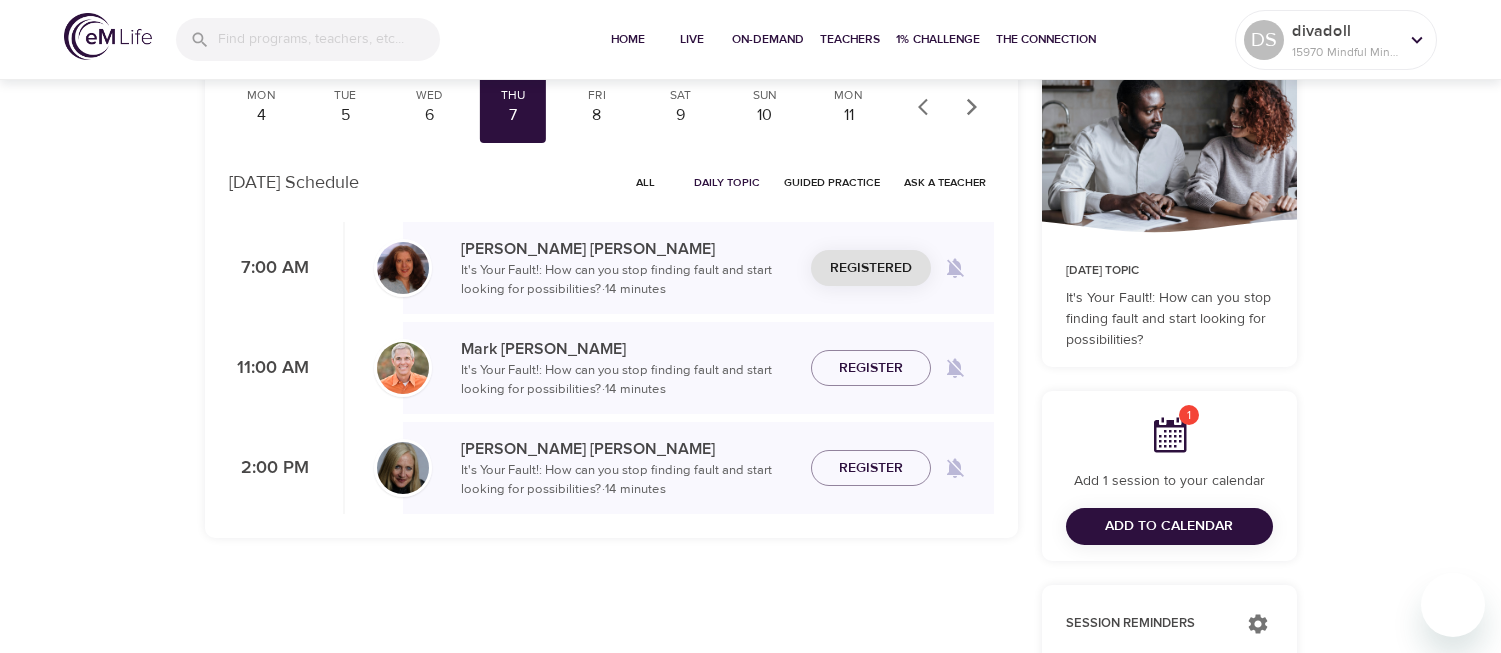 scroll, scrollTop: 246, scrollLeft: 0, axis: vertical 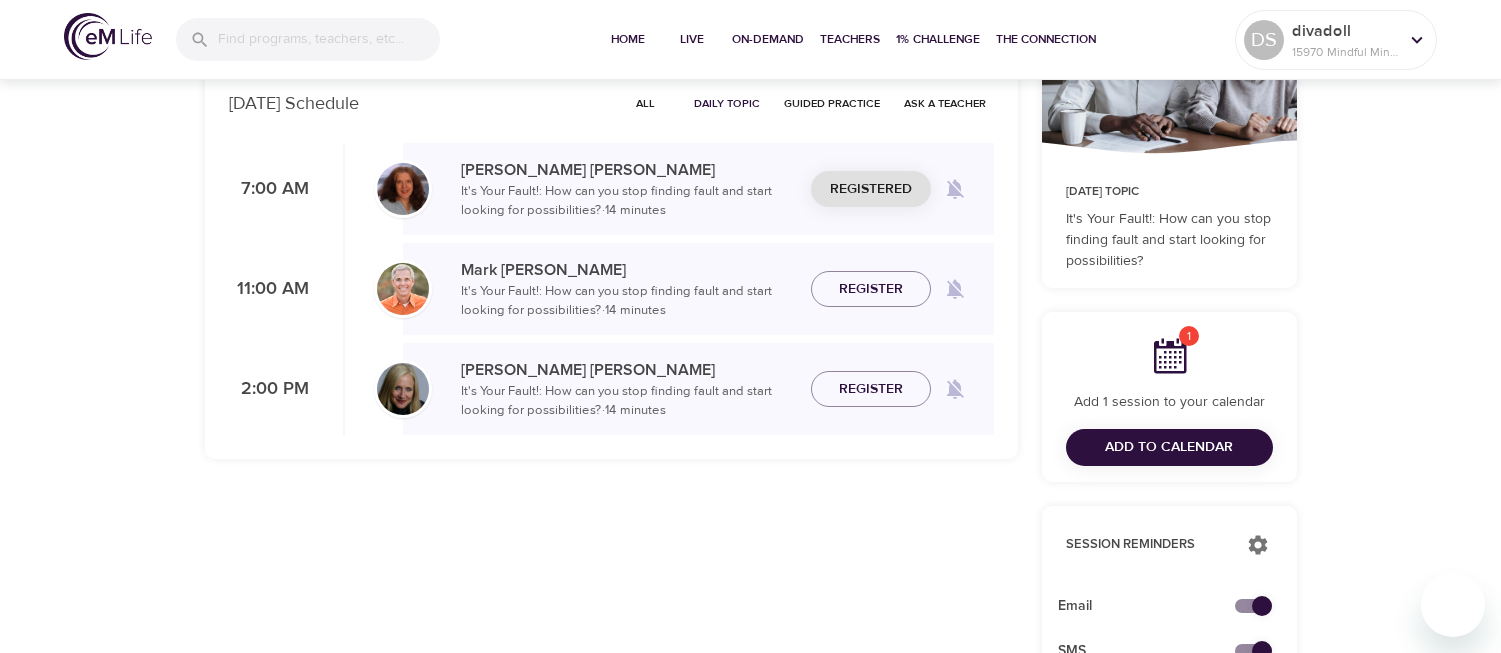 click on "Add to Calendar" at bounding box center [1169, 447] 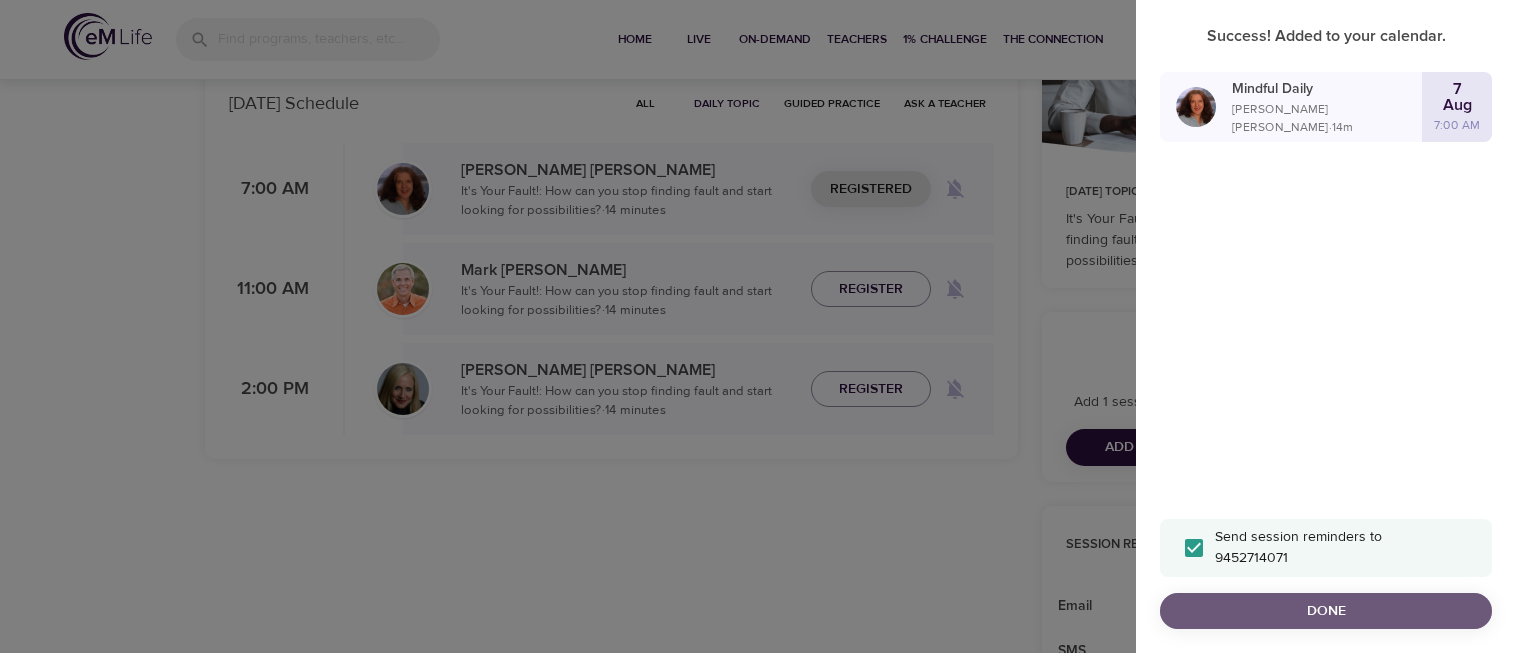 click on "Done" at bounding box center (1326, 611) 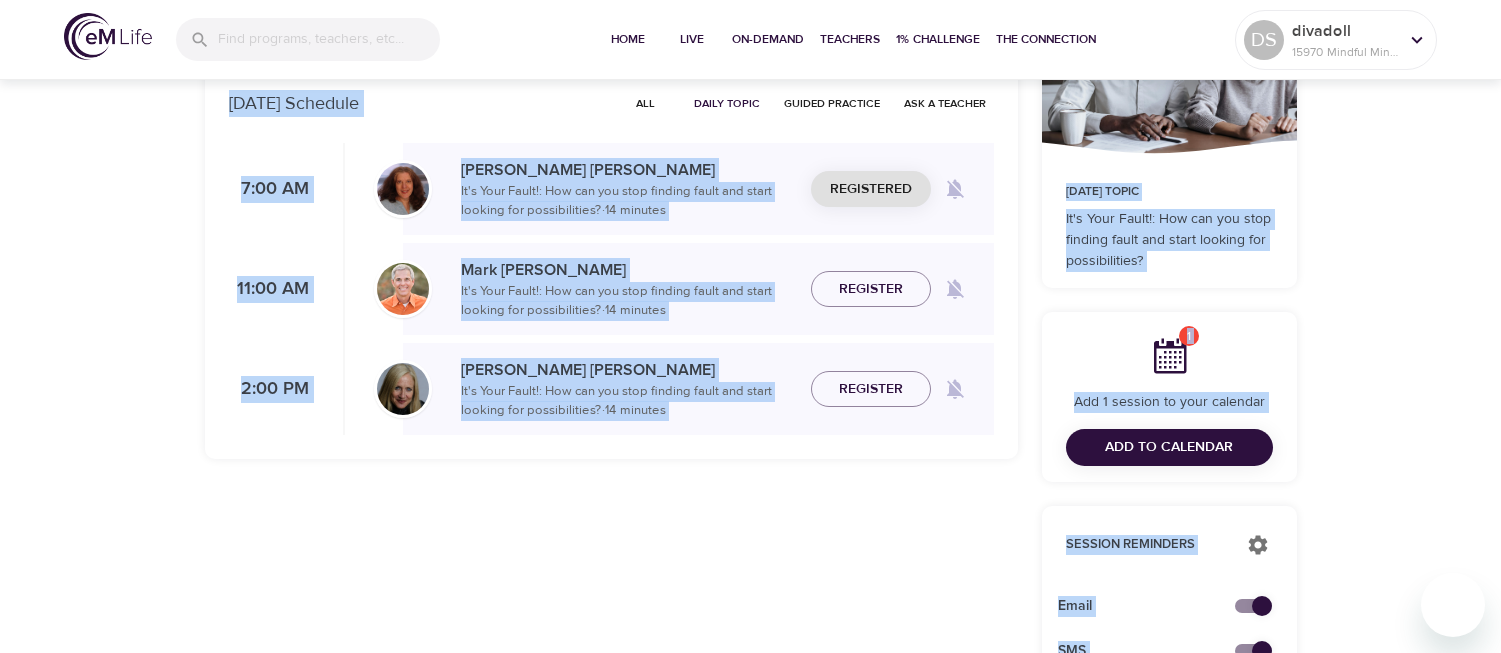 drag, startPoint x: 1496, startPoint y: 166, endPoint x: 1478, endPoint y: 48, distance: 119.36499 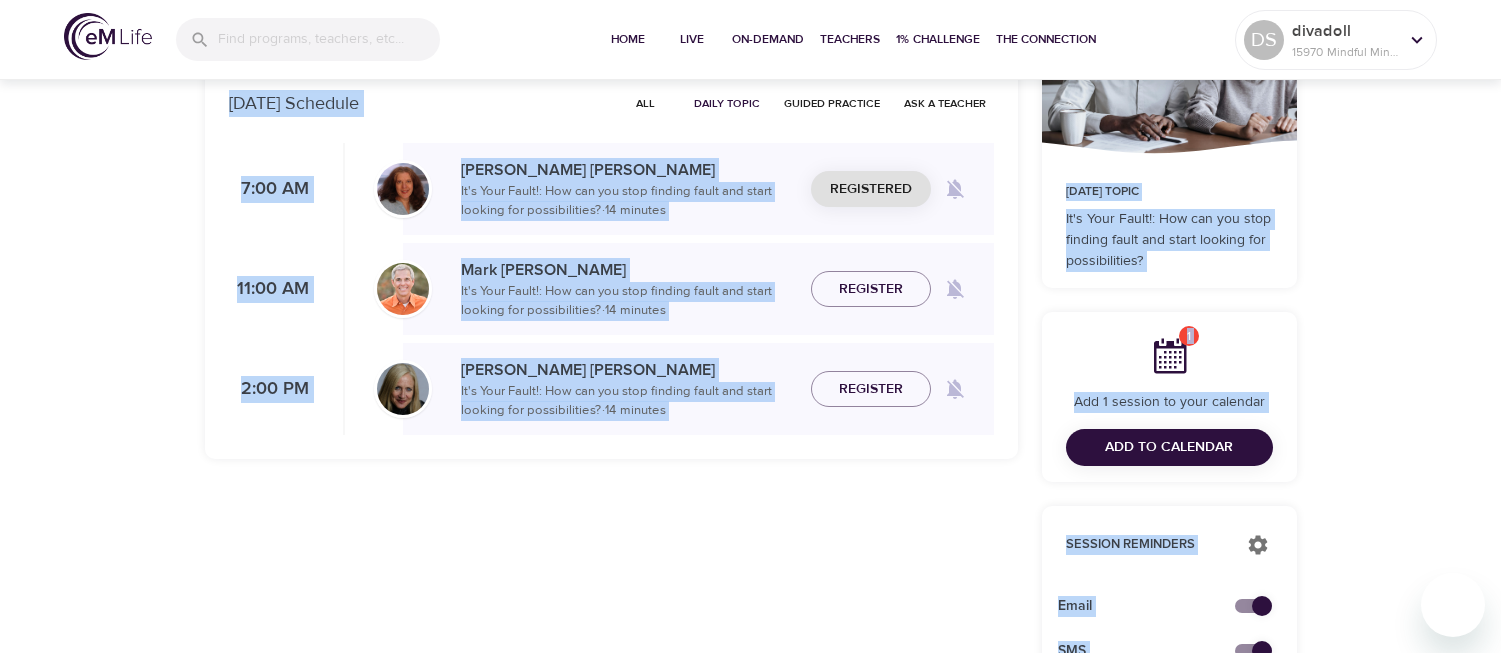 click on "Home Live On-Demand Teachers 1% Challenge The Connection DS divadoll 15970 Mindful Minutes Mindful Daily Schedule Explore the expert-led, brief mindfulness sessions for [DATE] or plan out your upcoming weeks to build a mindfulness practice just like any healthy habit. Mon 28 Tue 29 Wed 30 Thu 31 Fri 1 Sat 2 Sun 3 Mon 4 Tue 5 Wed 6 Thu 7 Fri 8 Sat 9 Sun 10 Mon 11 Tue 12 Wed 13 Thu 14 Fri 15 Sat 16 Sun 17 Mon 18 Tue 19 Wed 20 Thu 21 Fri 22 Sat 23 Sun 24 Mon 25 Tue 26 [DATE] Schedule All Daily Topic Guided Practice Ask a Teacher 7:00 AM [PERSON_NAME] It's Your Fault!: How can you stop finding fault and start looking for possibilities?  ·  14 minutes Registered 11:00 AM [PERSON_NAME] It's Your Fault!: How can you stop finding fault and start looking for possibilities?  ·  14 minutes Register 2:00 PM [PERSON_NAME] It's Your Fault!: How can you stop finding fault and start looking for possibilities?  ·  14 minutes Register [DATE] Topic 1 Add 1 session to your calendar Add to Calendar Email" at bounding box center (750, 653) 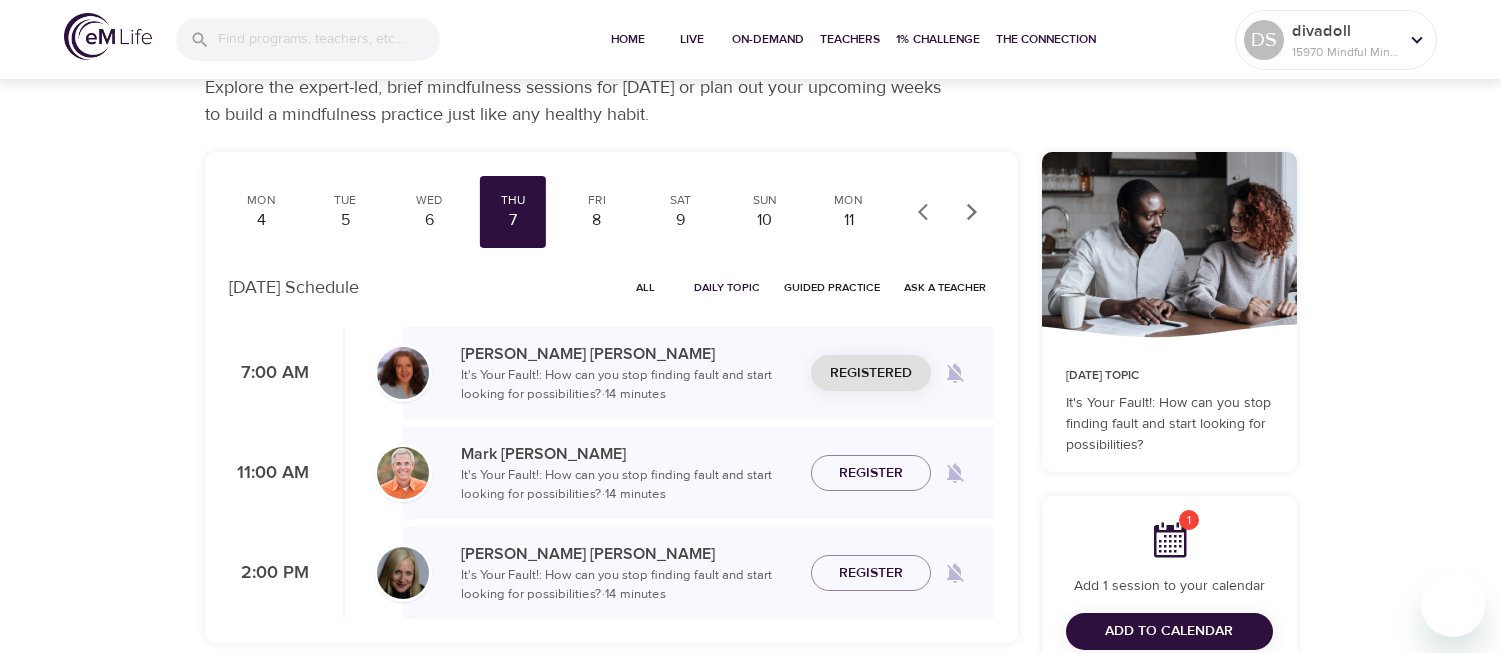 scroll, scrollTop: 0, scrollLeft: 0, axis: both 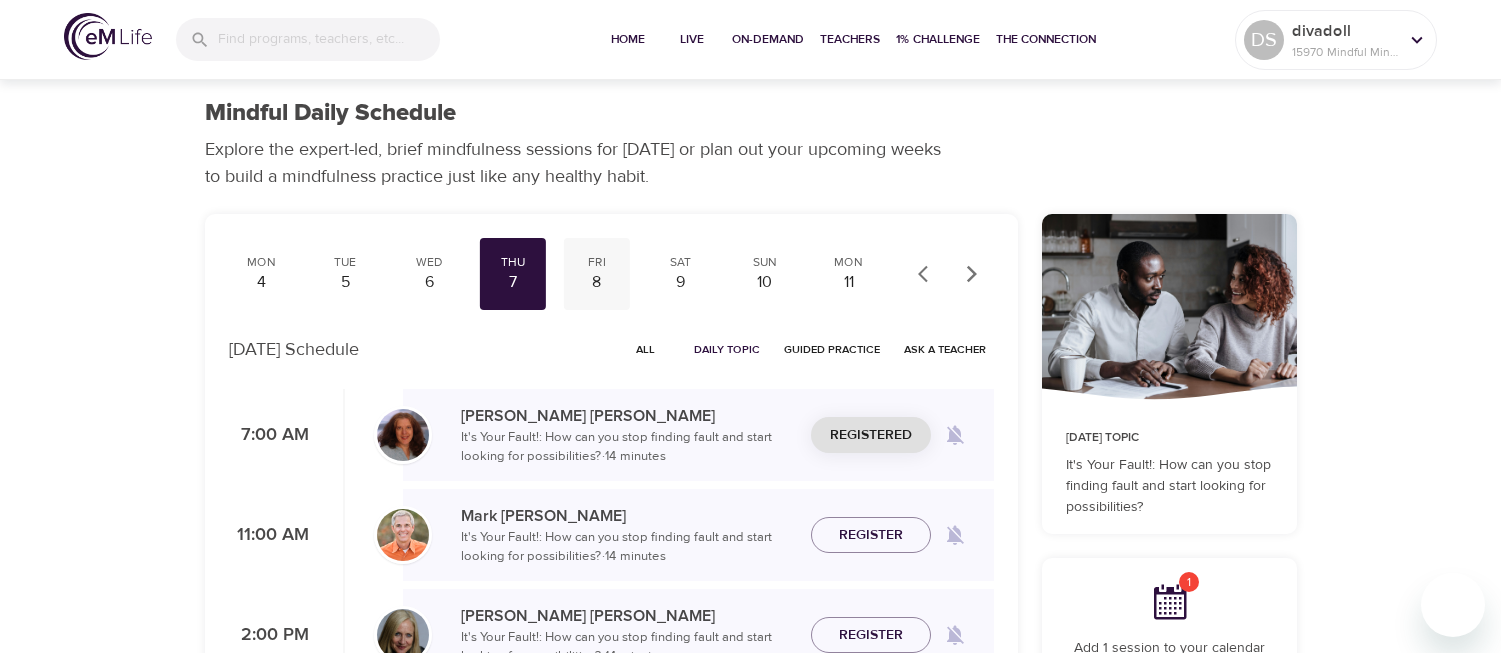 click on "8" at bounding box center [597, 282] 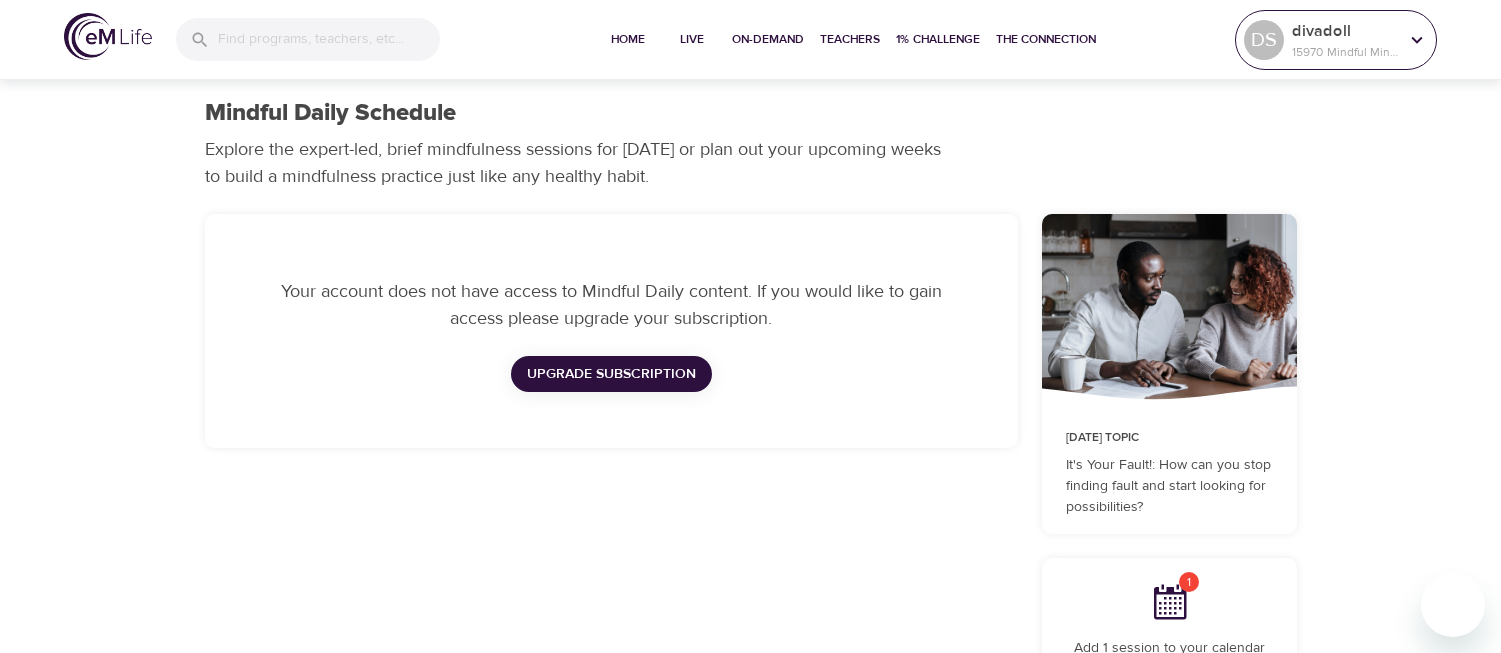 click 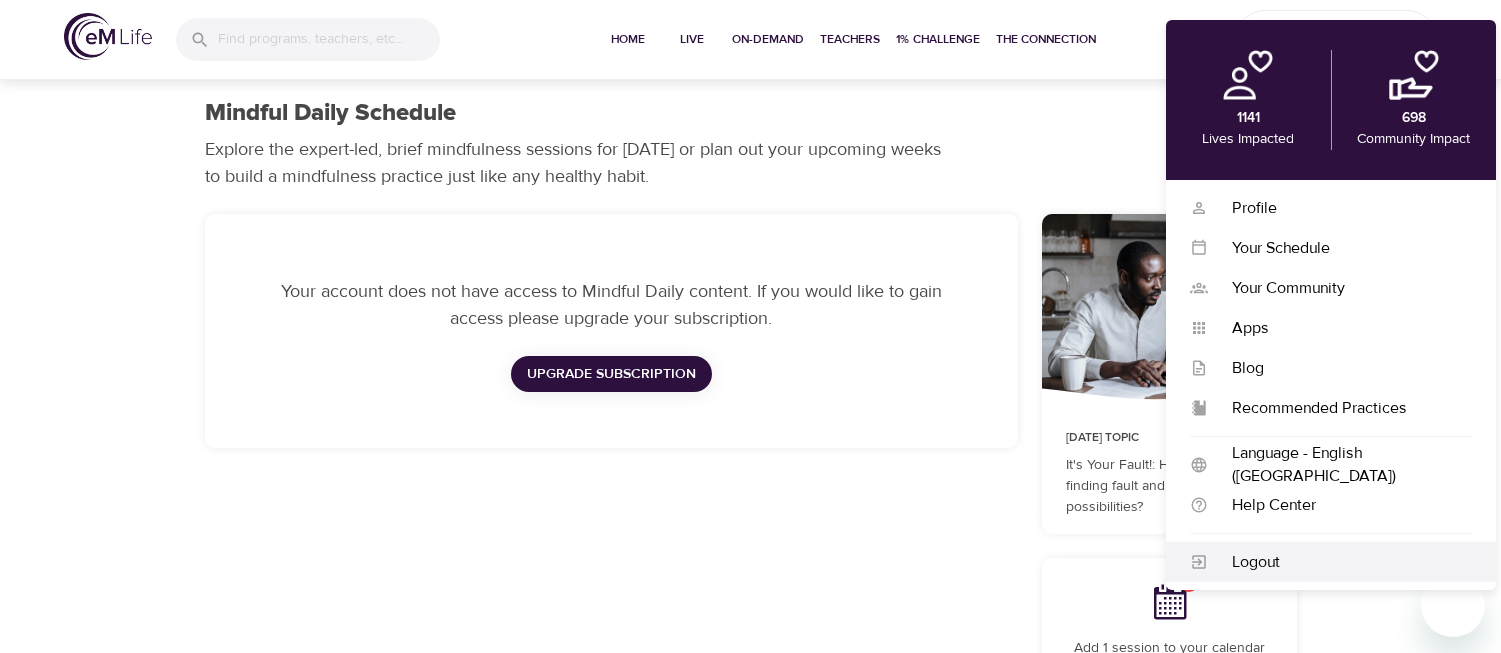 click on "Logout" at bounding box center (1340, 562) 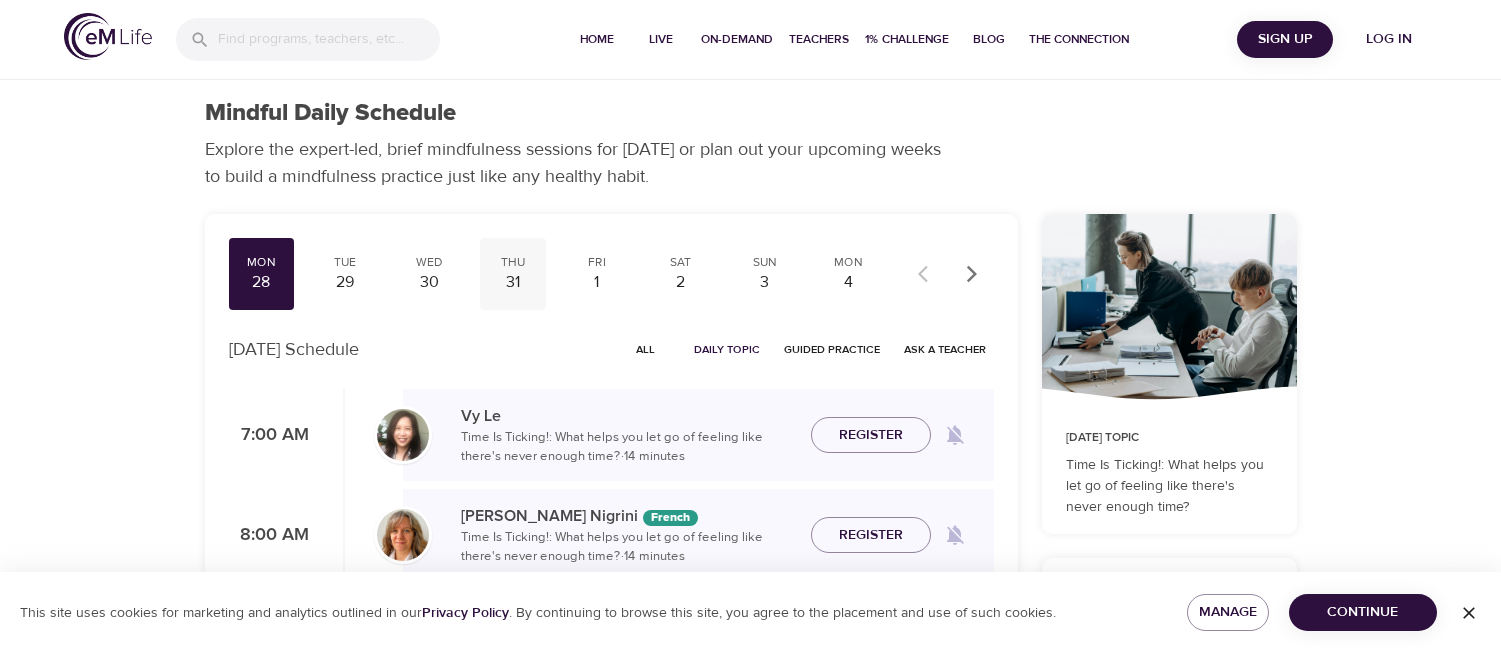 scroll, scrollTop: 0, scrollLeft: 0, axis: both 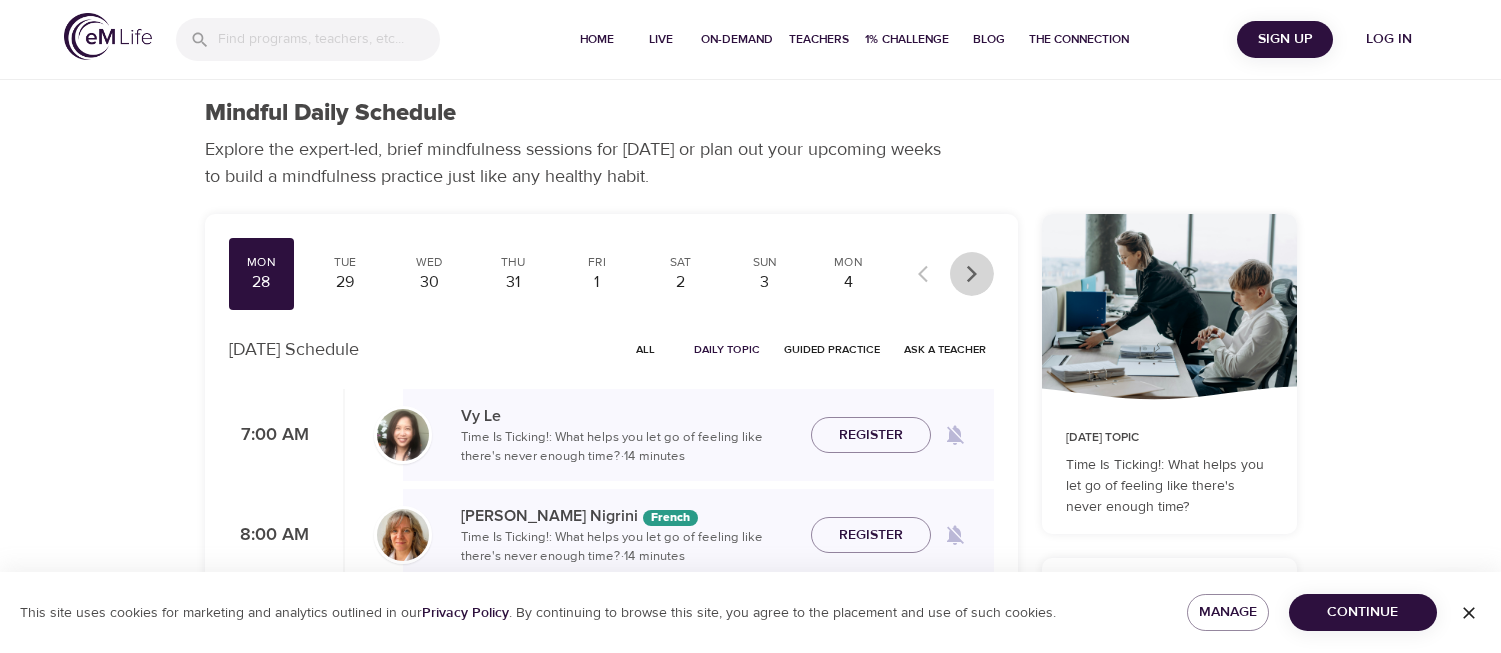 click 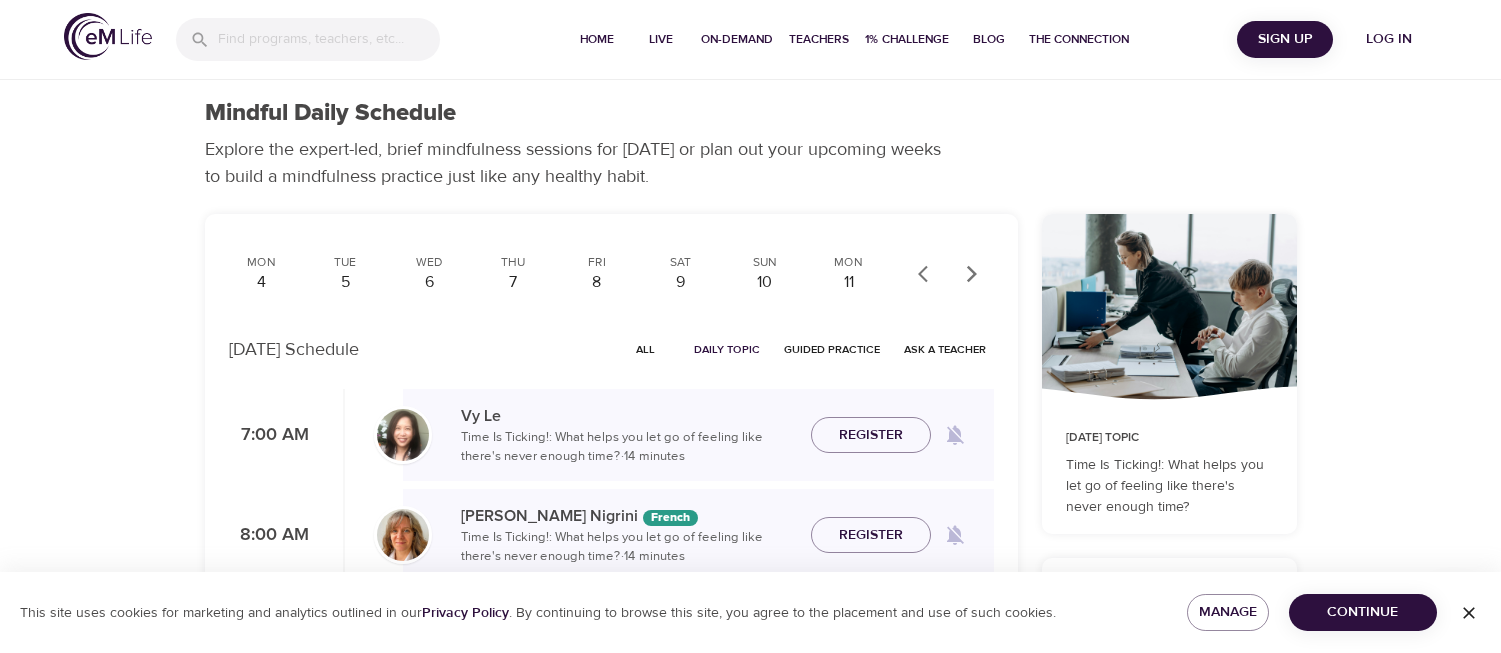 click on "Mindful Daily Schedule Explore the expert-led, brief mindfulness sessions for [DATE] or plan out your upcoming weeks to build a mindfulness practice just like any healthy habit. Mon 28 Tue 29 Wed 30 Thu 31 Fri 1 Sat 2 Sun 3 Mon 4 Tue 5 Wed 6 Thu 7 Fri 8 Sat 9 Sun 10 Mon 11 Tue 12 Wed 13 Thu 14 Fri 15 Sat 16 Sun 17 Mon 18 Tue 19 Wed 20 Thu 21 Fri 22 Sat 23 Sun 24 Mon 25 Tue 26 [DATE] Schedule All Daily Topic Guided Practice Ask a Teacher 7:00 AM Vy   Le Time Is Ticking!: What helps you let go of feeling like there's never enough time?  ·  14 minutes Register 8:00 AM [PERSON_NAME] French Time Is Ticking!: What helps you let go of feeling like there's never enough time?  ·  14 minutes Register 11:00 AM [PERSON_NAME] Spanish Time Is Ticking!: What helps you let go of feeling like there's never enough time?  ·  14 minutes Register 11:00 AM [PERSON_NAME] Time Is Ticking!: What helps you let go of feeling like there's never enough time?  ·  14 minutes Register 1:00 PM [PERSON_NAME] German  ·  2:00 PM" at bounding box center [750, 743] 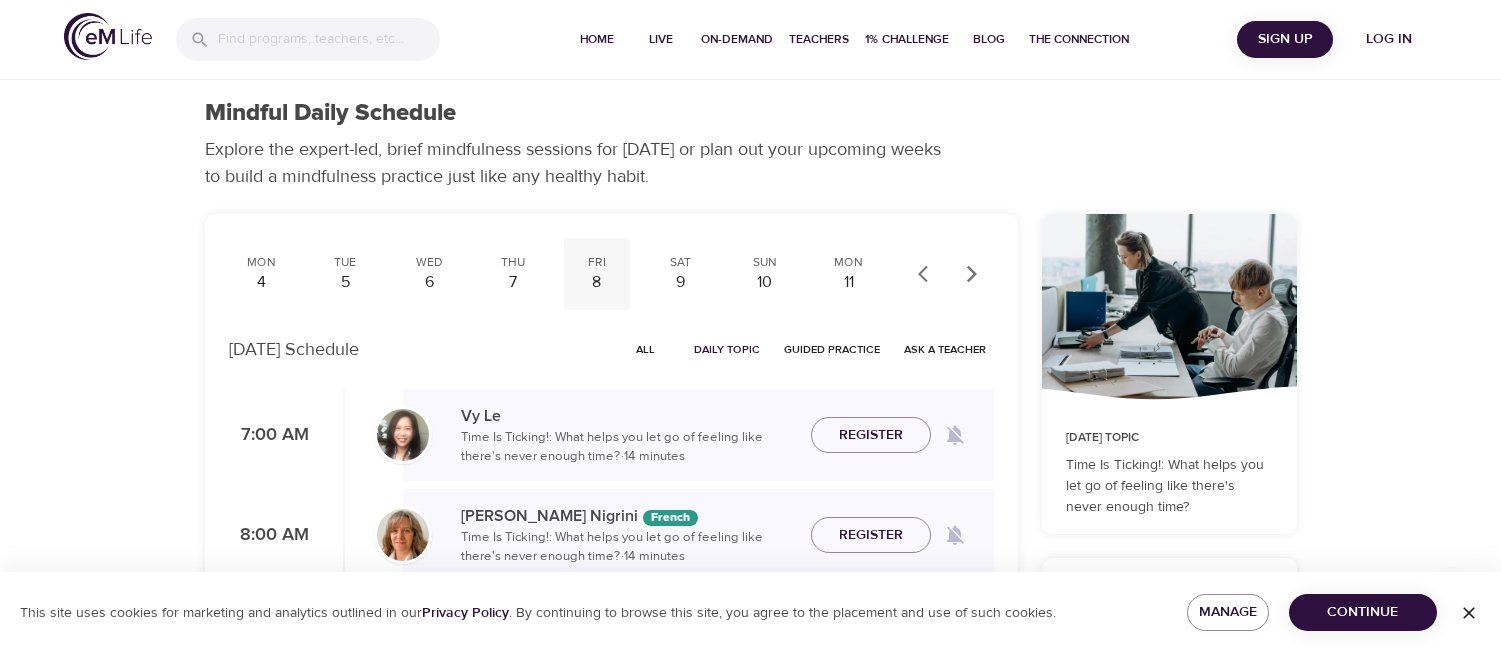 click on "8" at bounding box center [597, 282] 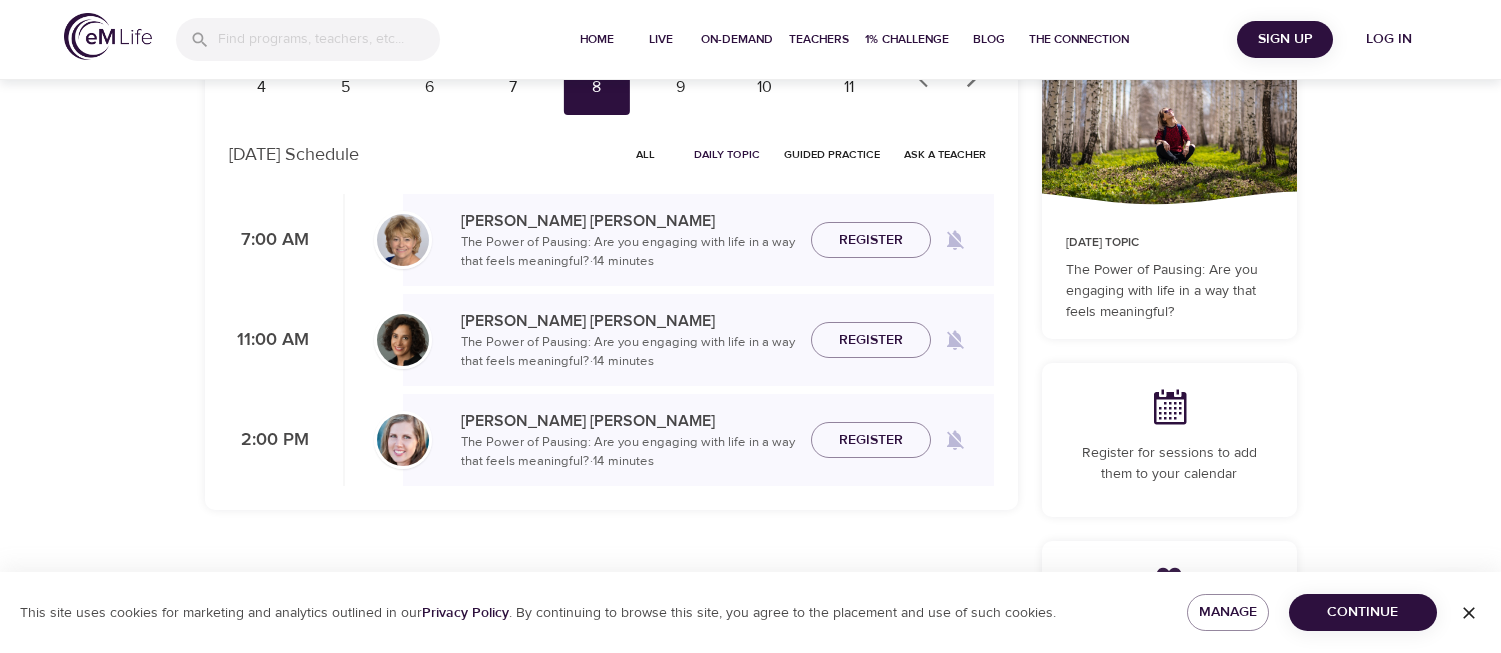 scroll, scrollTop: 0, scrollLeft: 0, axis: both 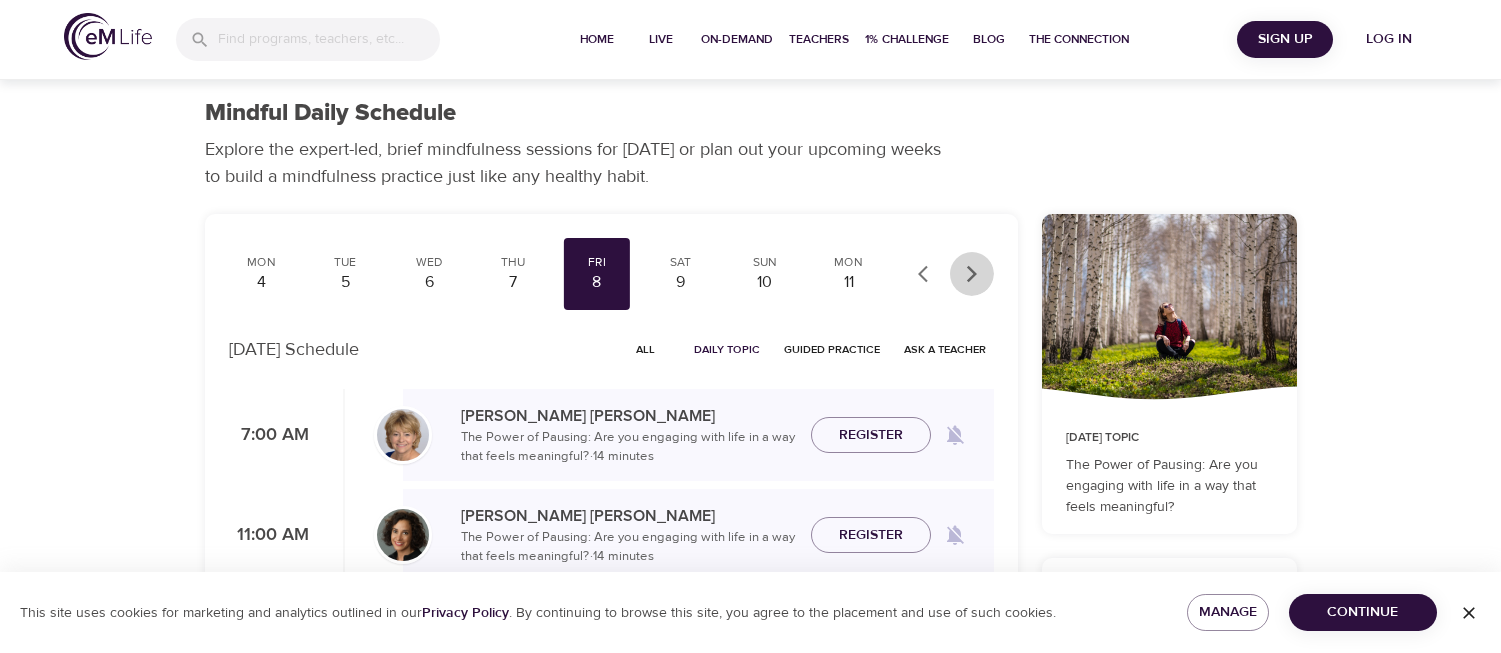 click 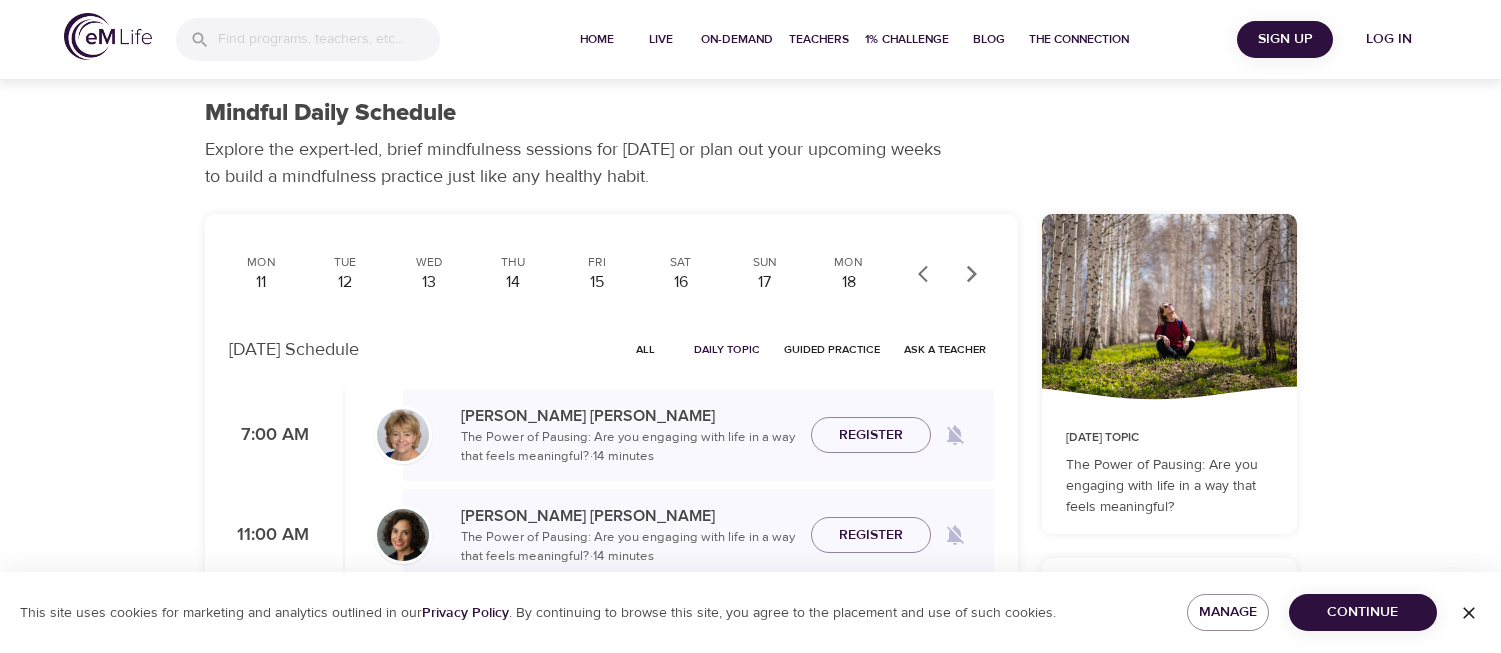click 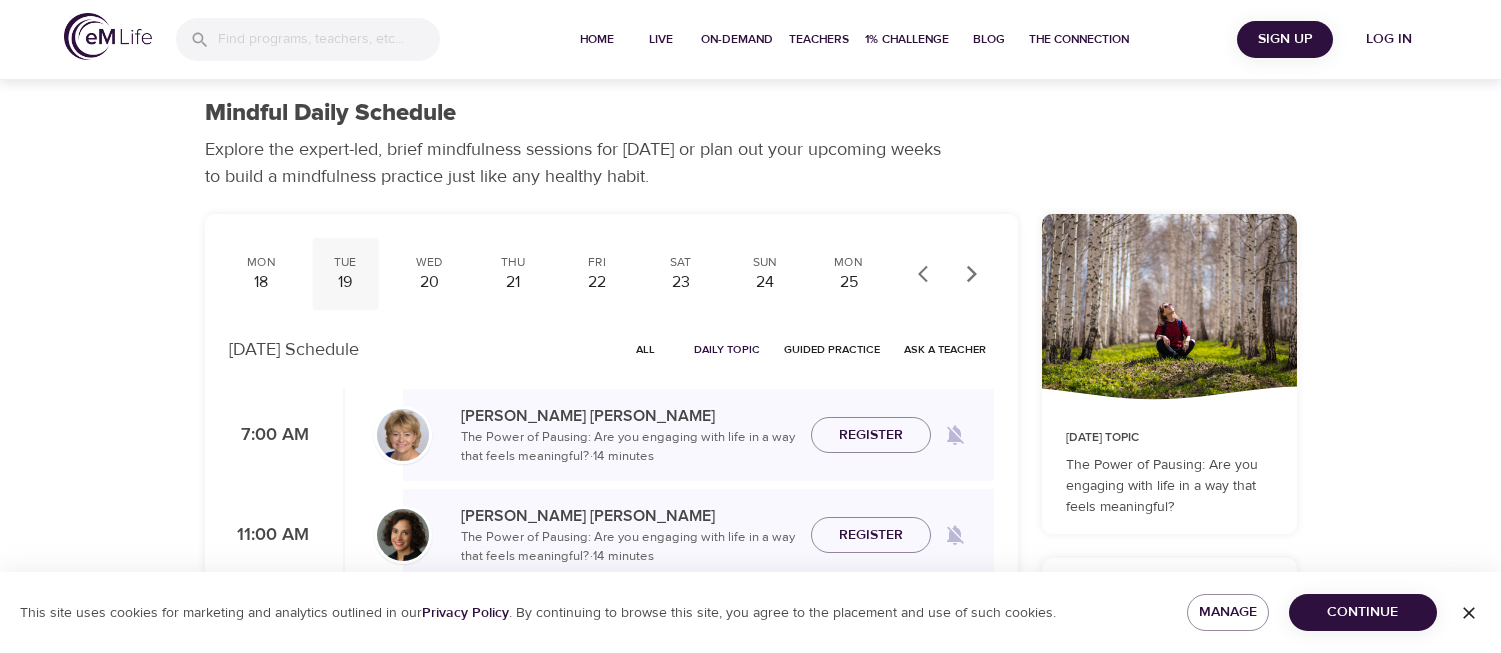 click on "19" at bounding box center (345, 282) 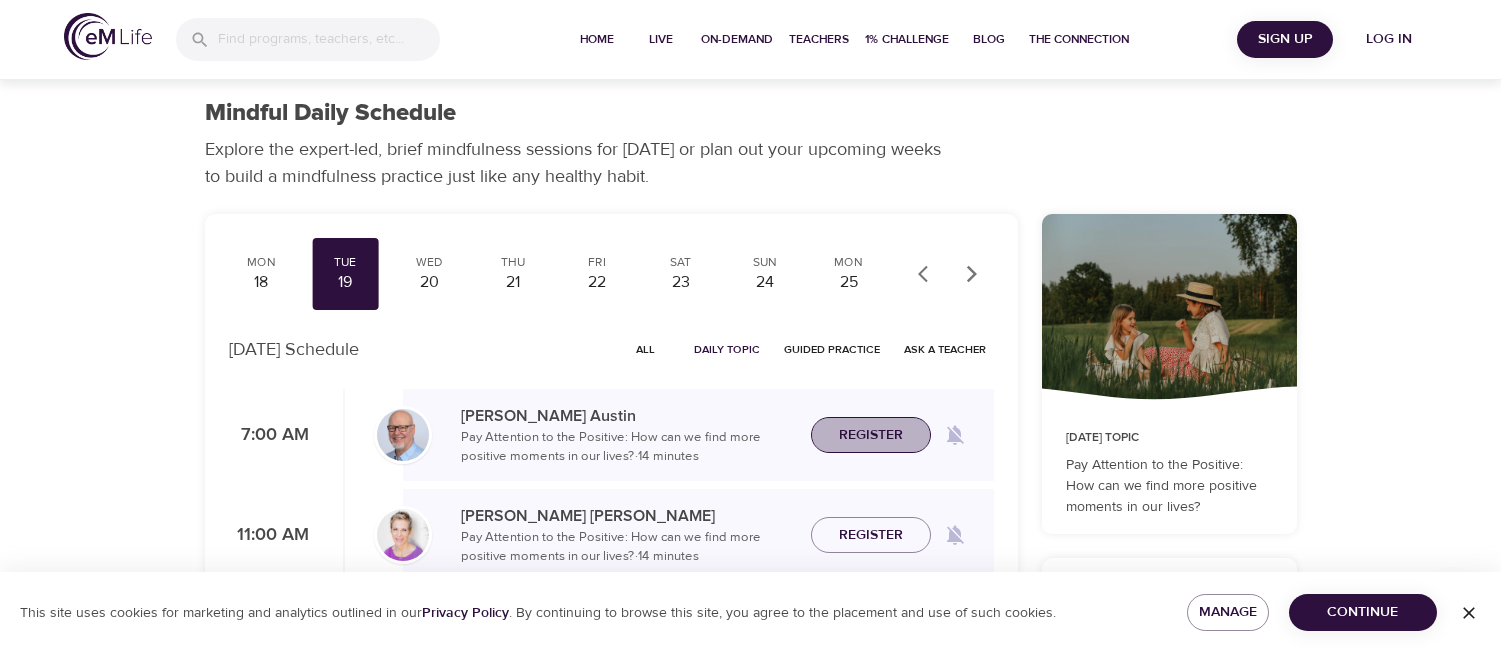 click on "Register" at bounding box center (871, 435) 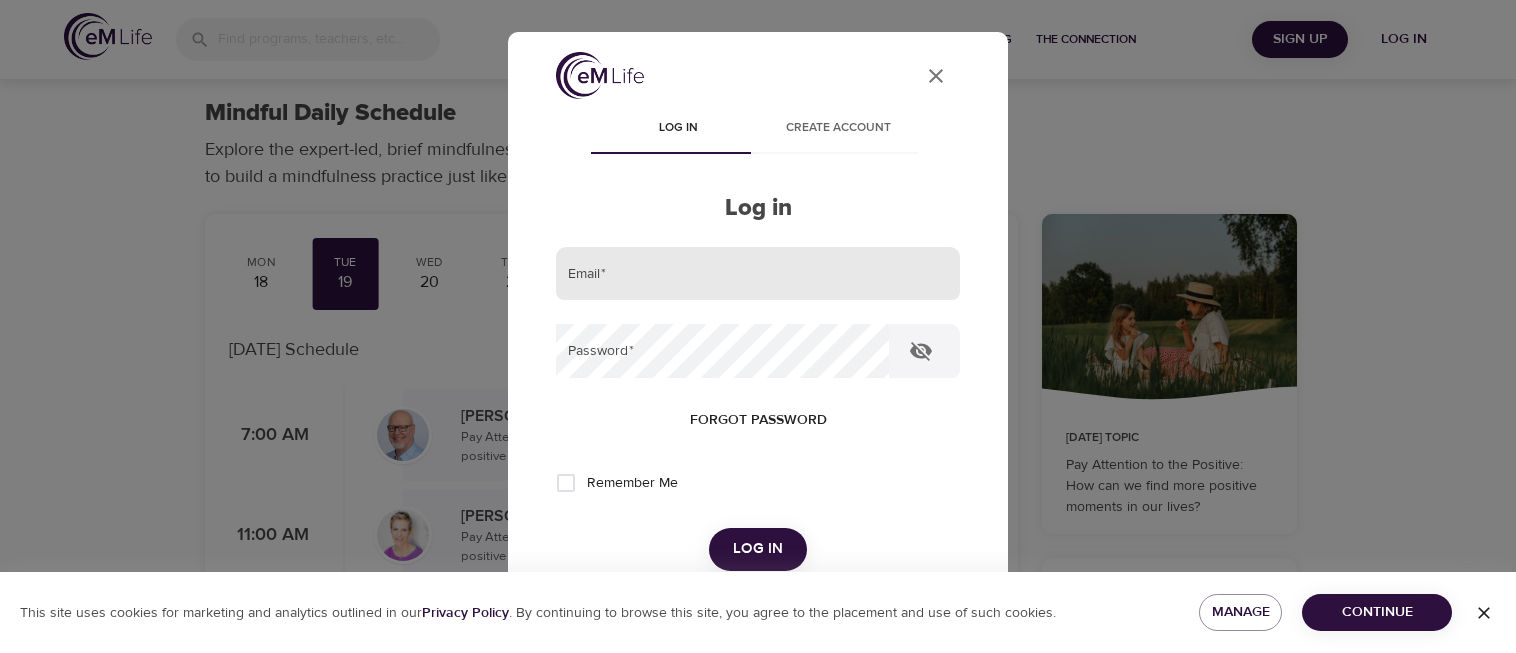 click at bounding box center (758, 274) 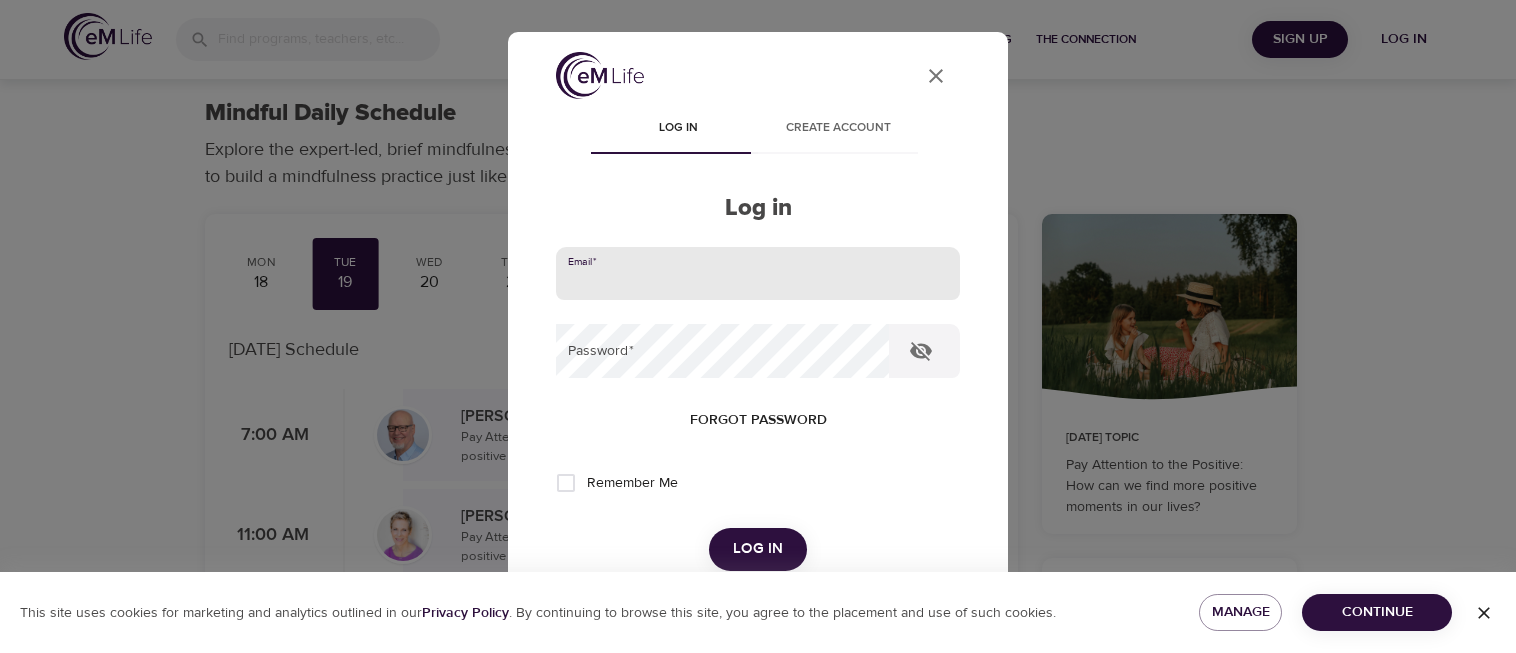 type on "[PERSON_NAME][EMAIL_ADDRESS][PERSON_NAME][DOMAIN_NAME]" 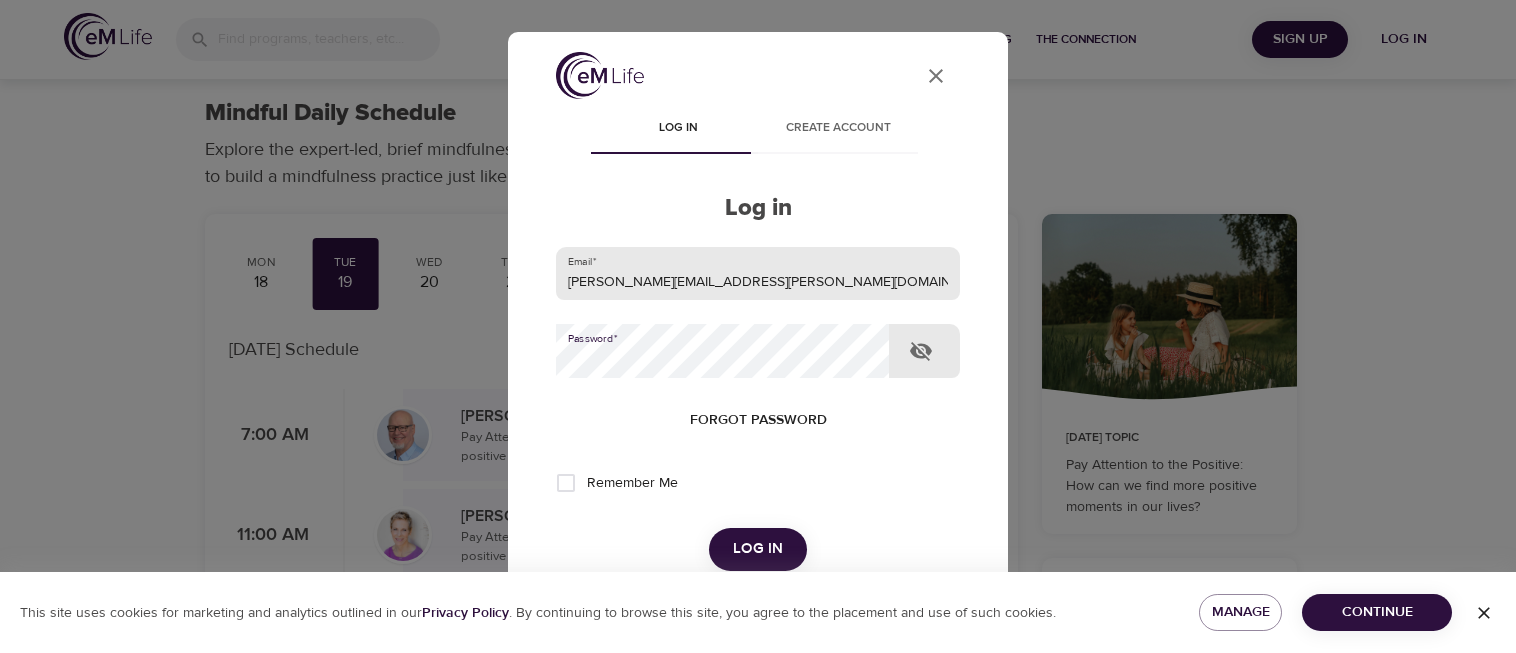 click on "Log in" at bounding box center (758, 549) 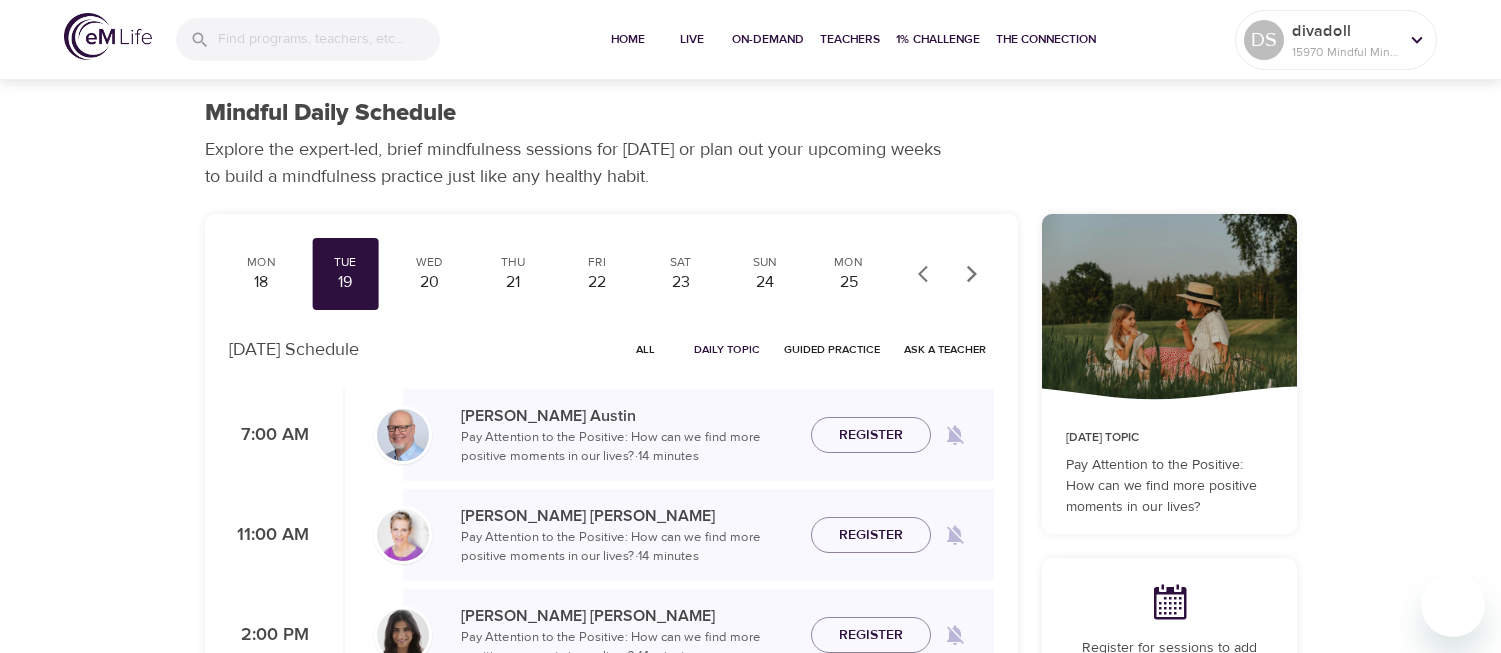 checkbox on "true" 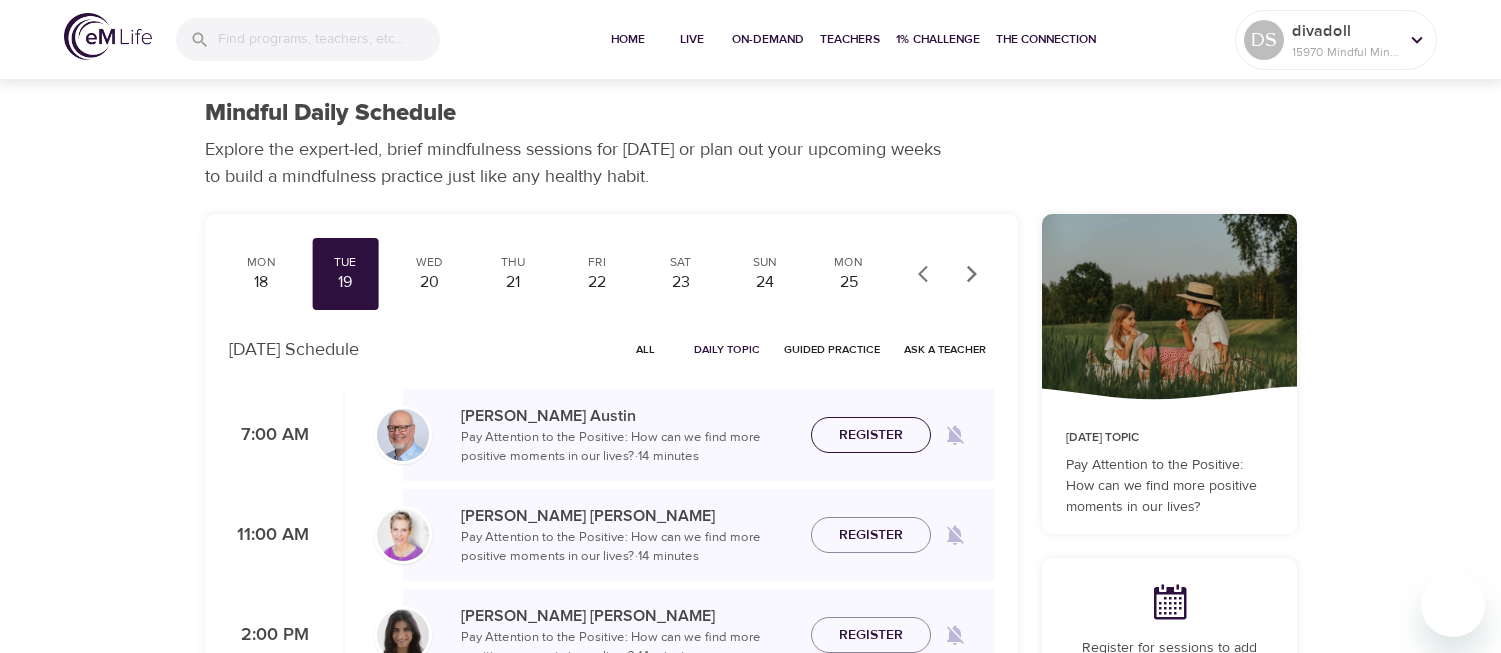 click on "Register" at bounding box center [871, 435] 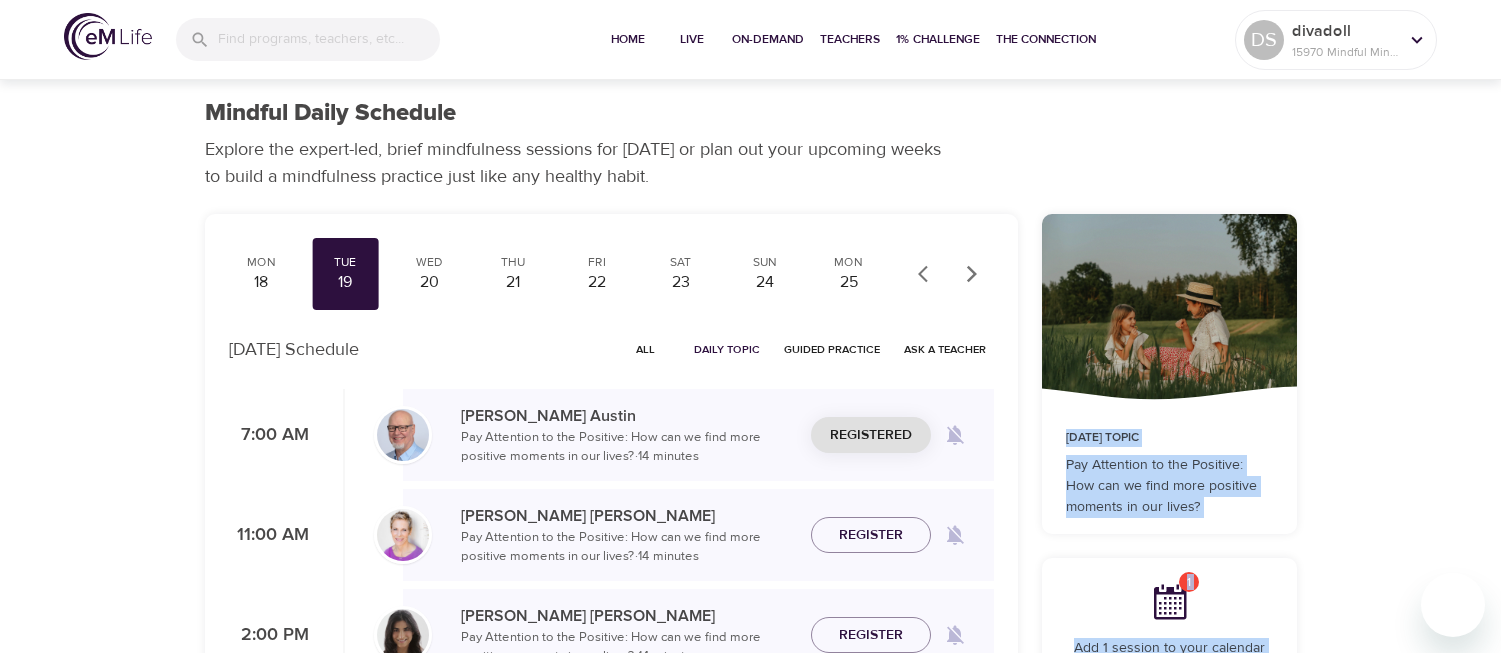 drag, startPoint x: 1500, startPoint y: 186, endPoint x: 1514, endPoint y: 260, distance: 75.31268 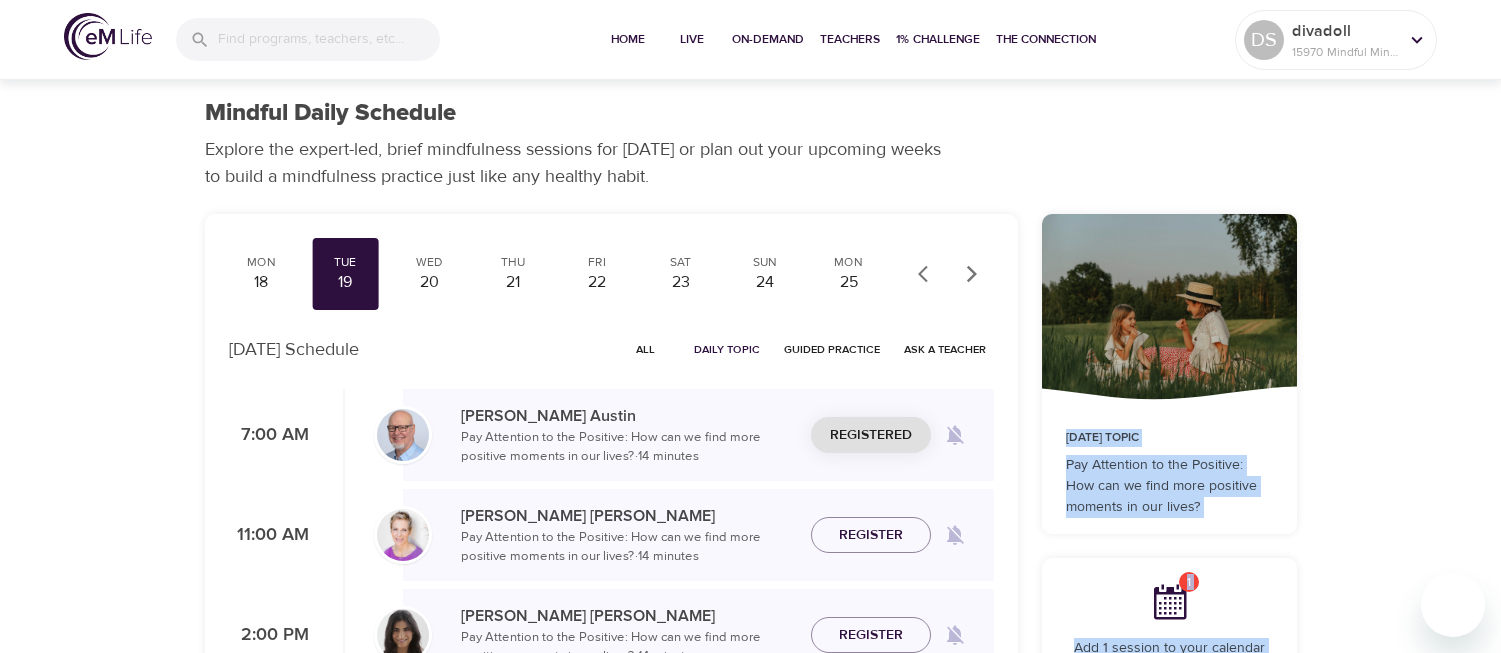 click on "Home Live On-Demand Teachers 1% Challenge The Connection DS divadoll 15970 Mindful Minutes Mindful Daily Schedule Explore the expert-led, brief mindfulness sessions for [DATE] or plan out your upcoming weeks to build a mindfulness practice just like any healthy habit. Mon 28 Tue 29 Wed 30 Thu 31 Fri 1 Sat 2 Sun 3 Mon 4 Tue 5 Wed 6 Thu 7 Fri 8 Sat 9 Sun 10 Mon 11 Tue 12 Wed 13 Thu 14 Fri 15 Sat 16 Sun 17 Mon 18 Tue 19 Wed 20 Thu 21 Fri 22 Sat 23 Sun 24 Mon 25 Tue 26 [DATE] Schedule All Daily Topic Guided Practice Ask a Teacher 7:00 AM [PERSON_NAME] Pay Attention to the Positive: How can we find more positive moments in our lives?  ·  14 minutes Registered 11:00 AM [PERSON_NAME] Pay Attention to the Positive: How can we find more positive moments in our lives?  ·  14 minutes Register 2:00 PM [PERSON_NAME] Pay Attention to the Positive: How can we find more positive moments in our lives?  ·  14 minutes Register [DATE] Topic 1 Add 1 session to your calendar Add to Calendar Email SMS" at bounding box center [750, 893] 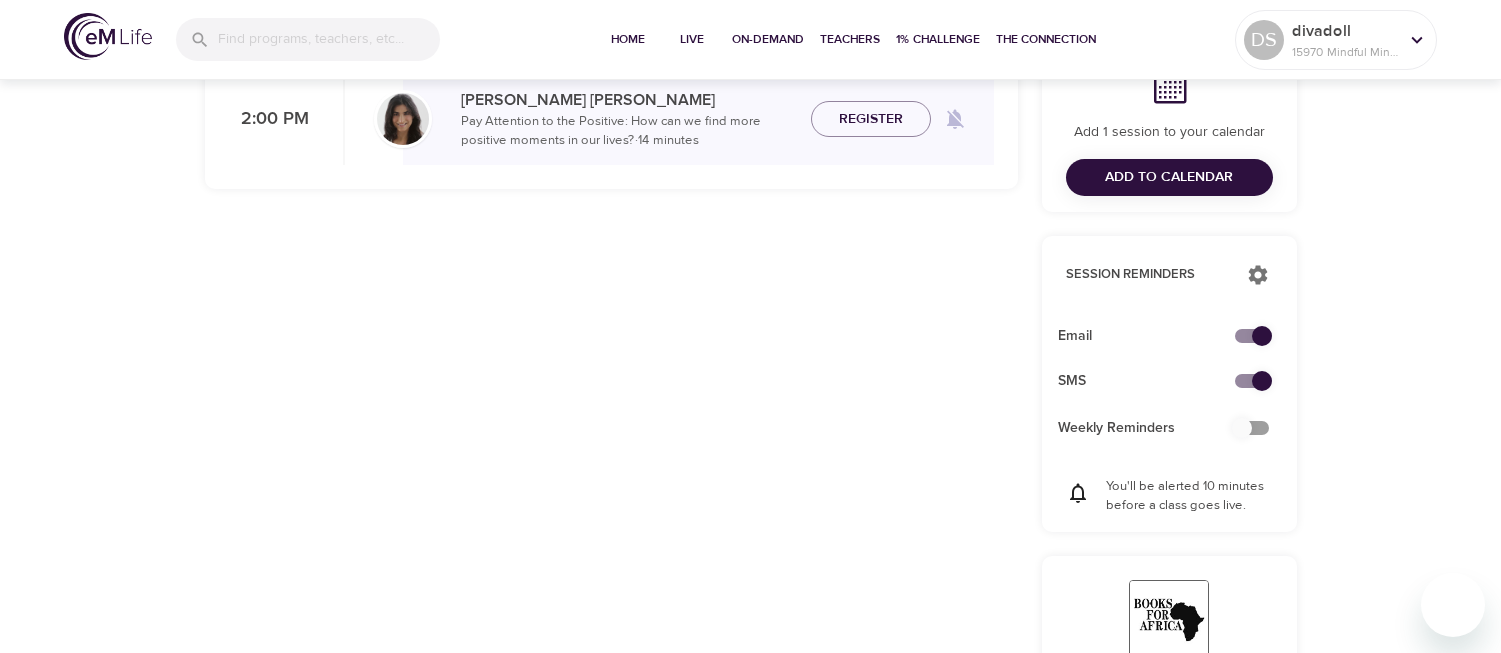 scroll, scrollTop: 522, scrollLeft: 0, axis: vertical 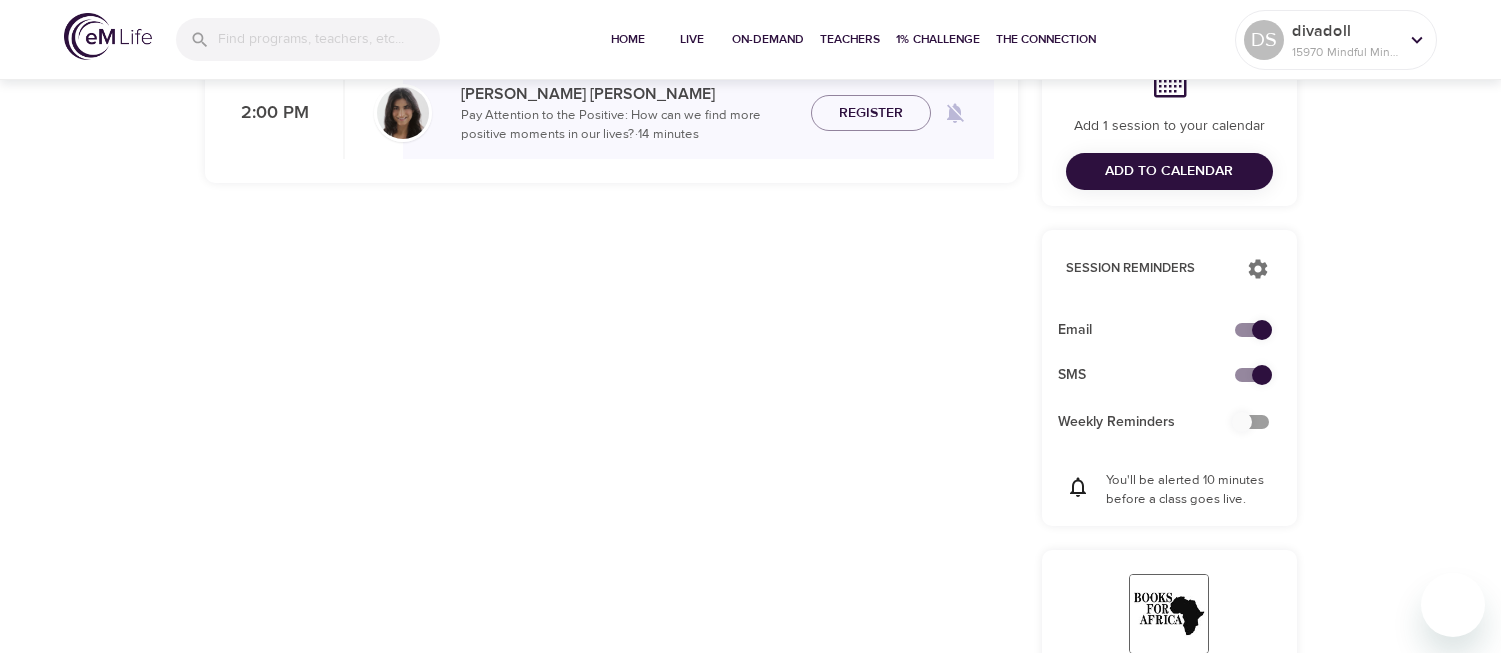 click on "Add to Calendar" at bounding box center [1169, 171] 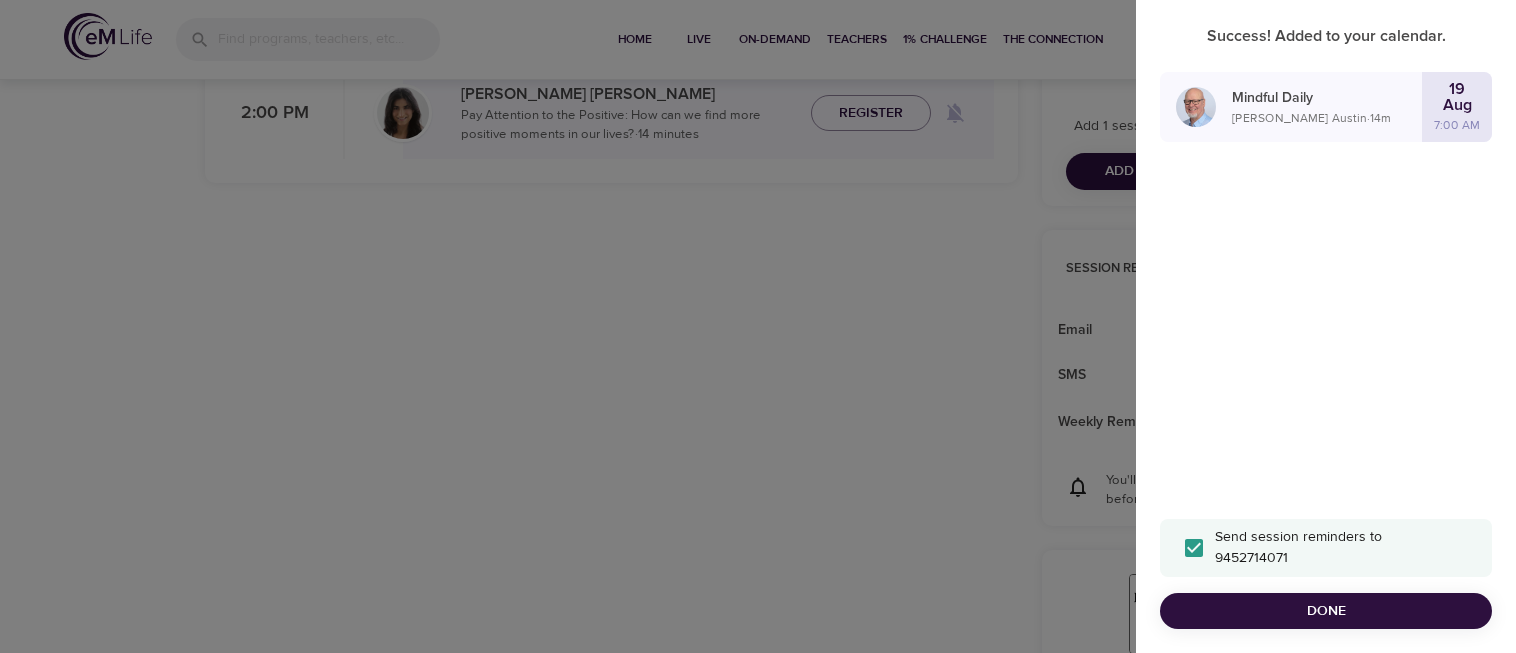 click on "Done" at bounding box center (1326, 611) 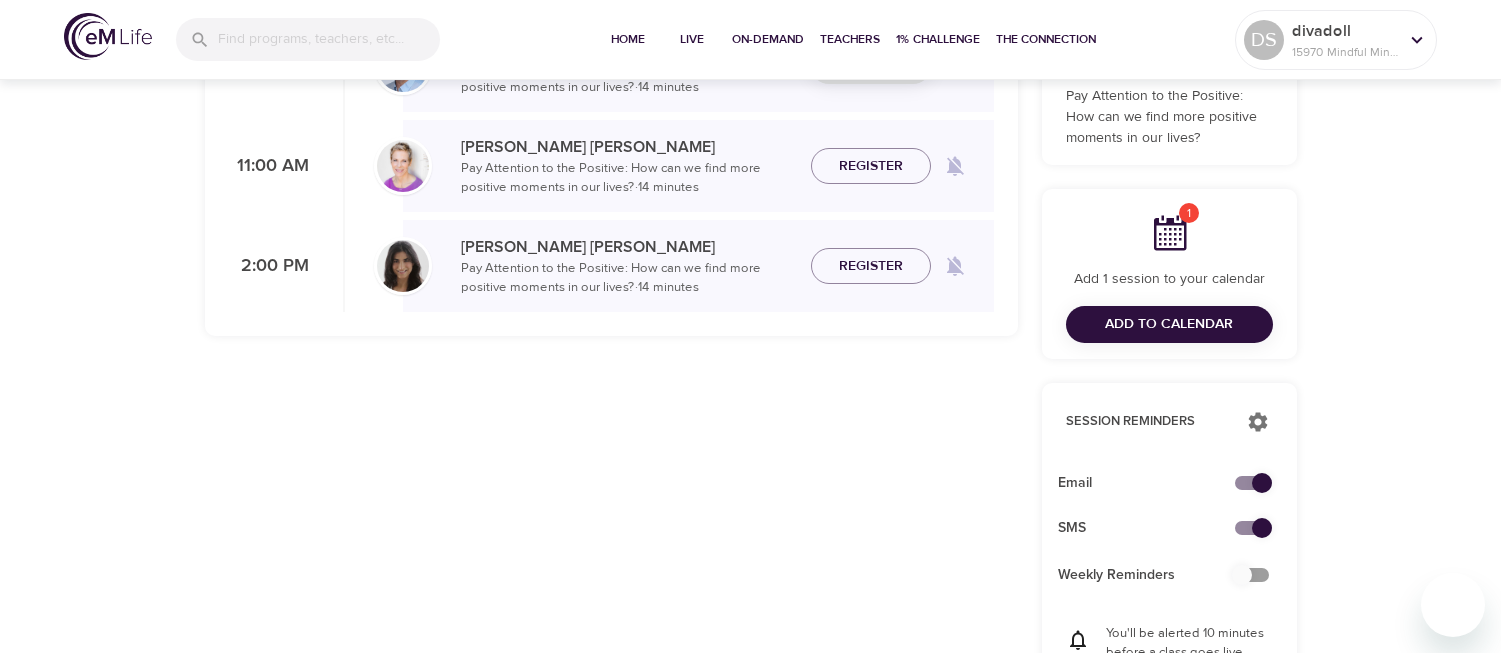 scroll, scrollTop: 0, scrollLeft: 0, axis: both 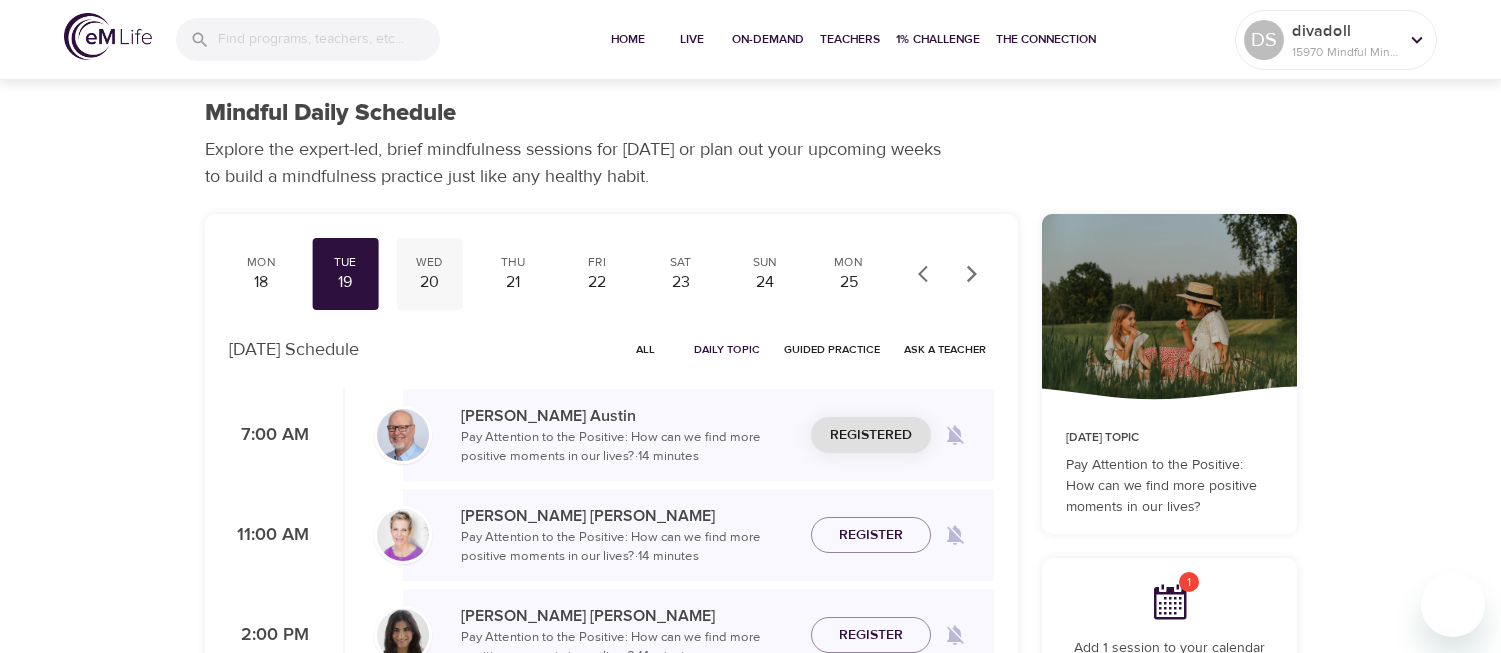 click on "Wed 20" at bounding box center [429, 274] 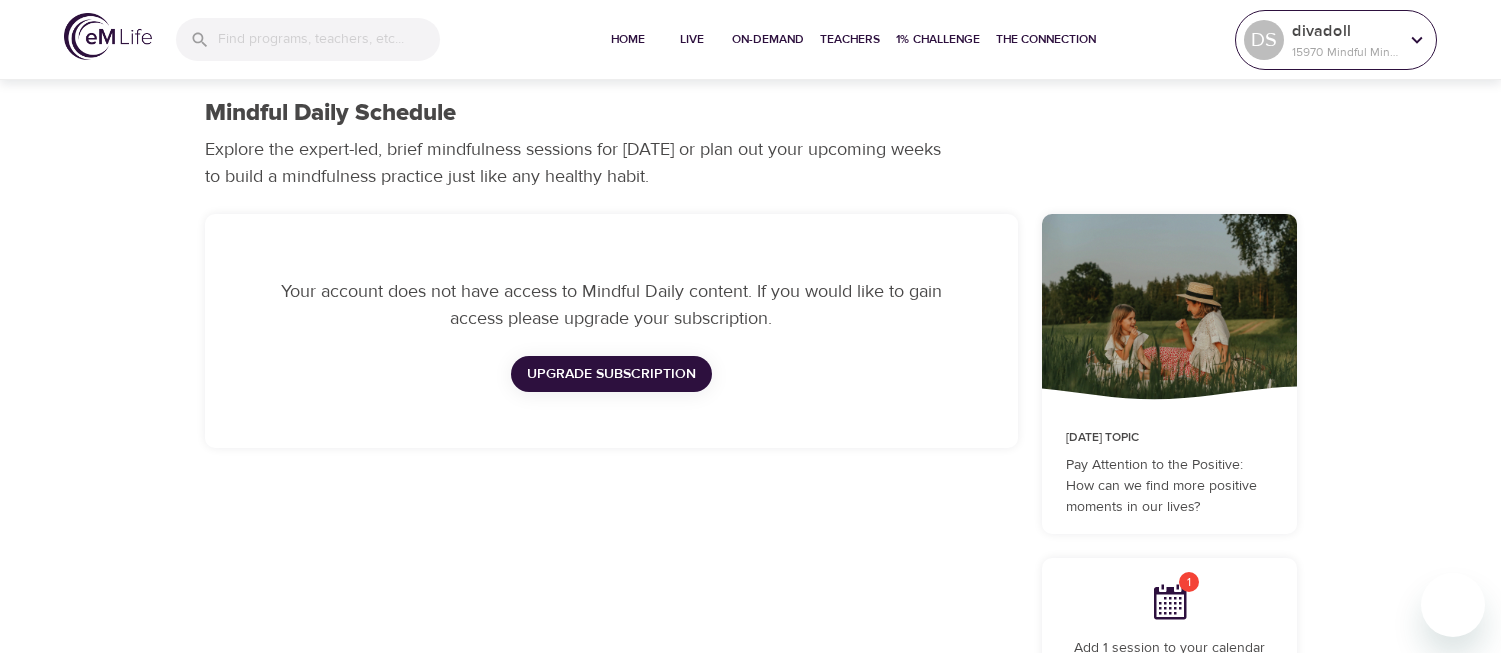 click 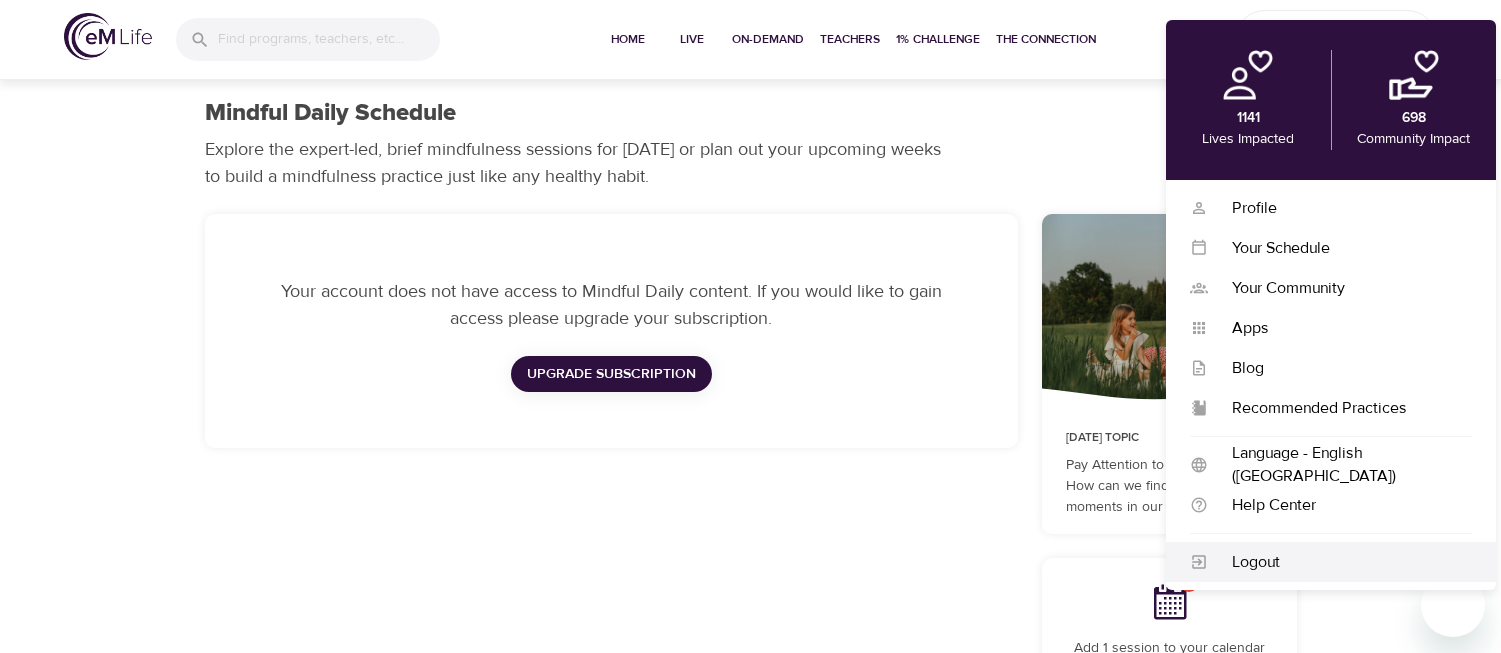click on "Logout" at bounding box center (1340, 562) 